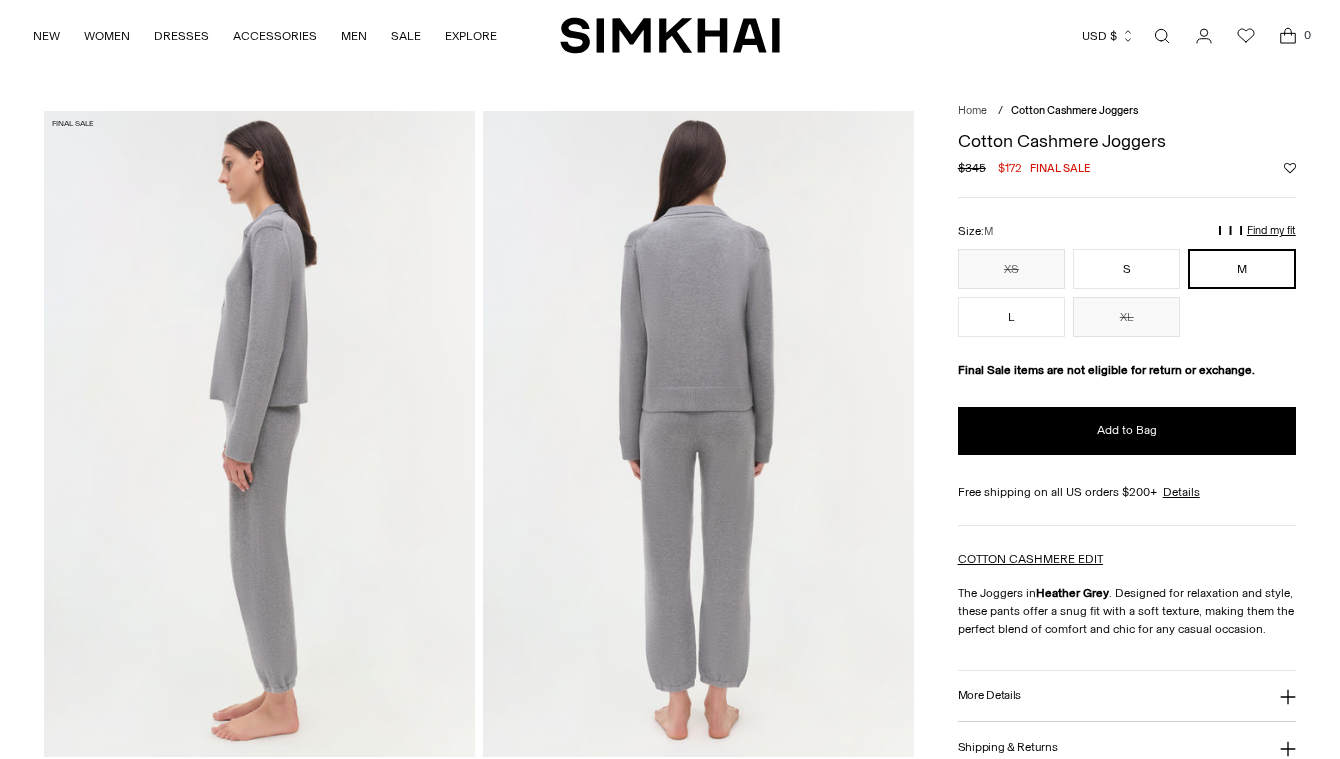 scroll, scrollTop: 0, scrollLeft: 0, axis: both 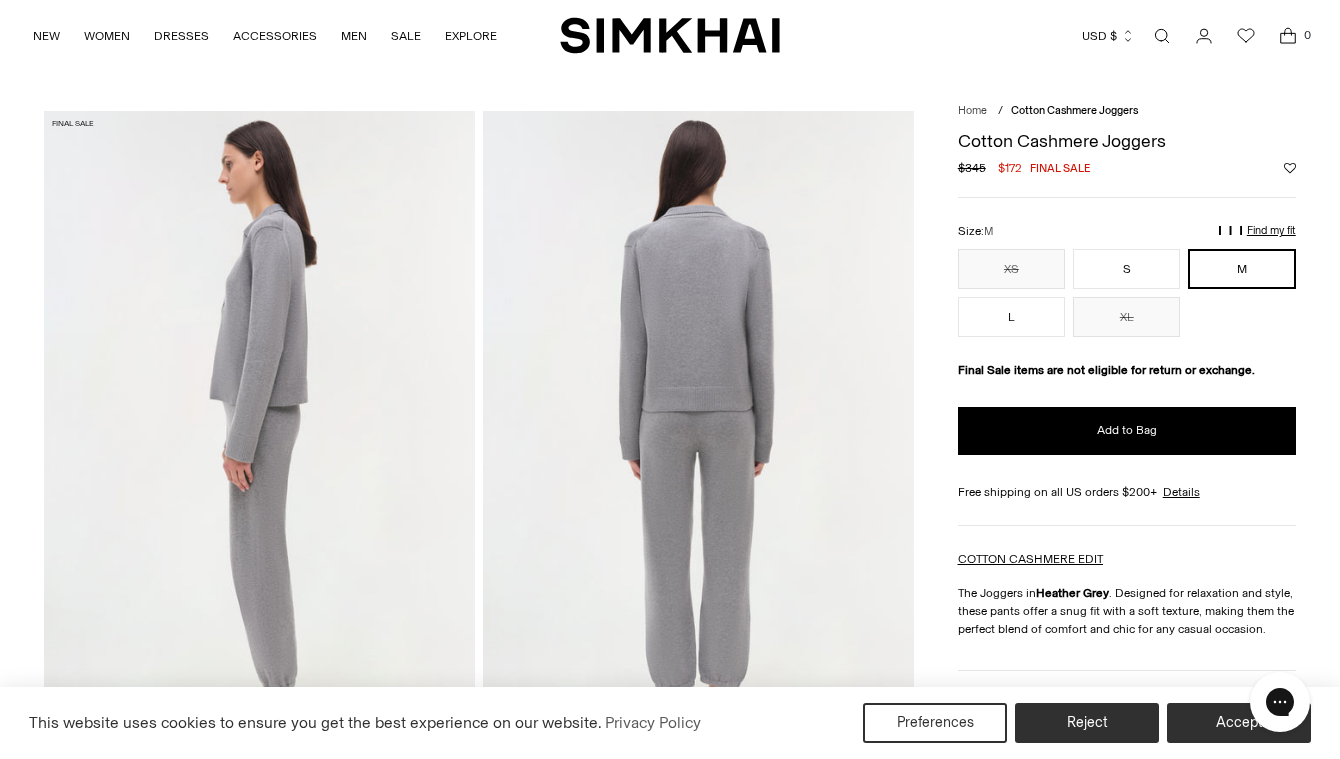 click at bounding box center (1162, 36) 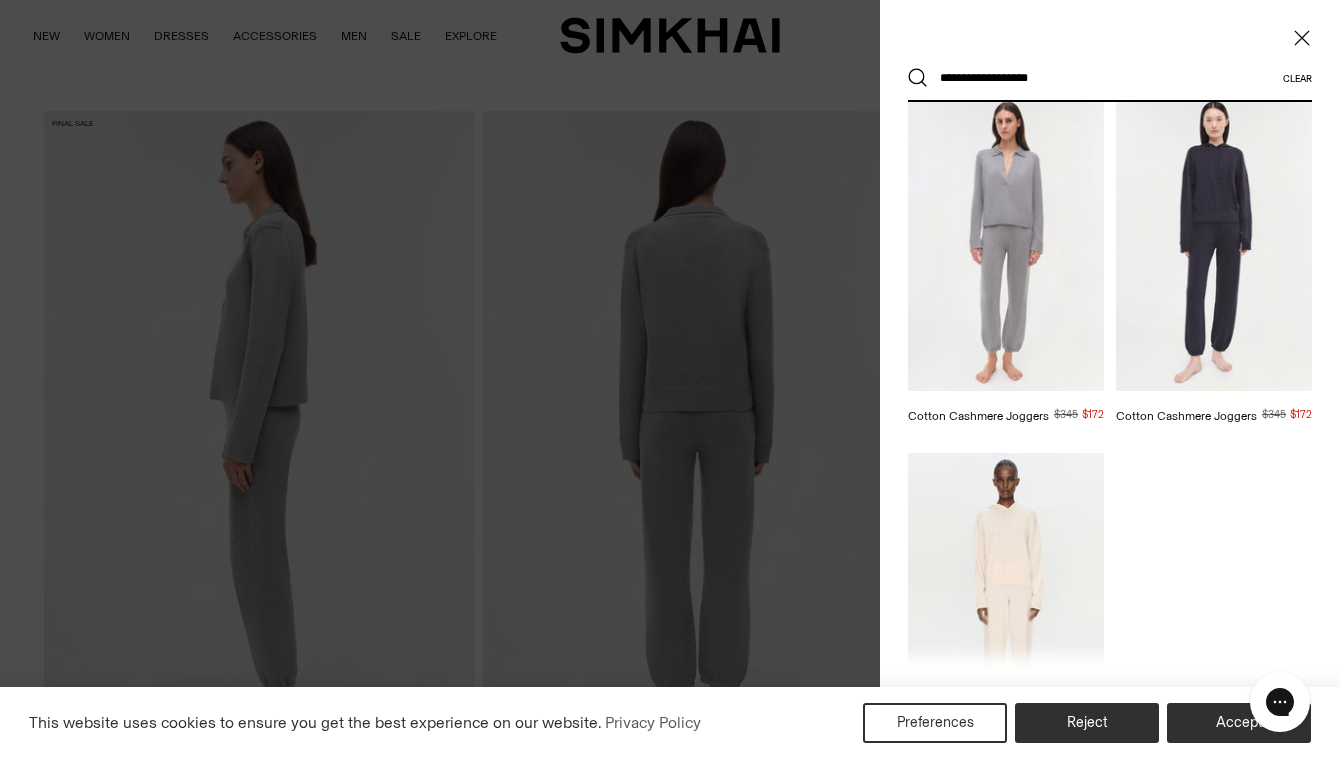 scroll, scrollTop: 87, scrollLeft: 0, axis: vertical 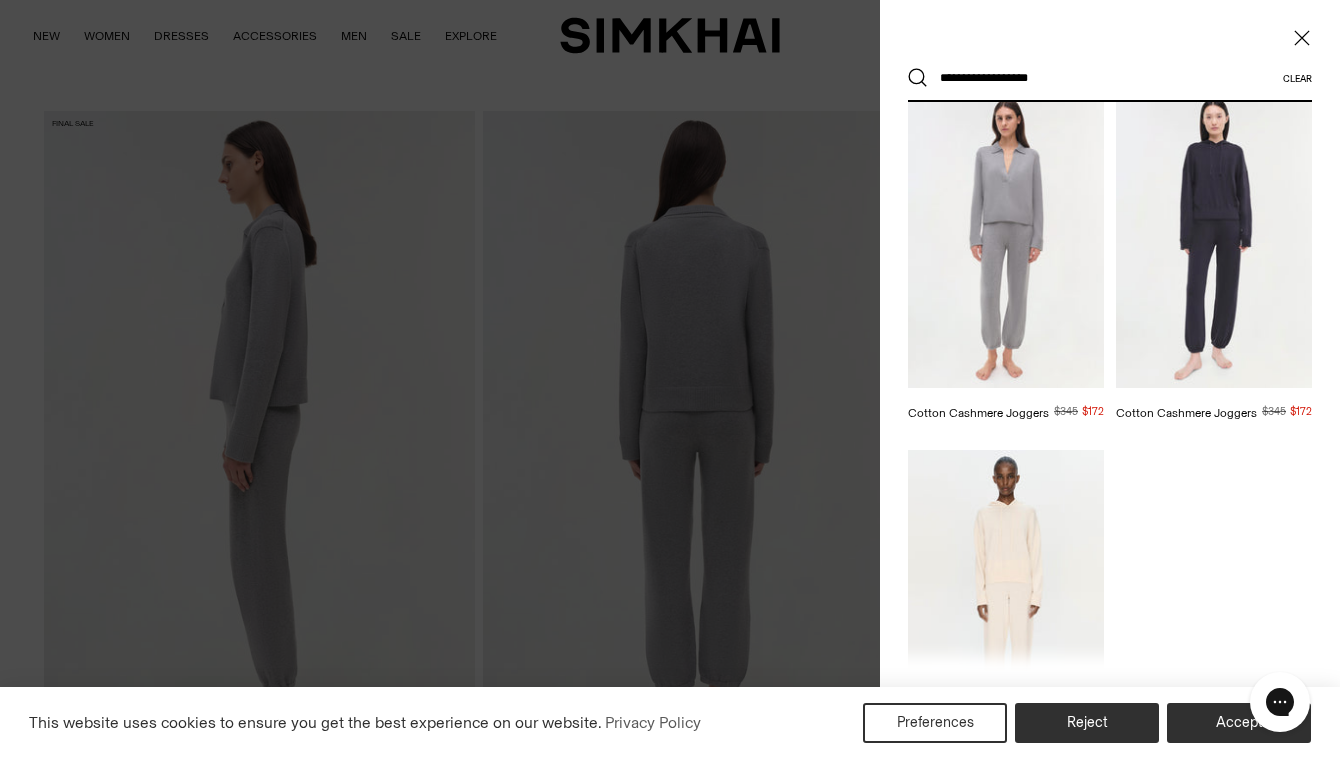 type on "**********" 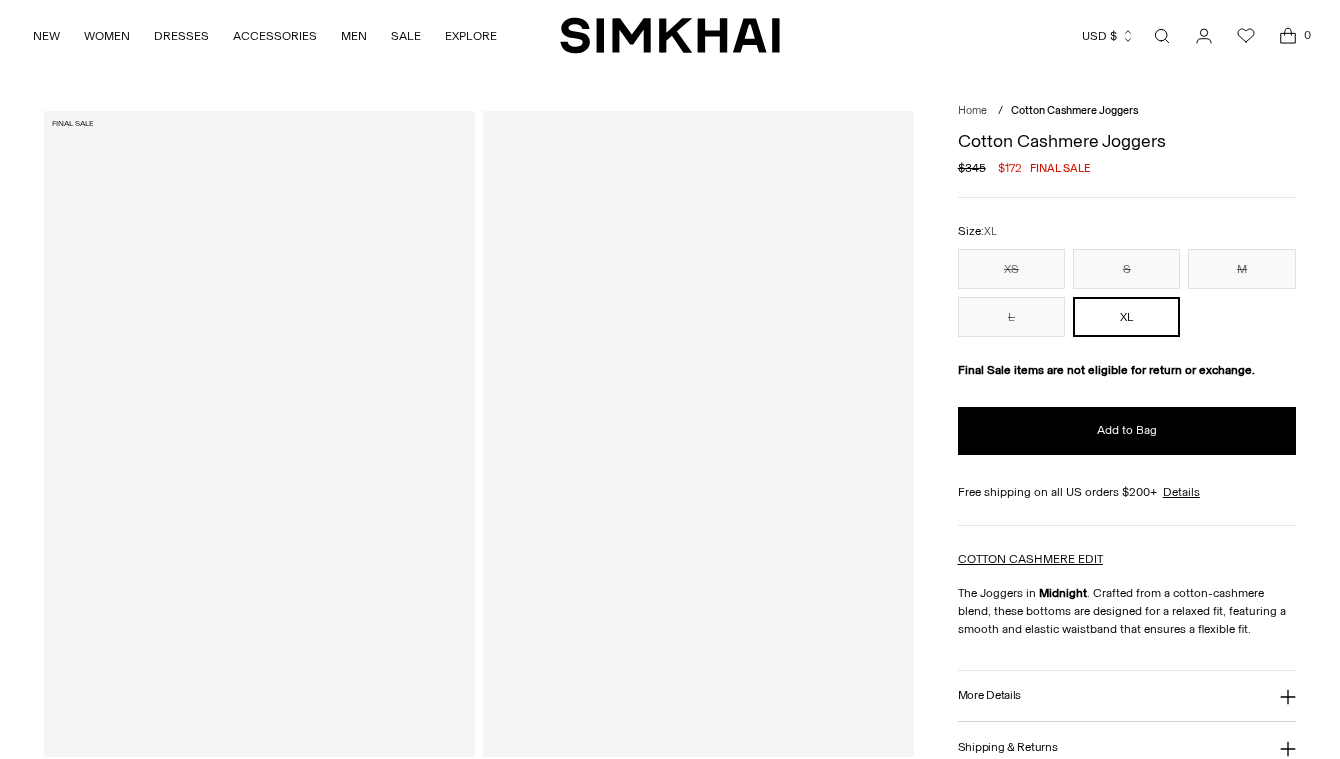 scroll, scrollTop: 0, scrollLeft: 0, axis: both 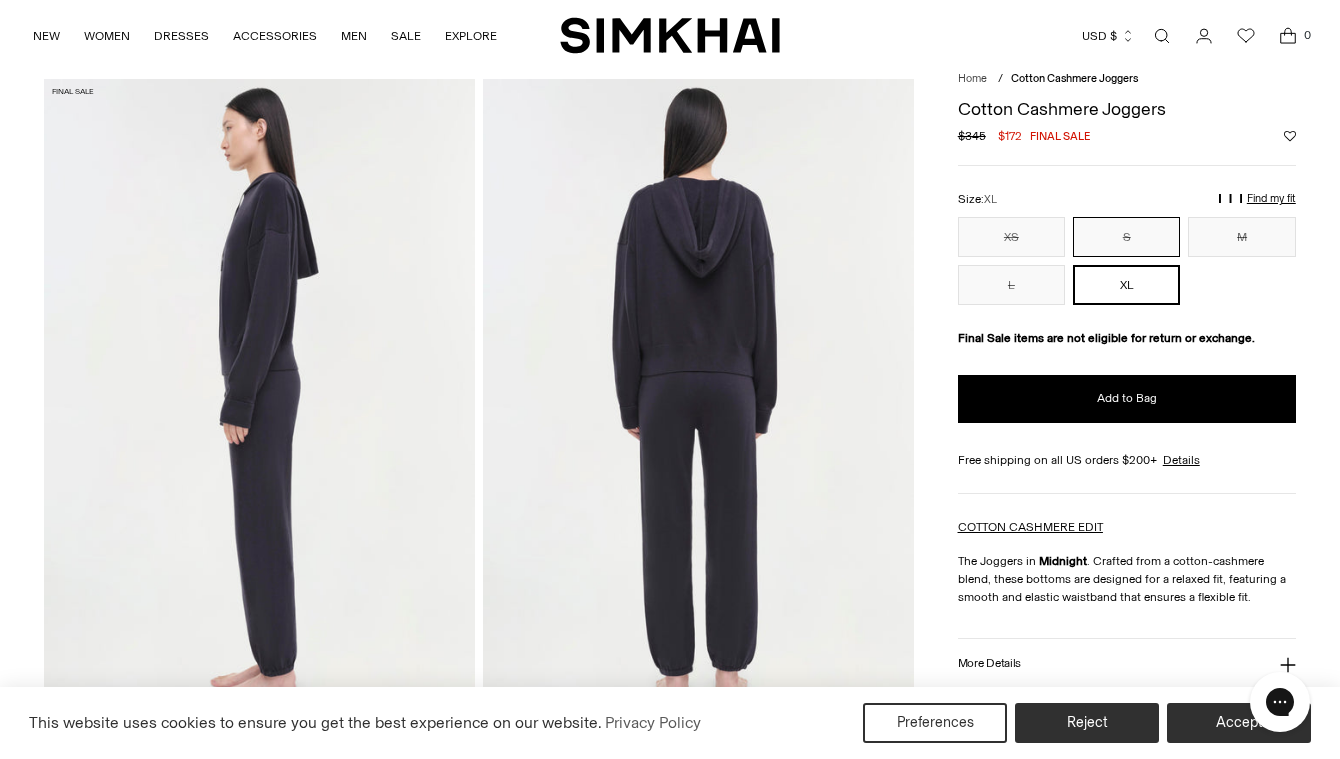 click on "S" at bounding box center (1126, 237) 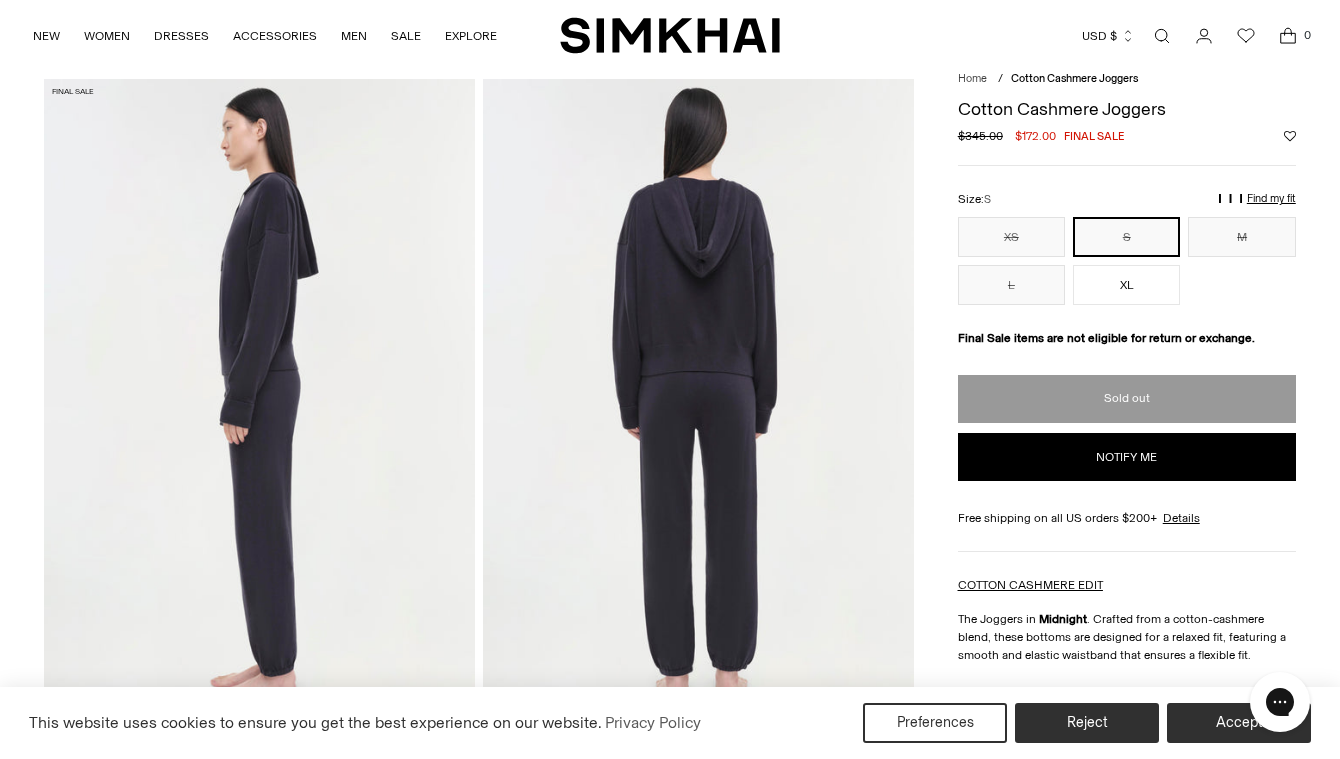 type 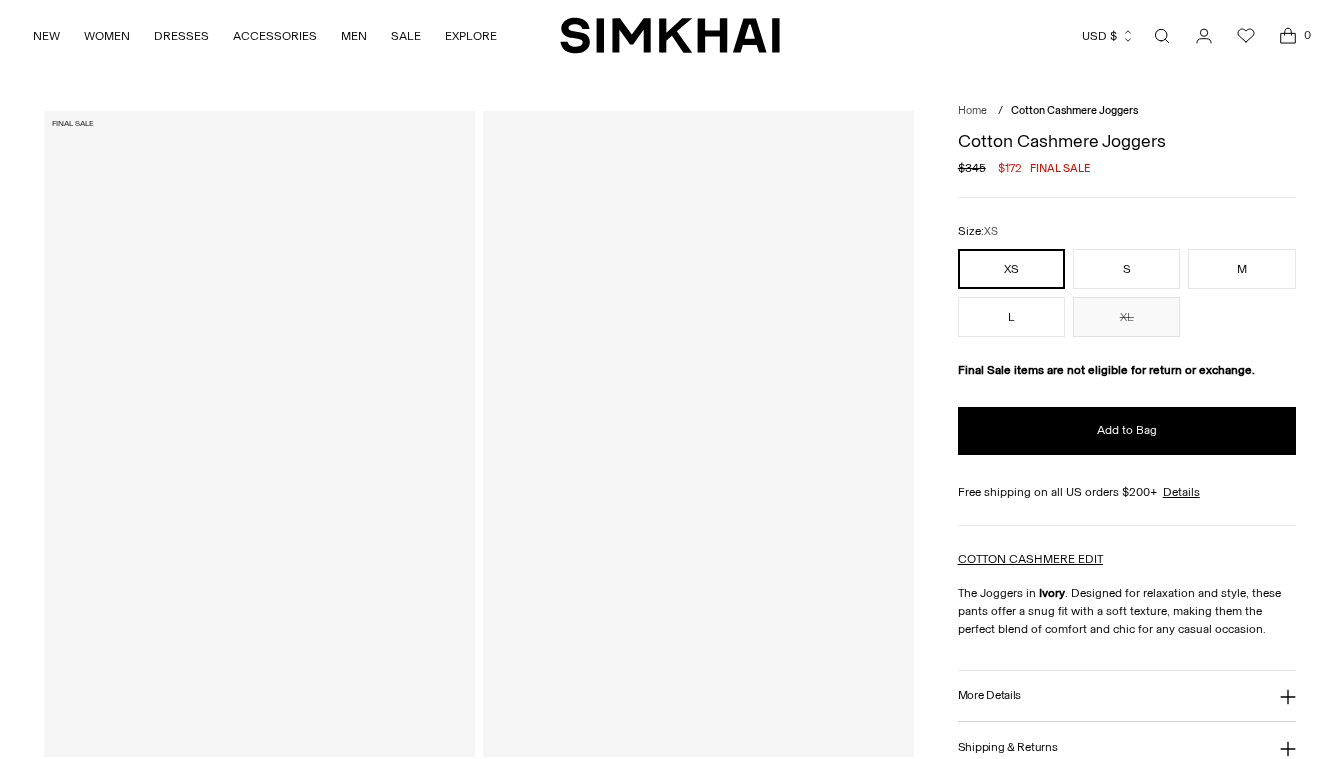 scroll, scrollTop: 0, scrollLeft: 0, axis: both 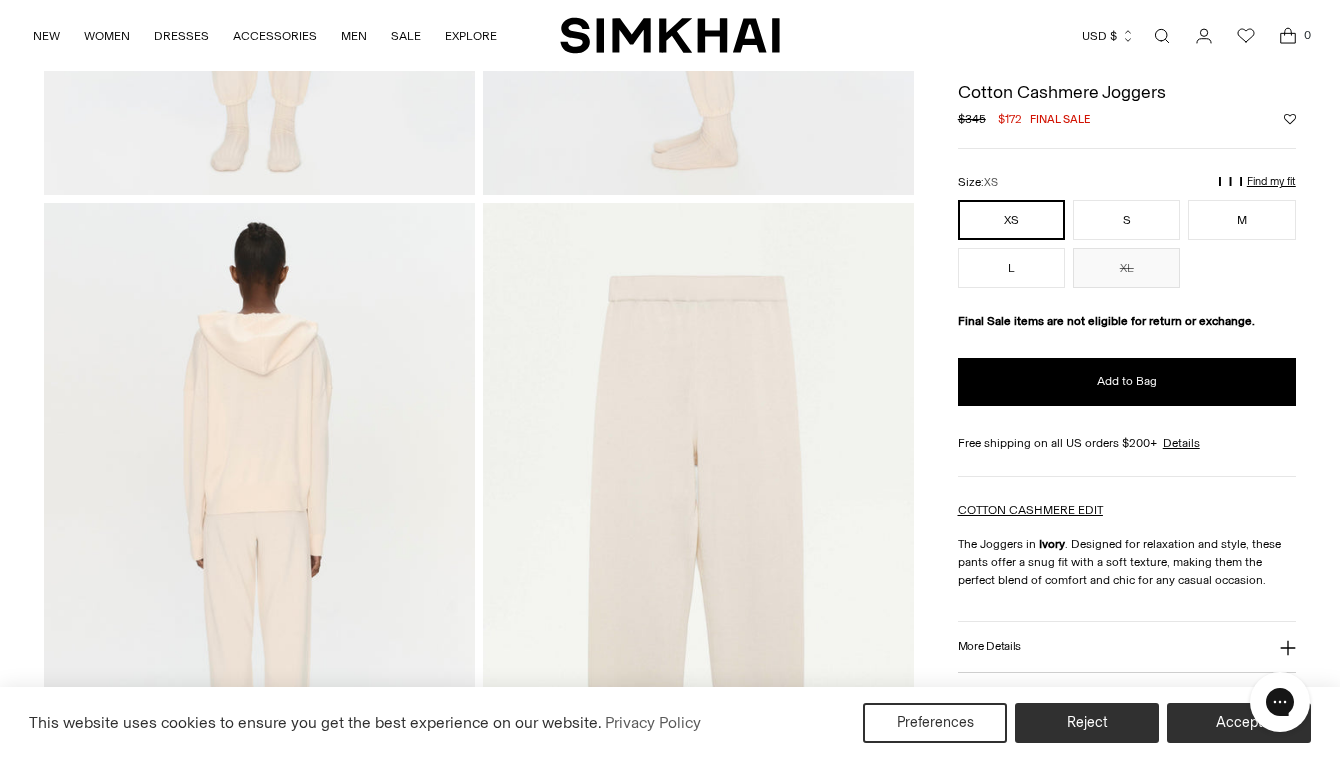 click on "Find my fit" at bounding box center [1060, 190] 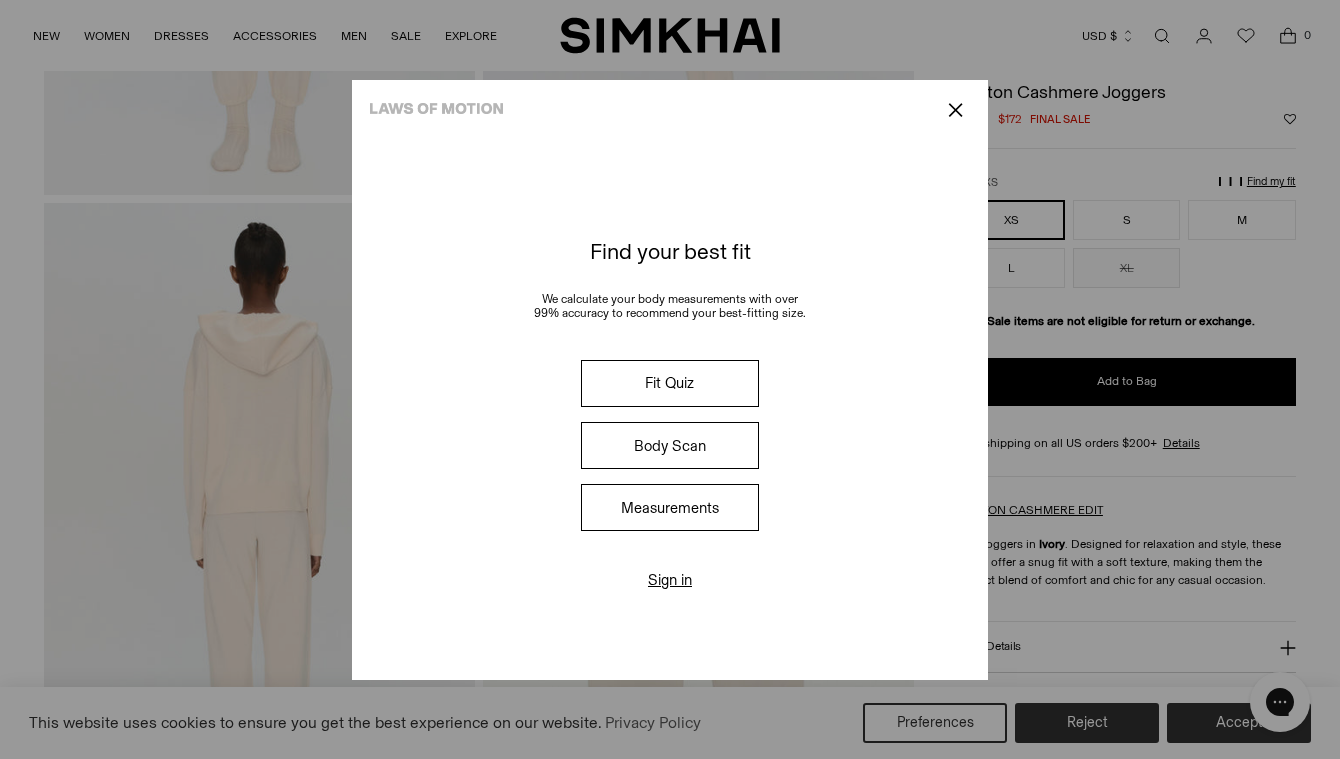 click on "Measurements" at bounding box center (670, 507) 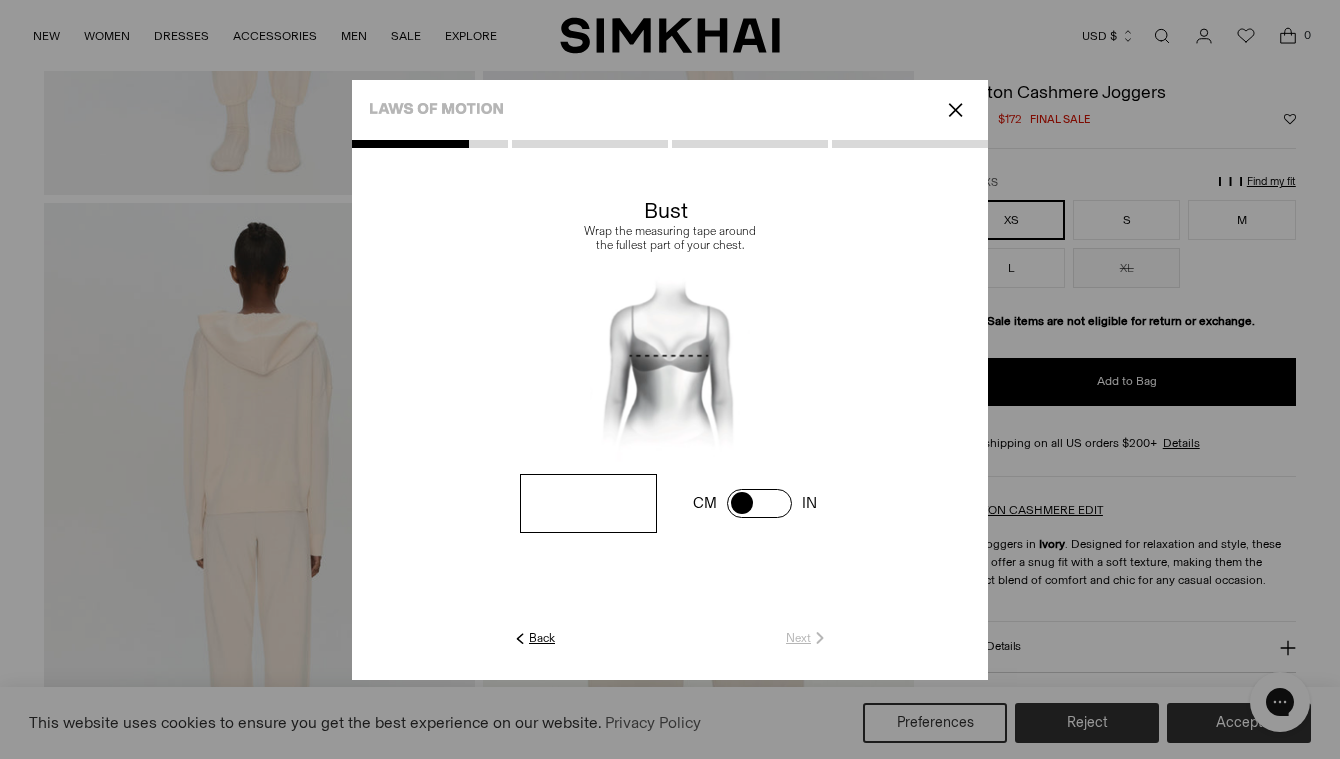click at bounding box center (588, 503) 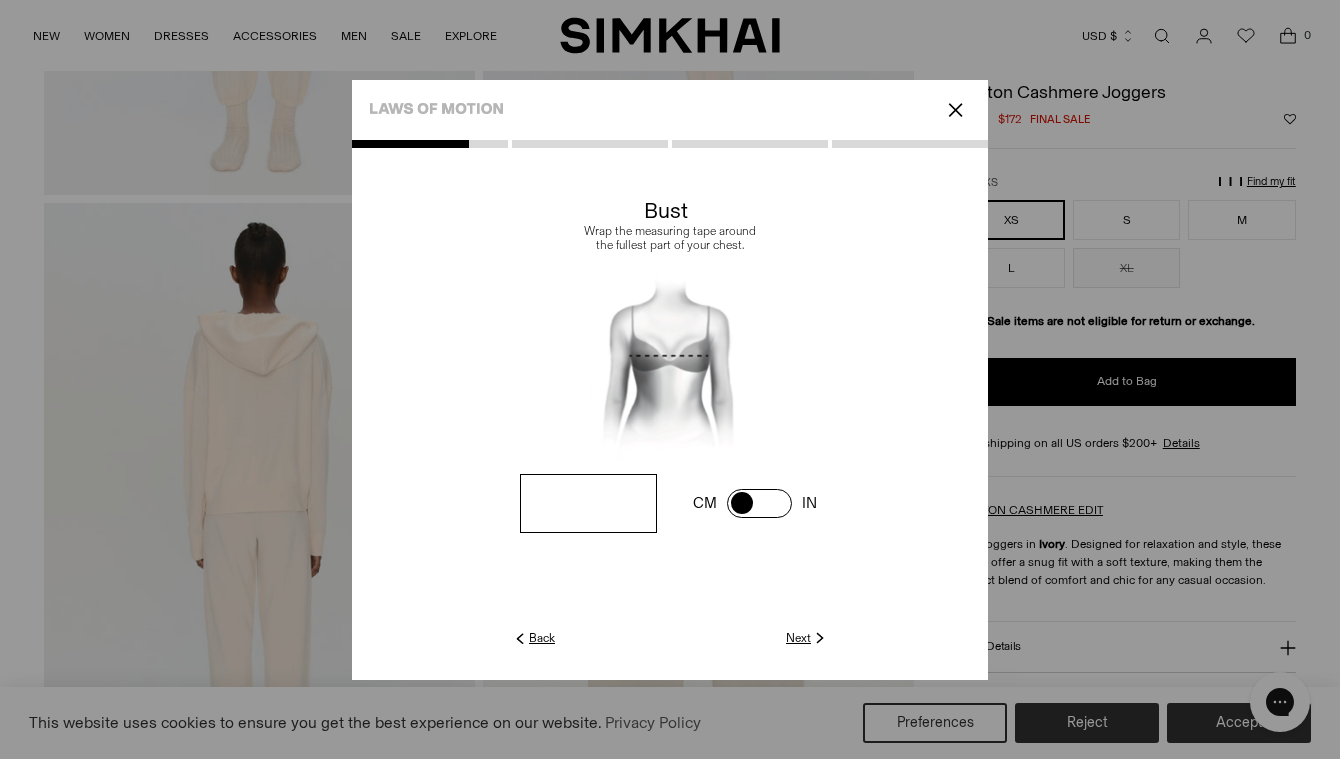 type on "**" 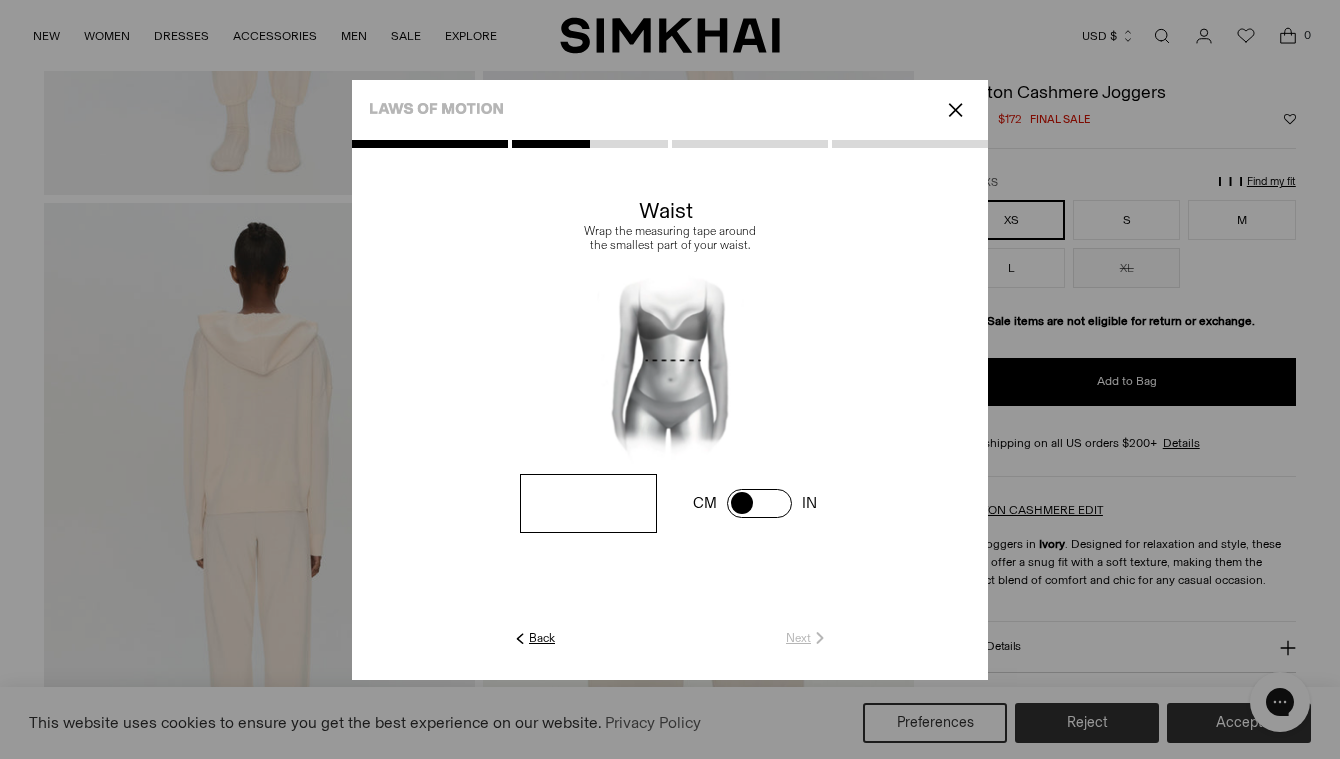 click at bounding box center (0, 0) 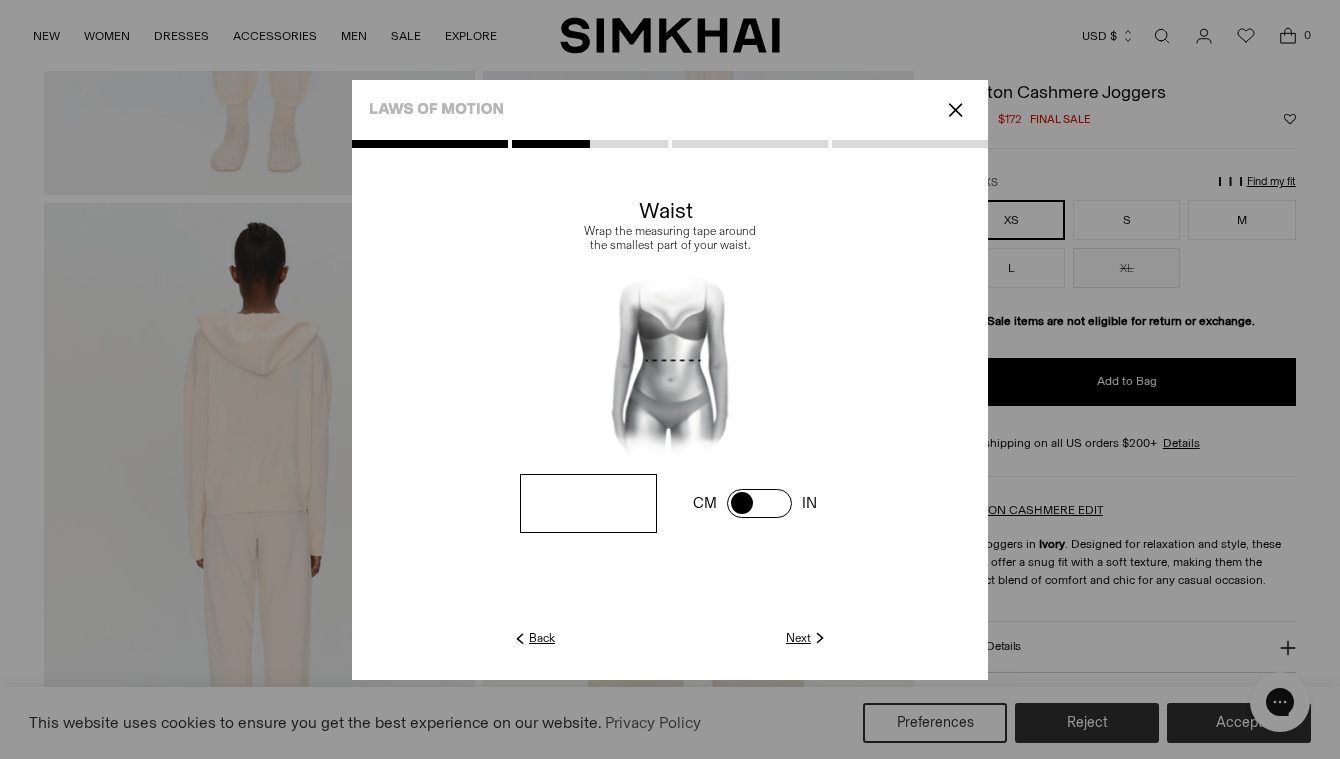 type on "**" 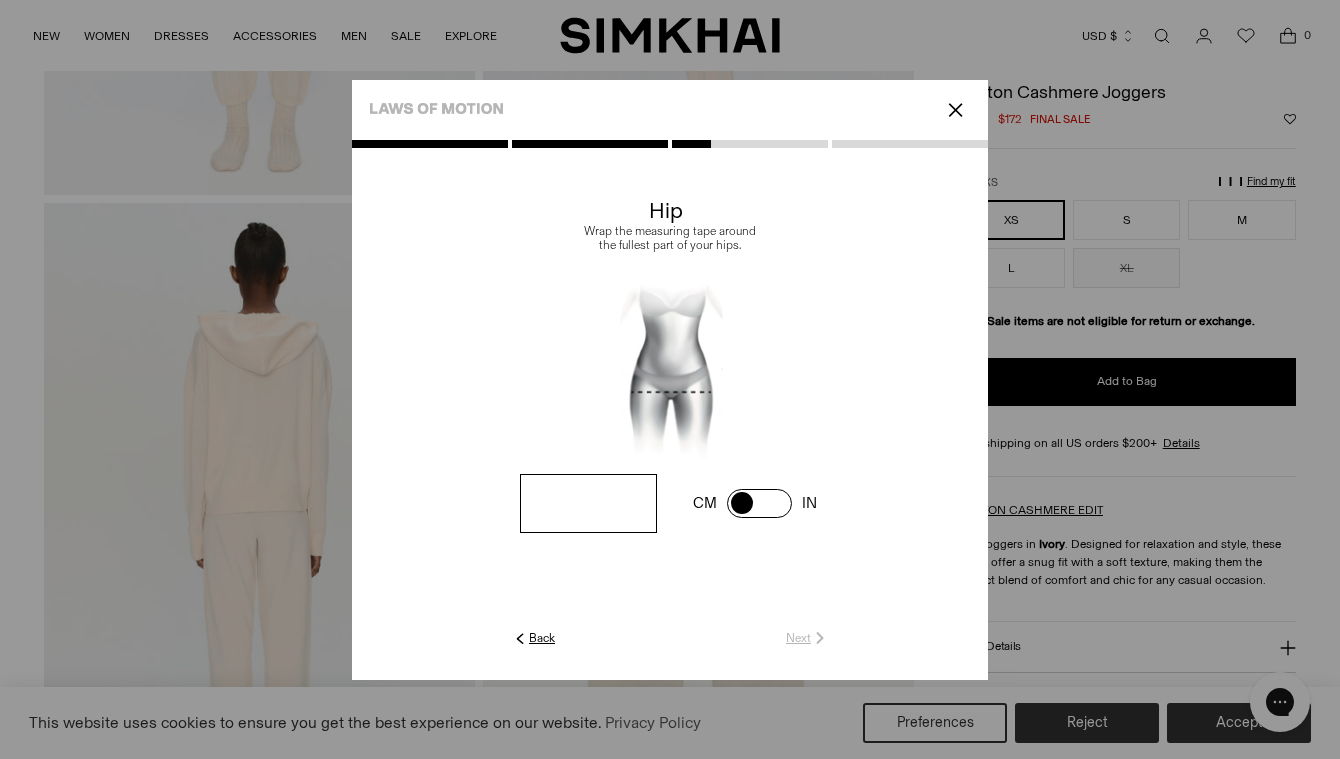 click at bounding box center [0, 0] 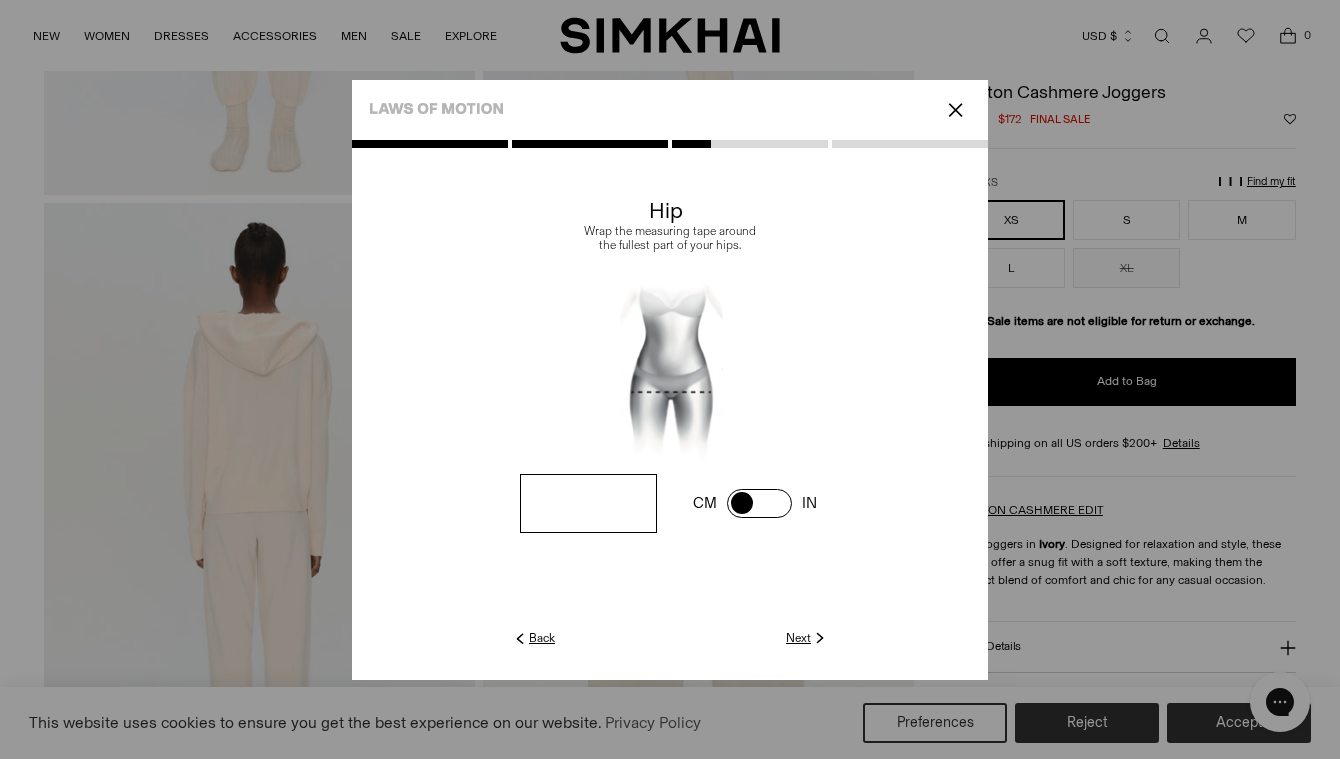 type on "****" 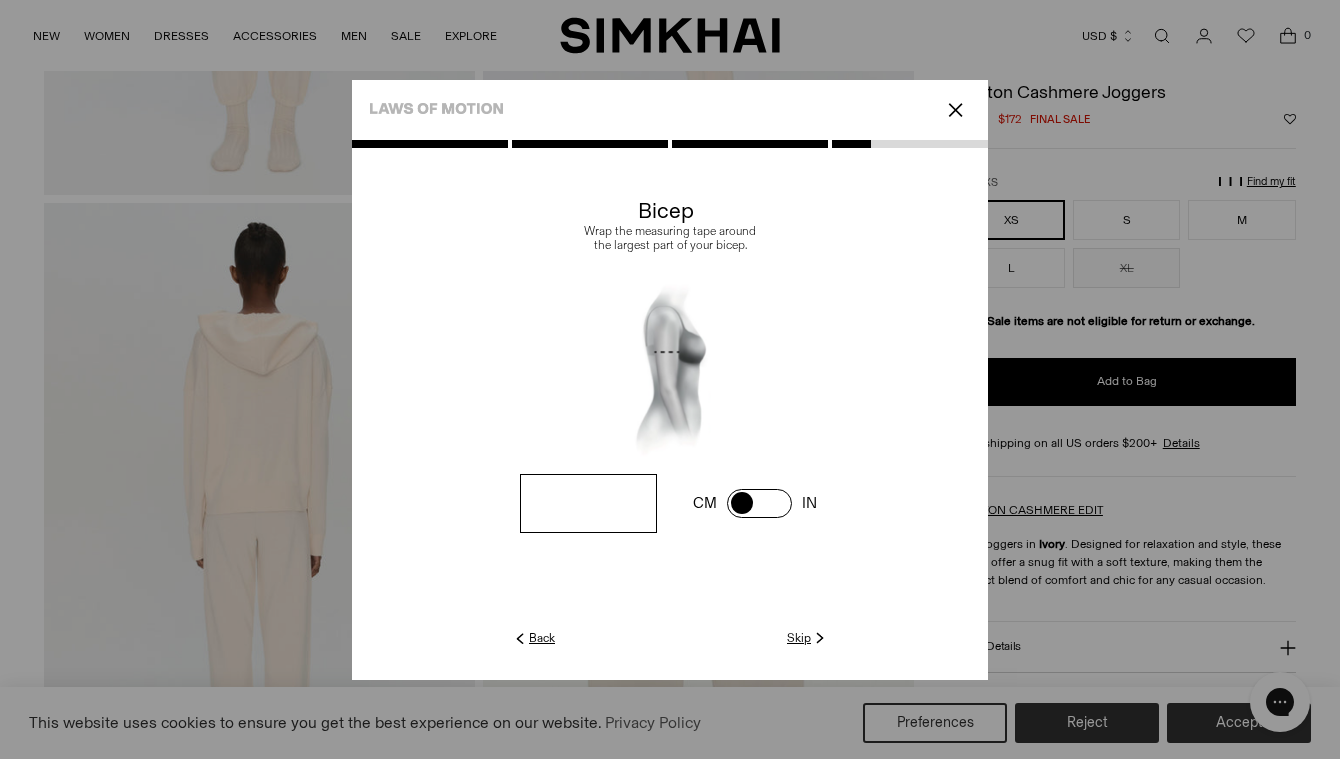 click at bounding box center [0, 0] 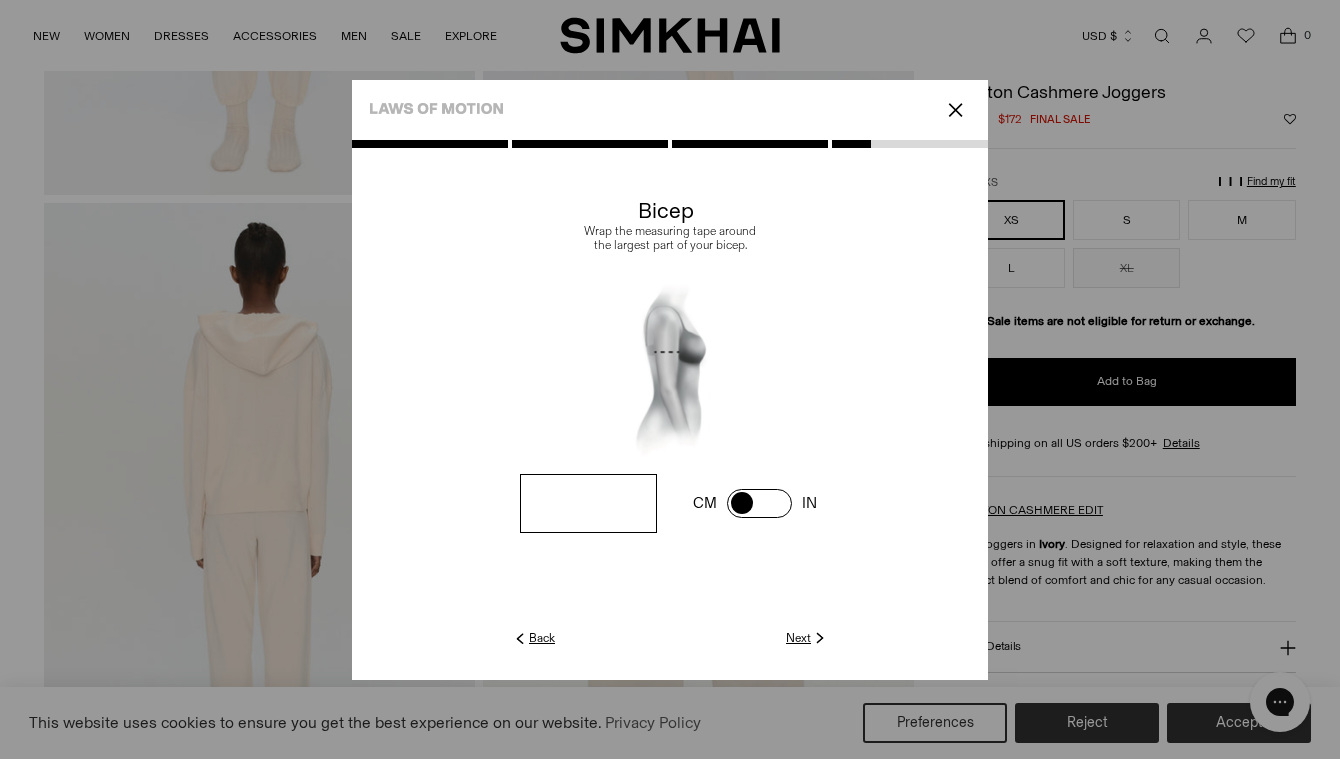 type on "*" 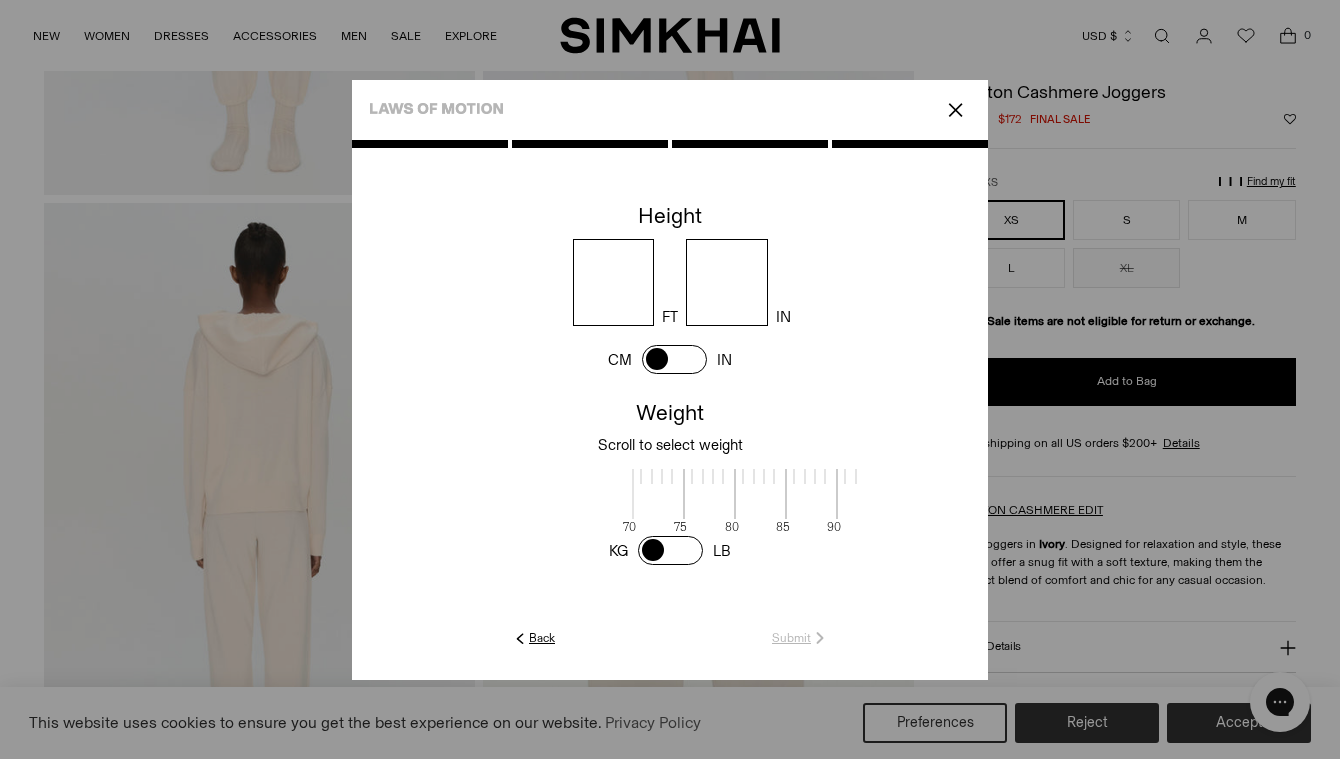 scroll, scrollTop: 2, scrollLeft: 650, axis: both 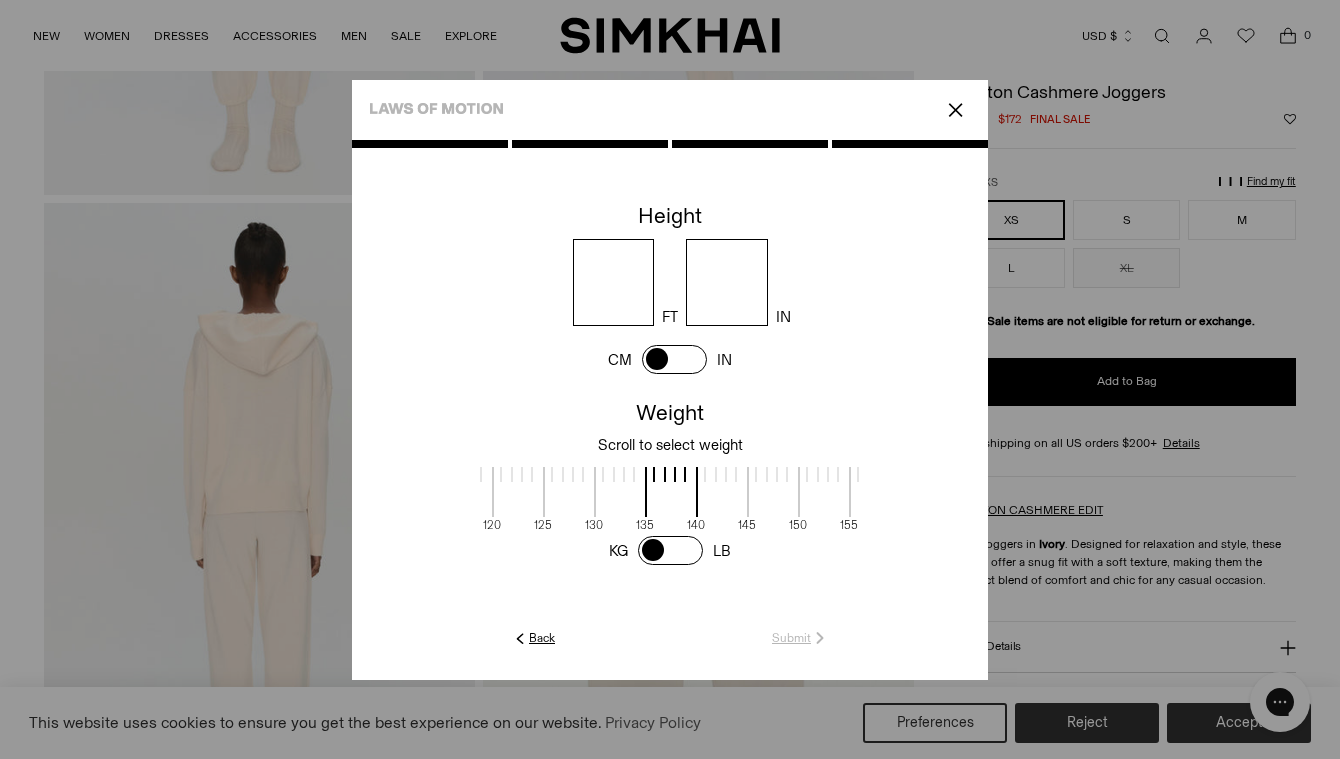 click at bounding box center (614, 282) 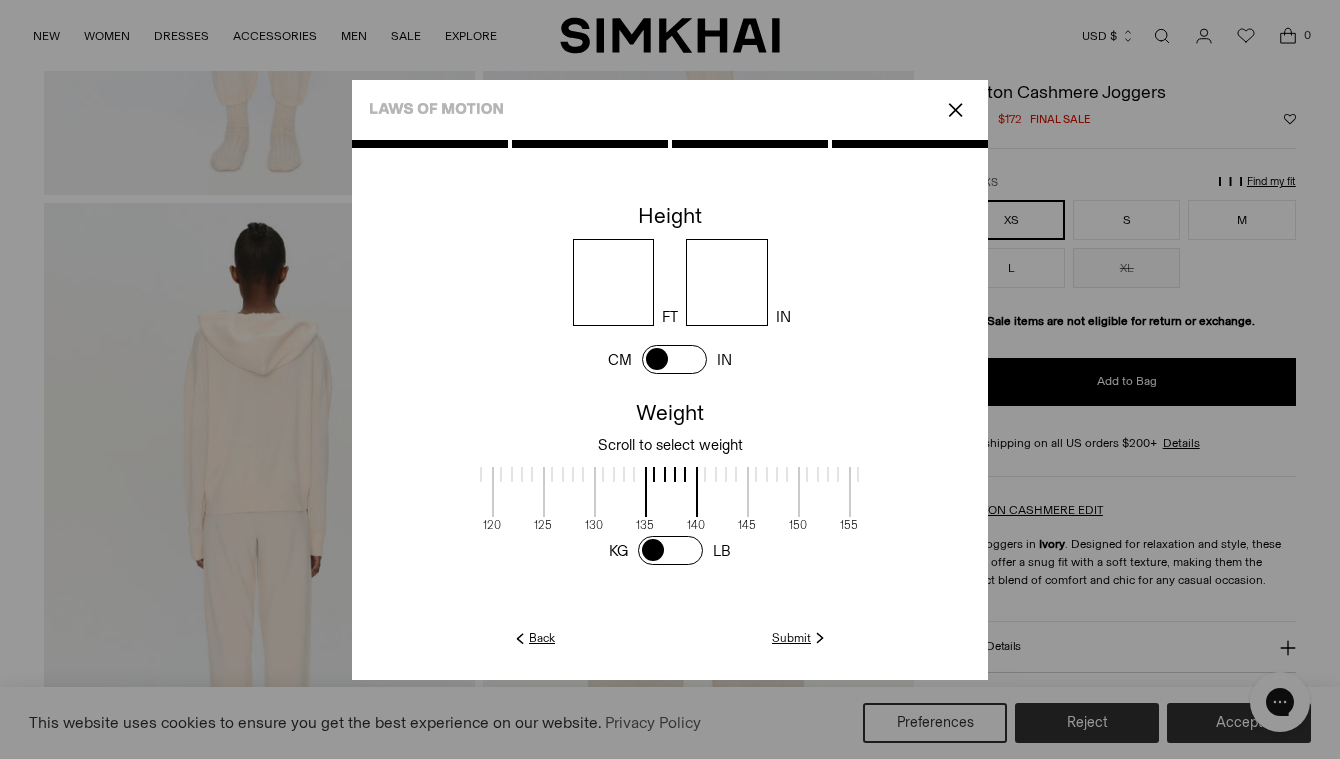 type on "*" 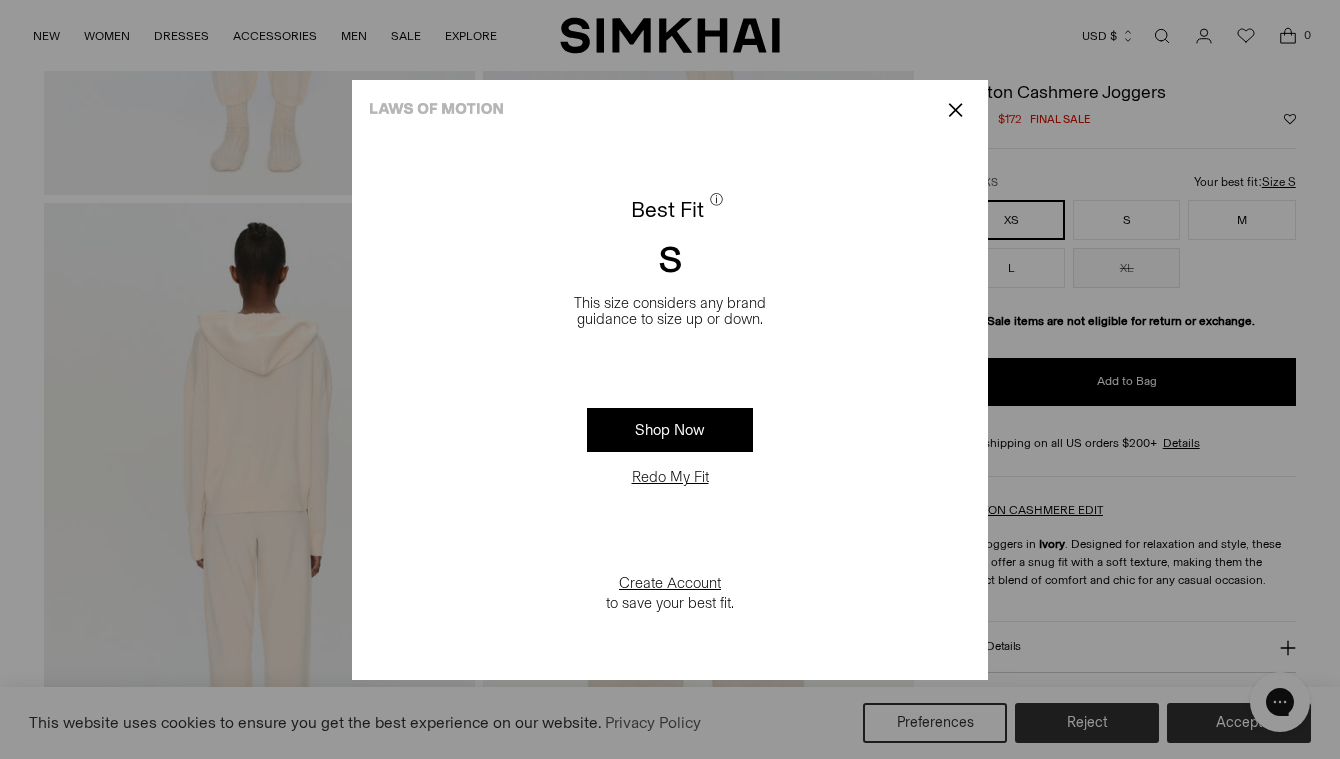 click on "✕" 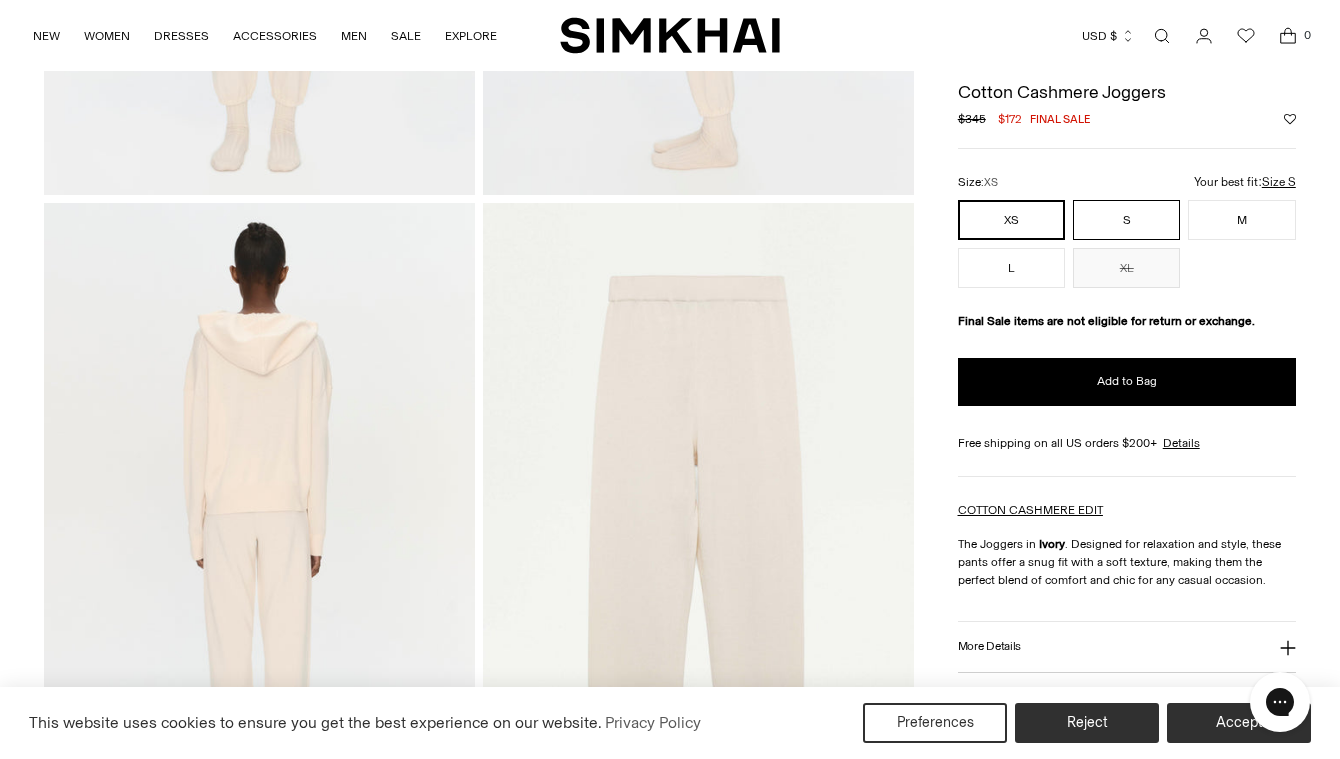 click on "S" at bounding box center (1126, 220) 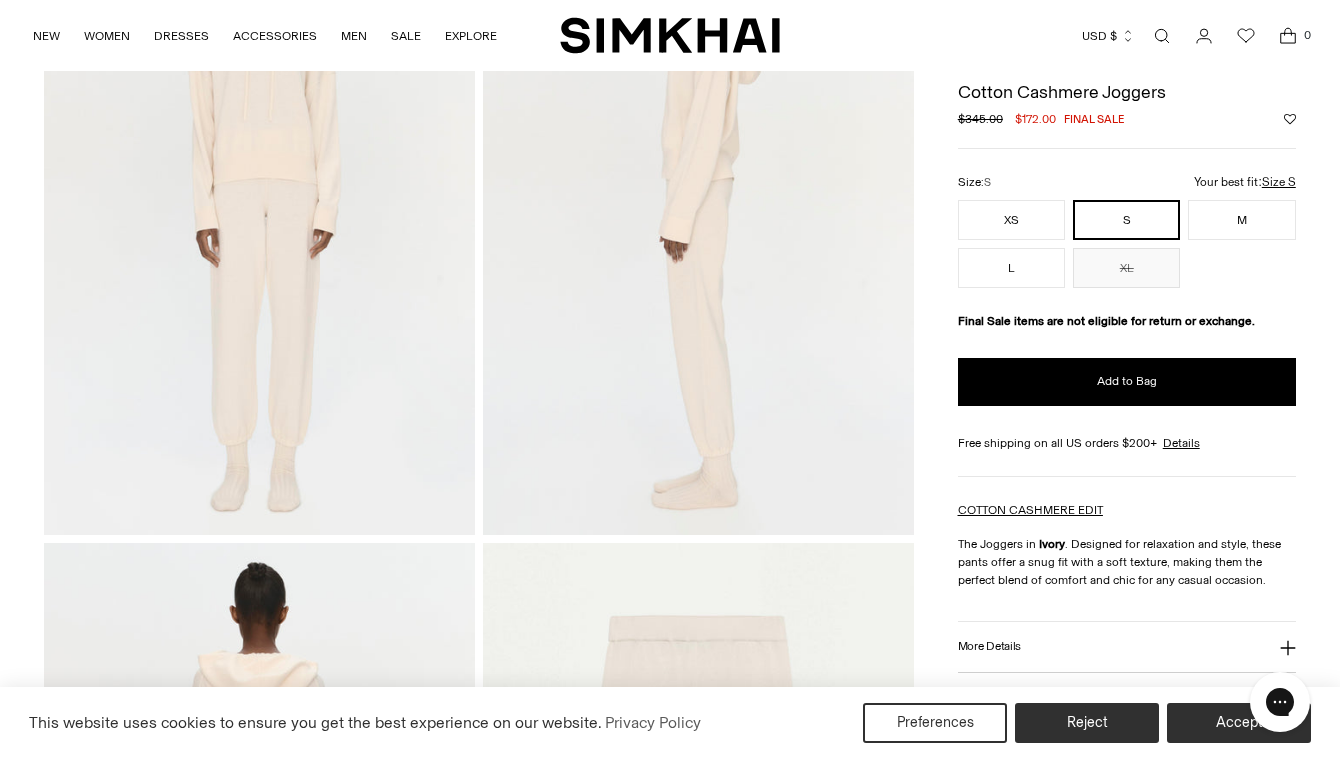 scroll, scrollTop: 0, scrollLeft: 0, axis: both 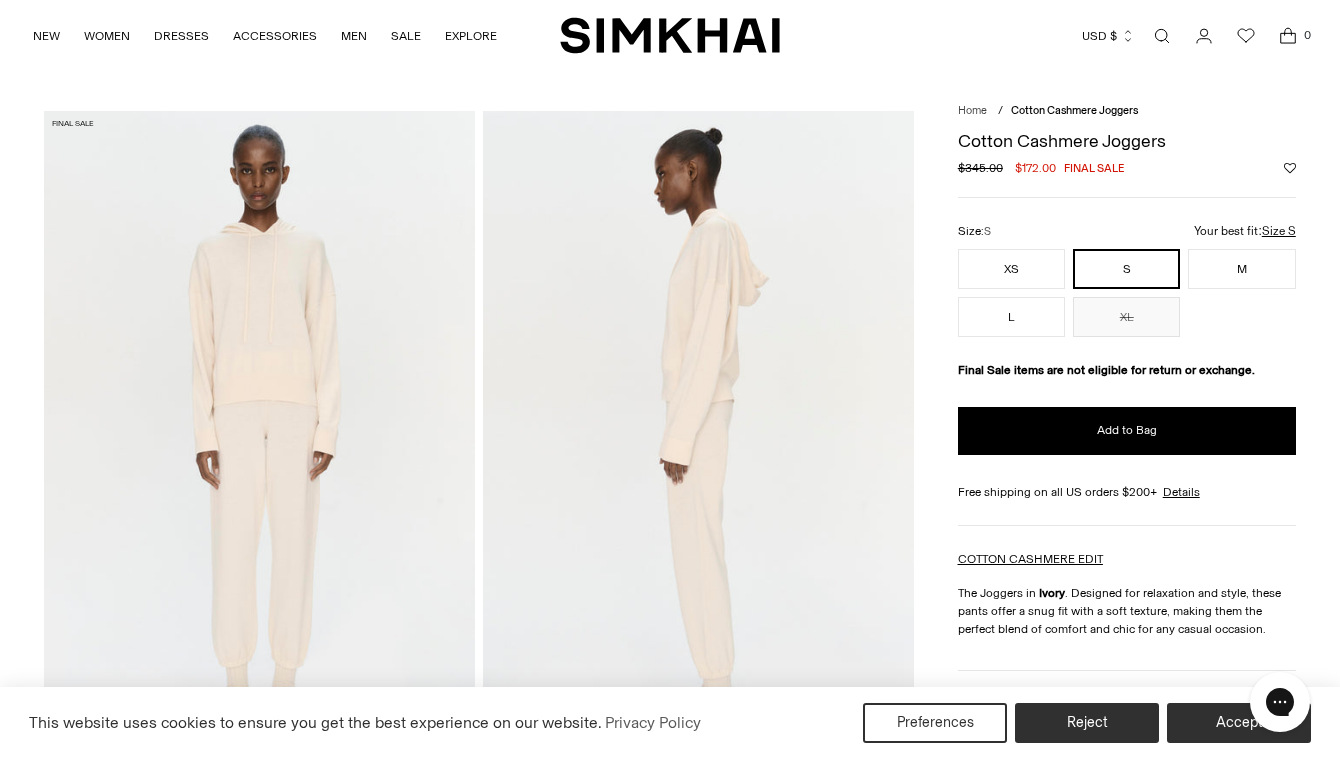 click at bounding box center [1162, 36] 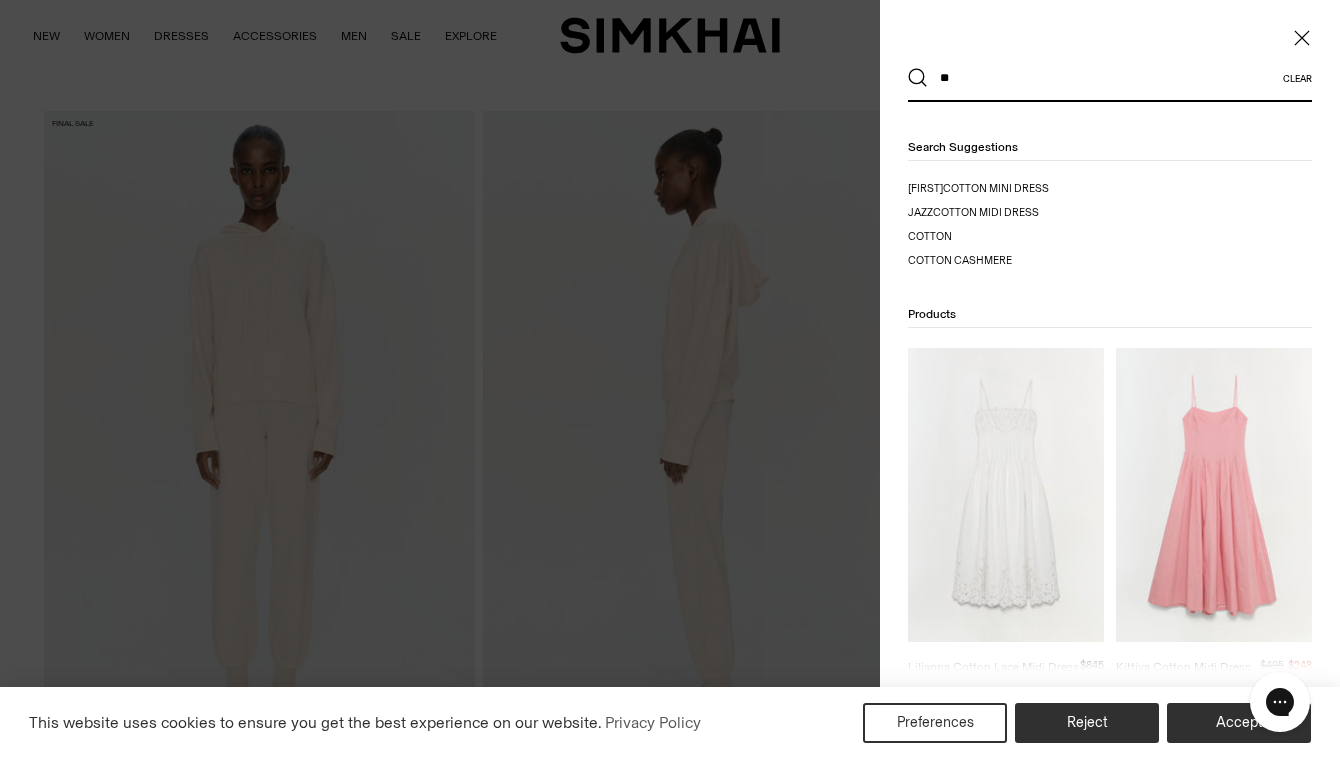 type on "*" 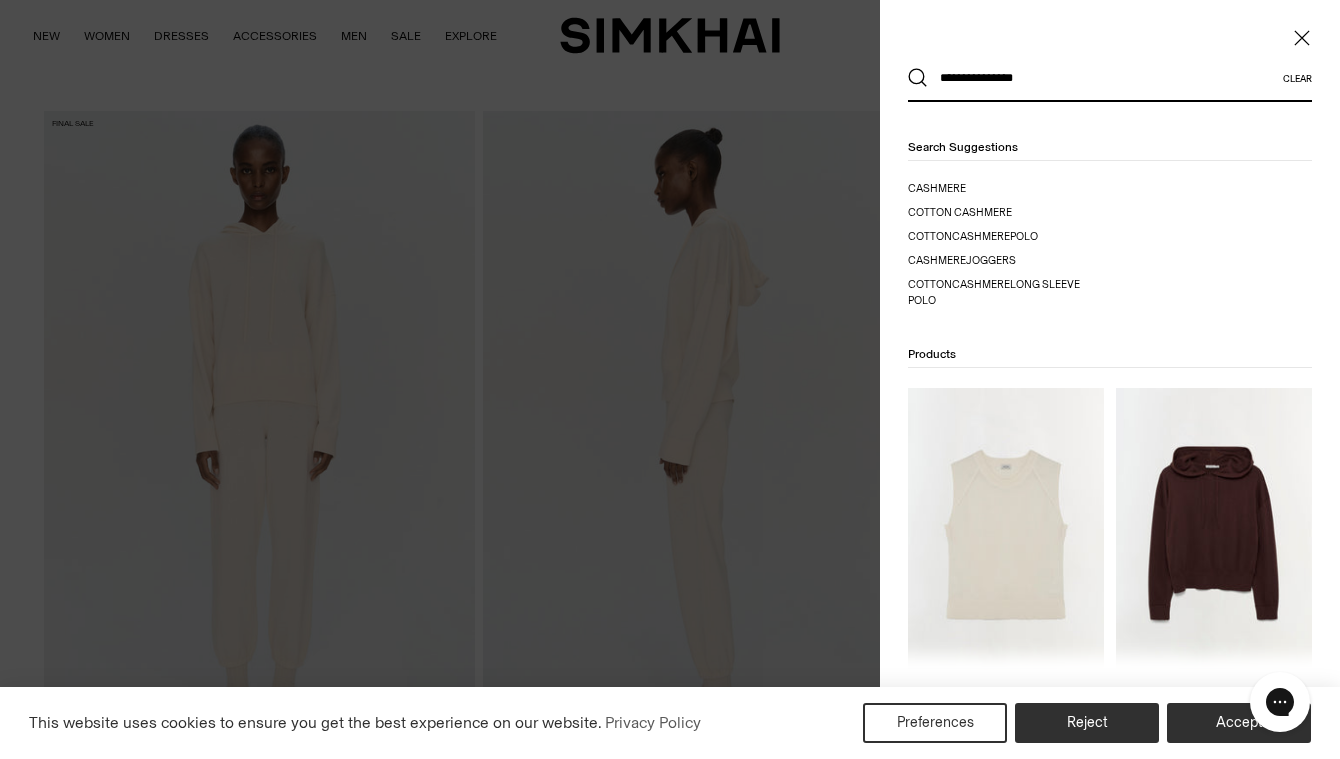 type on "**********" 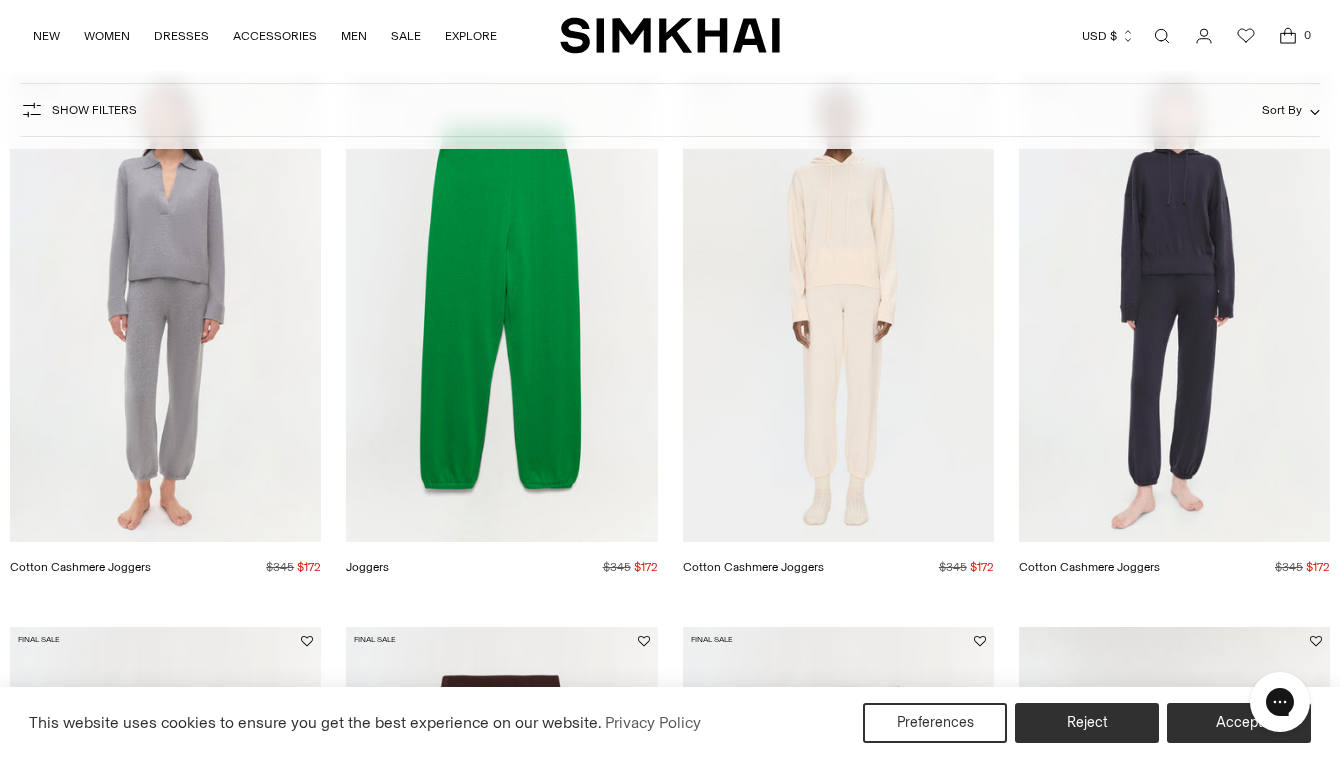 scroll, scrollTop: 283, scrollLeft: 0, axis: vertical 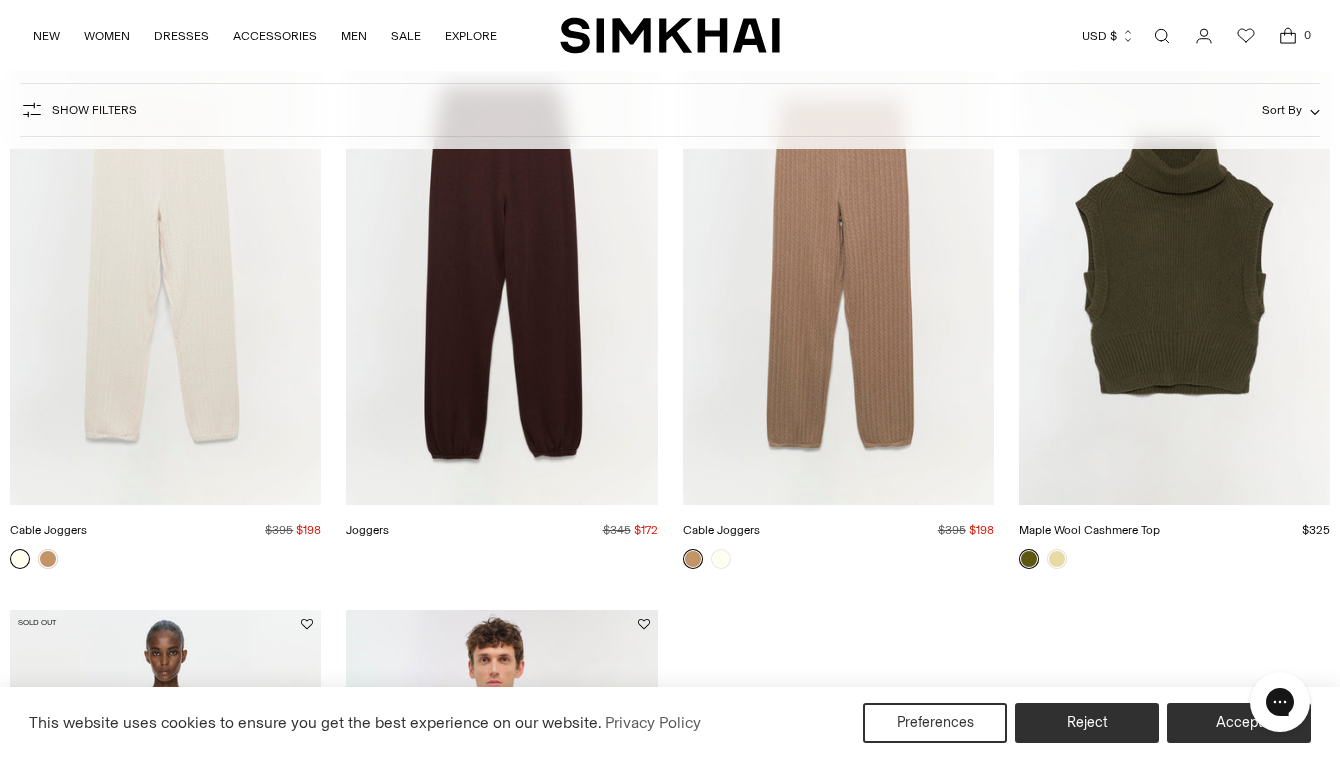 click at bounding box center [0, 0] 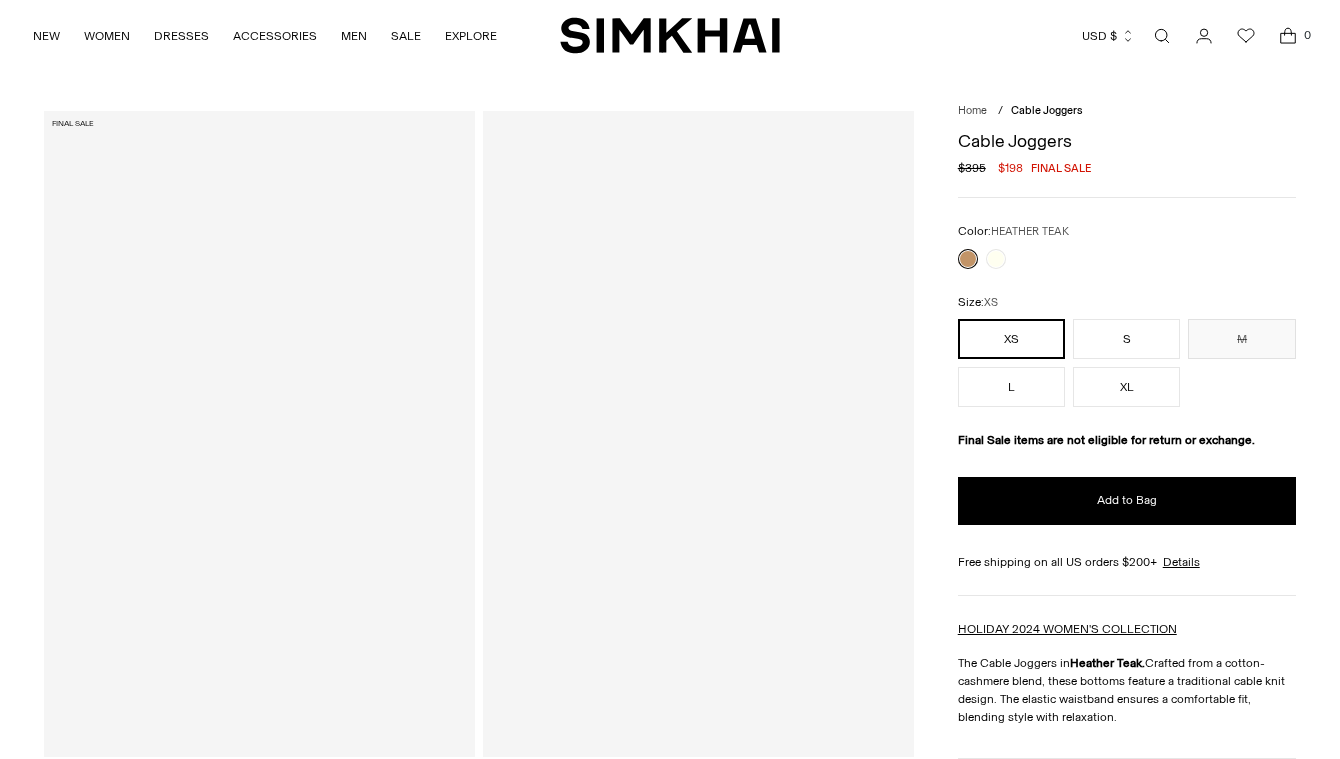 scroll, scrollTop: 0, scrollLeft: 0, axis: both 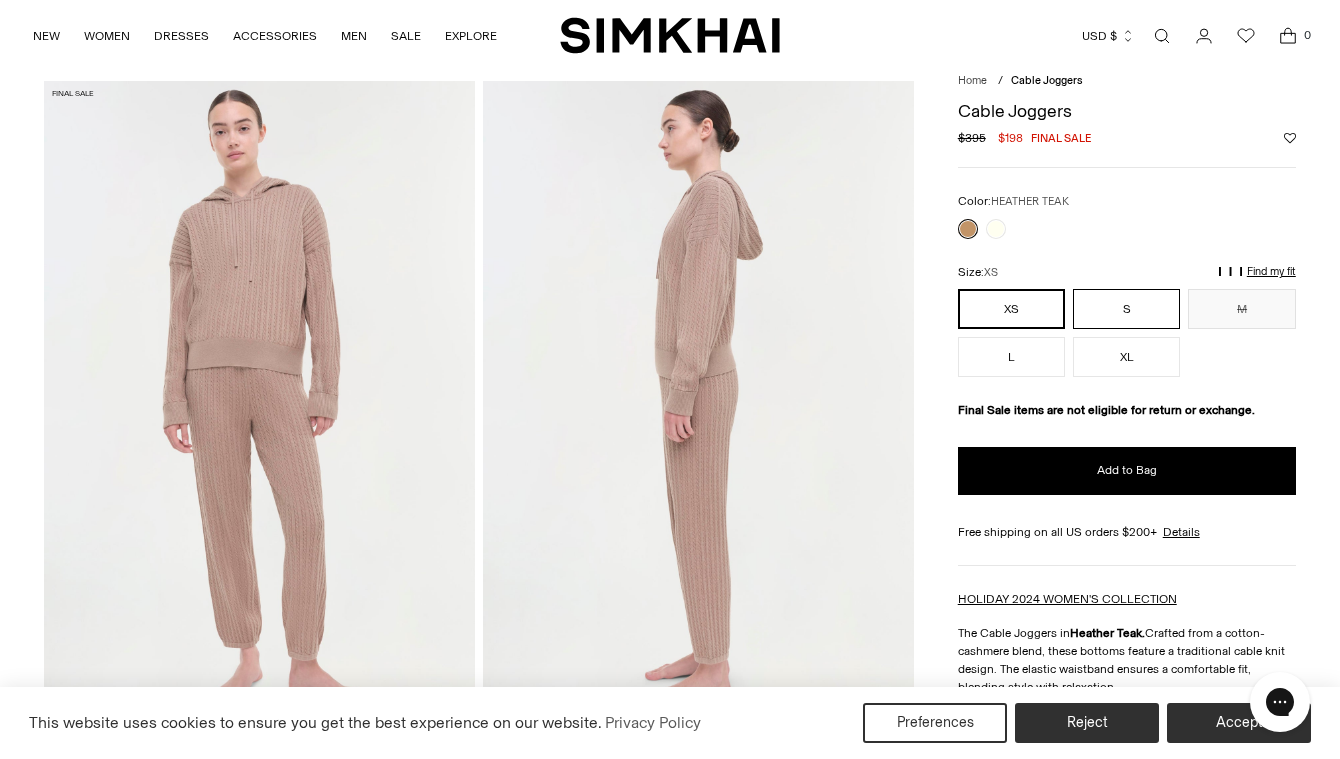 click on "S" at bounding box center [1126, 309] 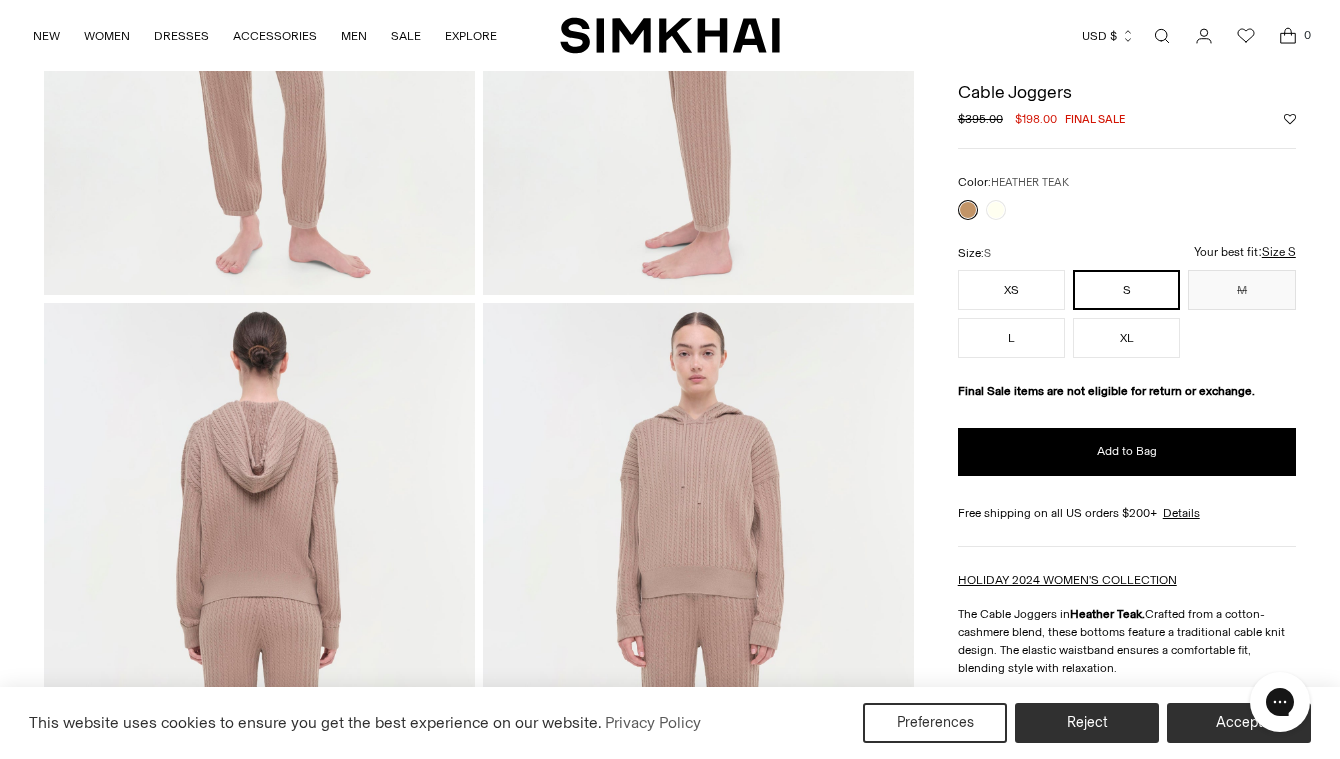 scroll, scrollTop: 305, scrollLeft: 0, axis: vertical 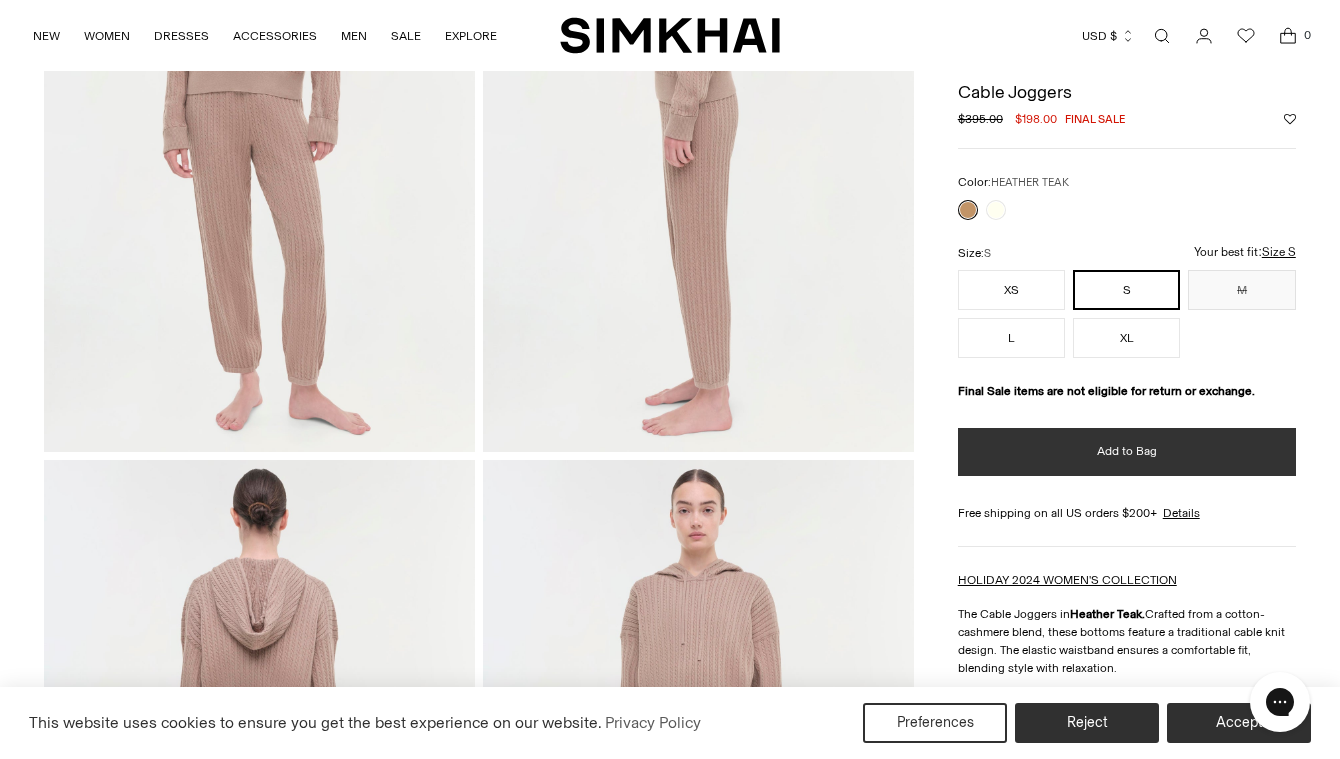 click on "Add to Bag" at bounding box center (1127, 451) 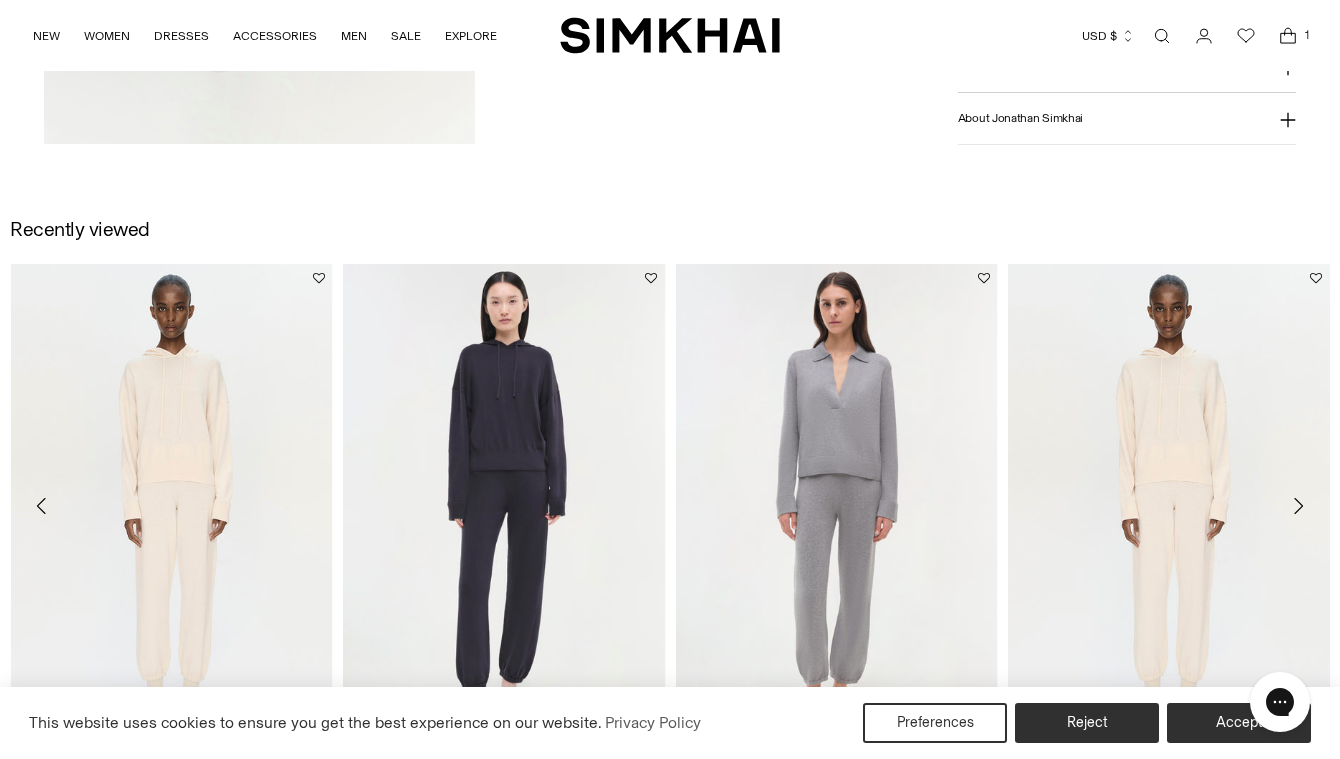 scroll, scrollTop: 1943, scrollLeft: 0, axis: vertical 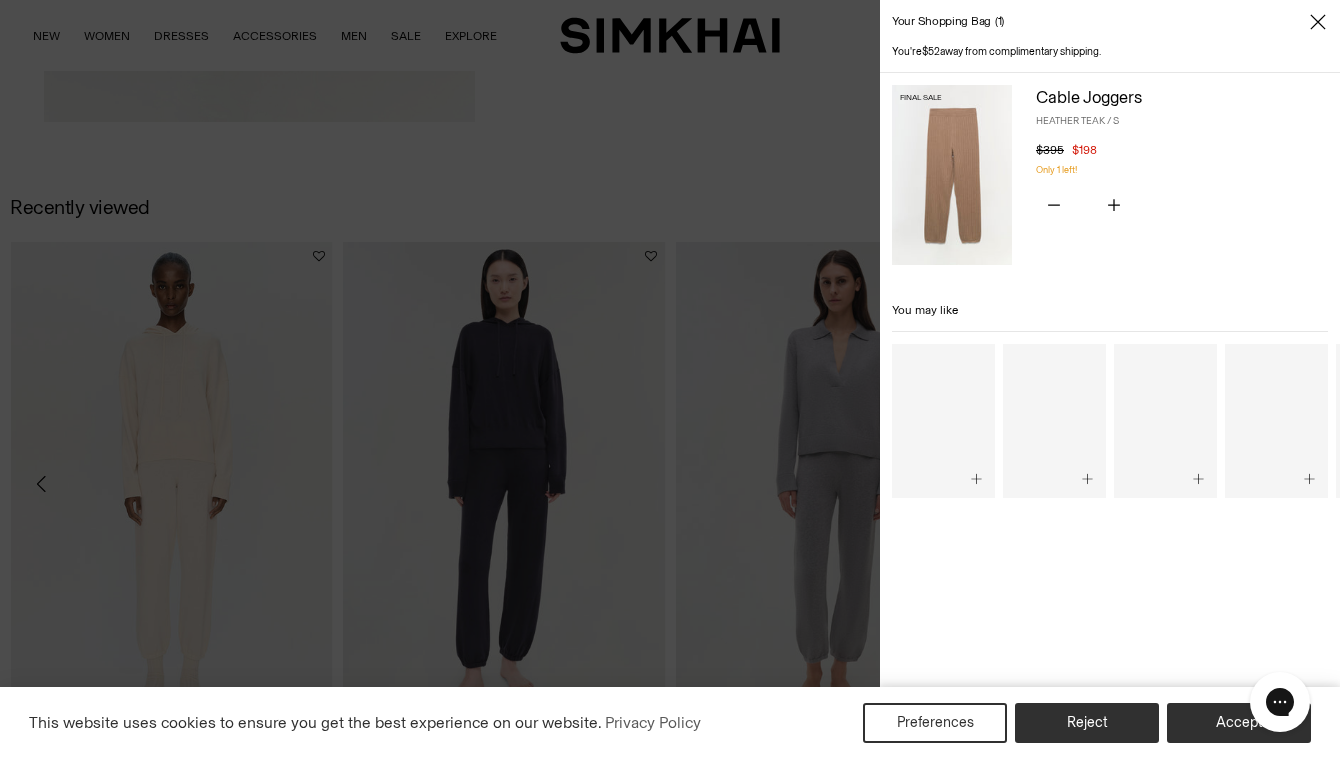 click at bounding box center (670, 379) 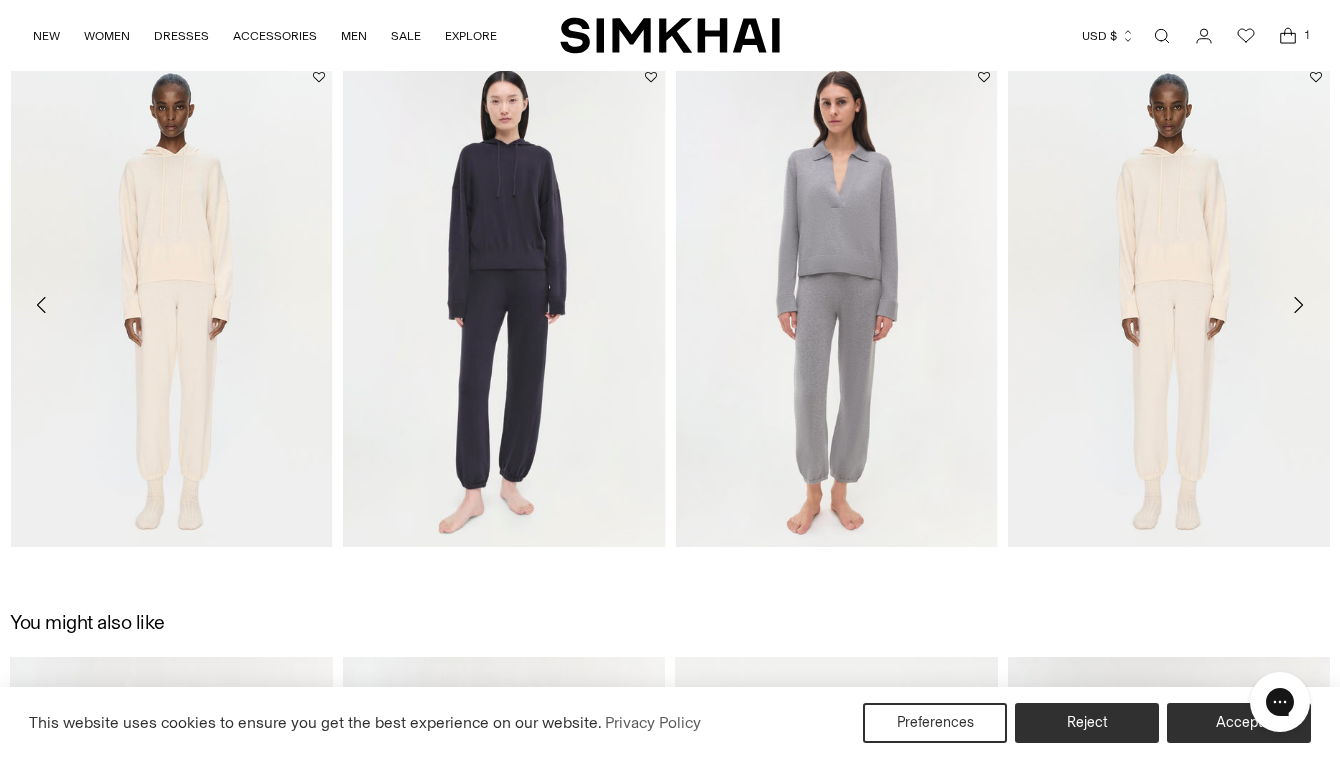 scroll, scrollTop: 2133, scrollLeft: 0, axis: vertical 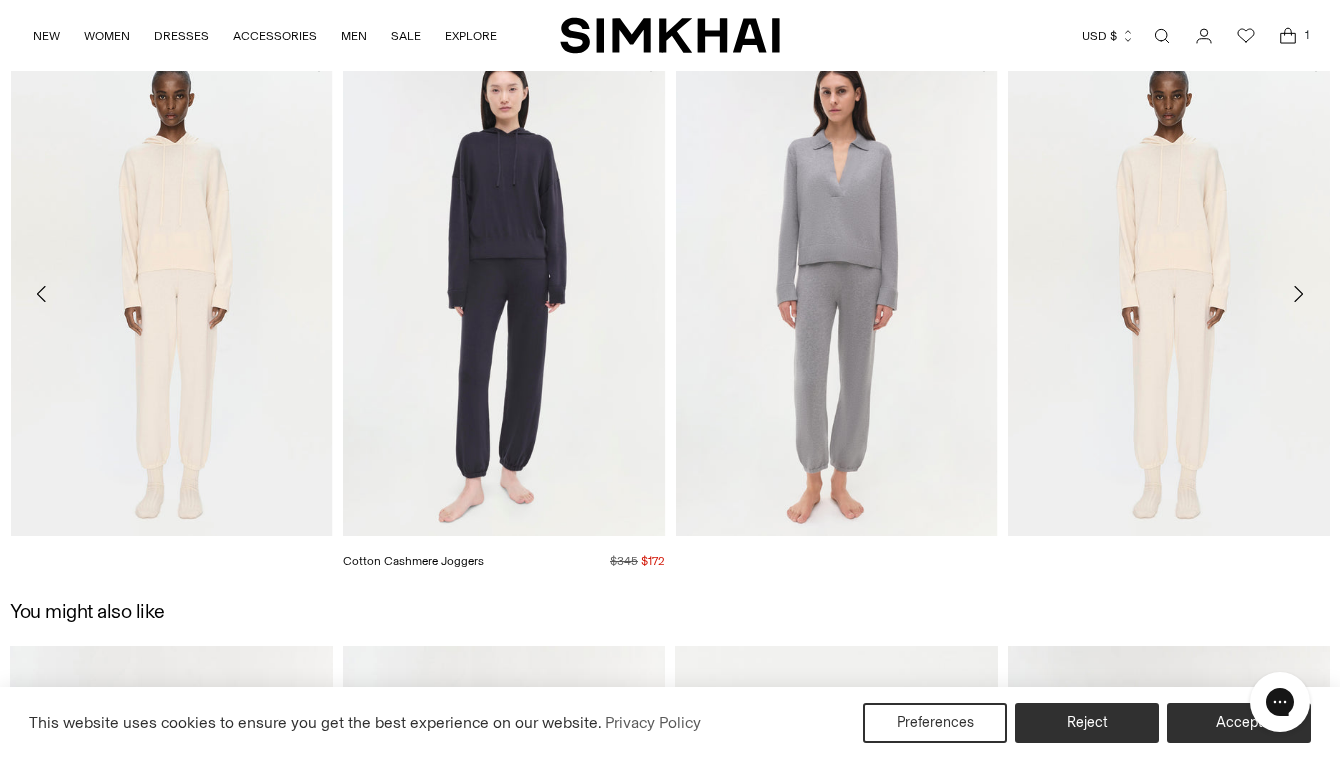 click at bounding box center [0, 0] 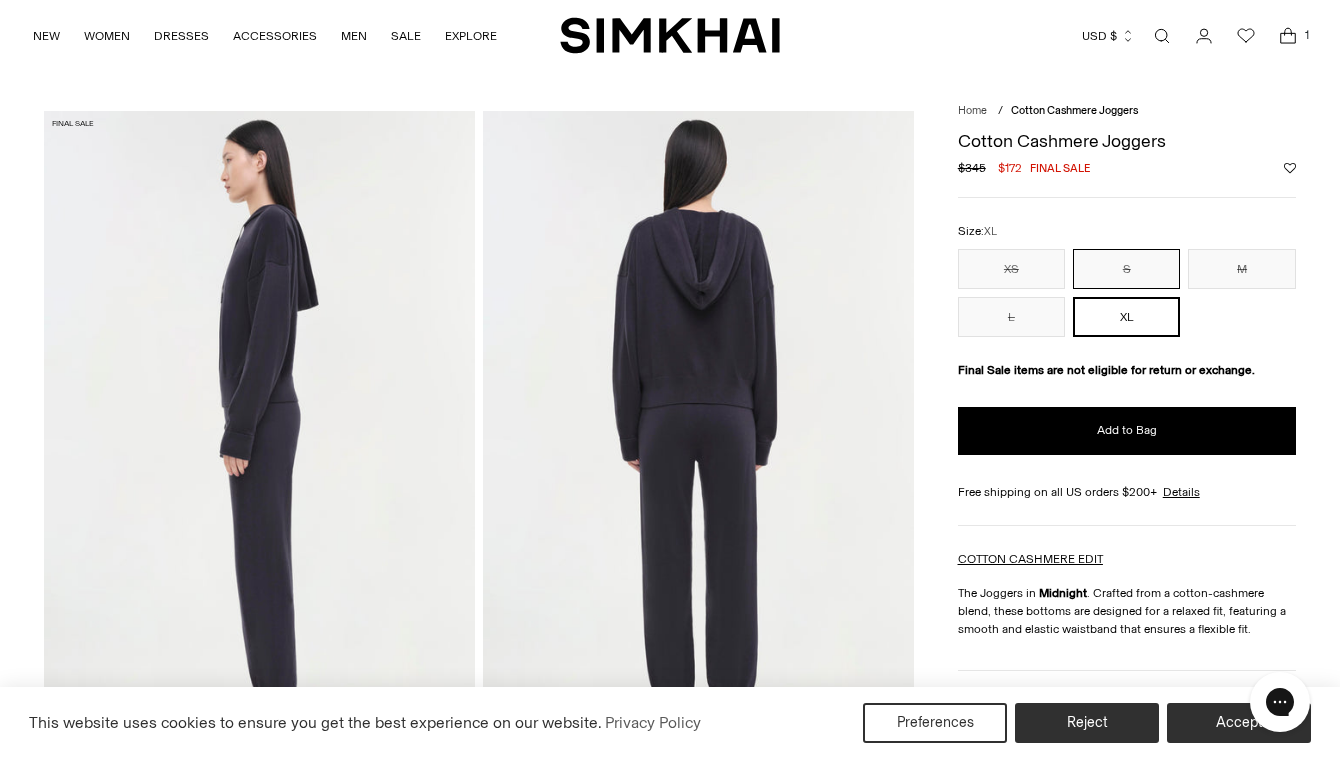 scroll, scrollTop: 0, scrollLeft: 0, axis: both 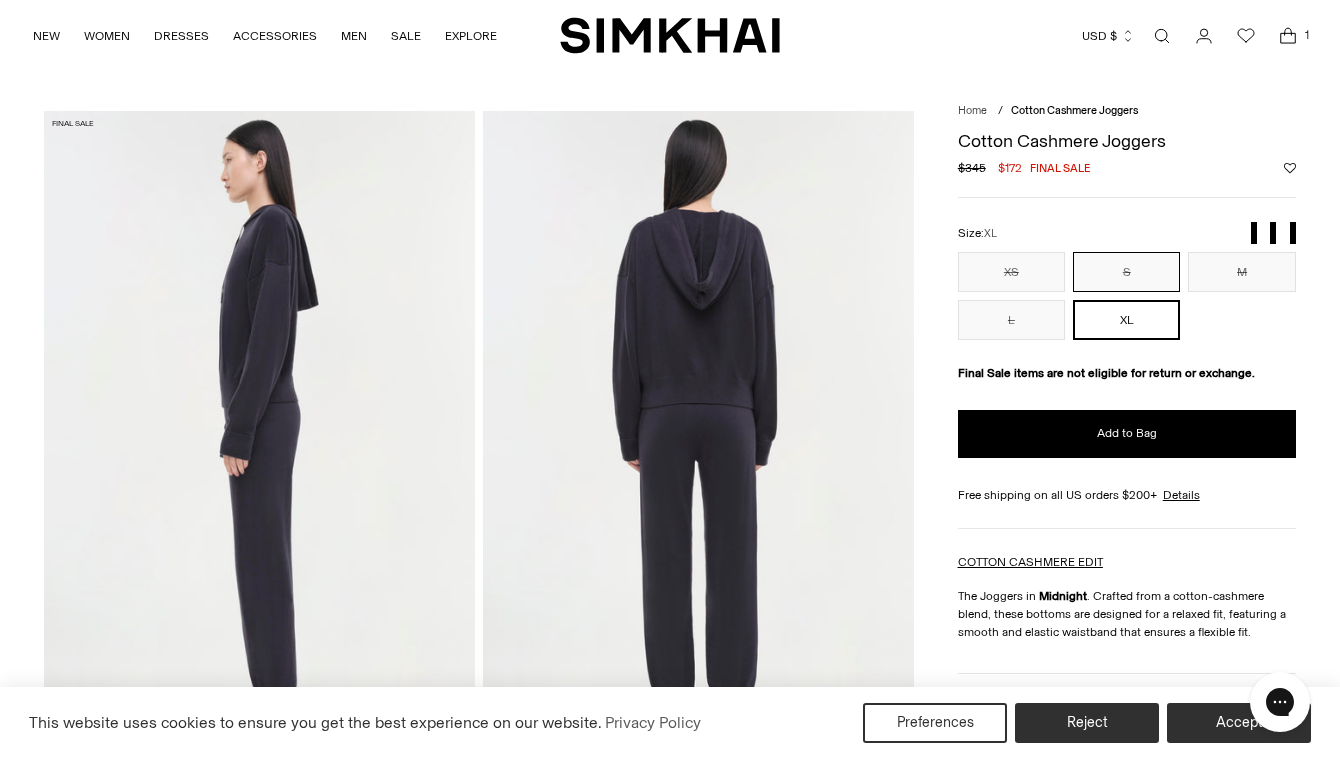 click on "S" at bounding box center [1126, 272] 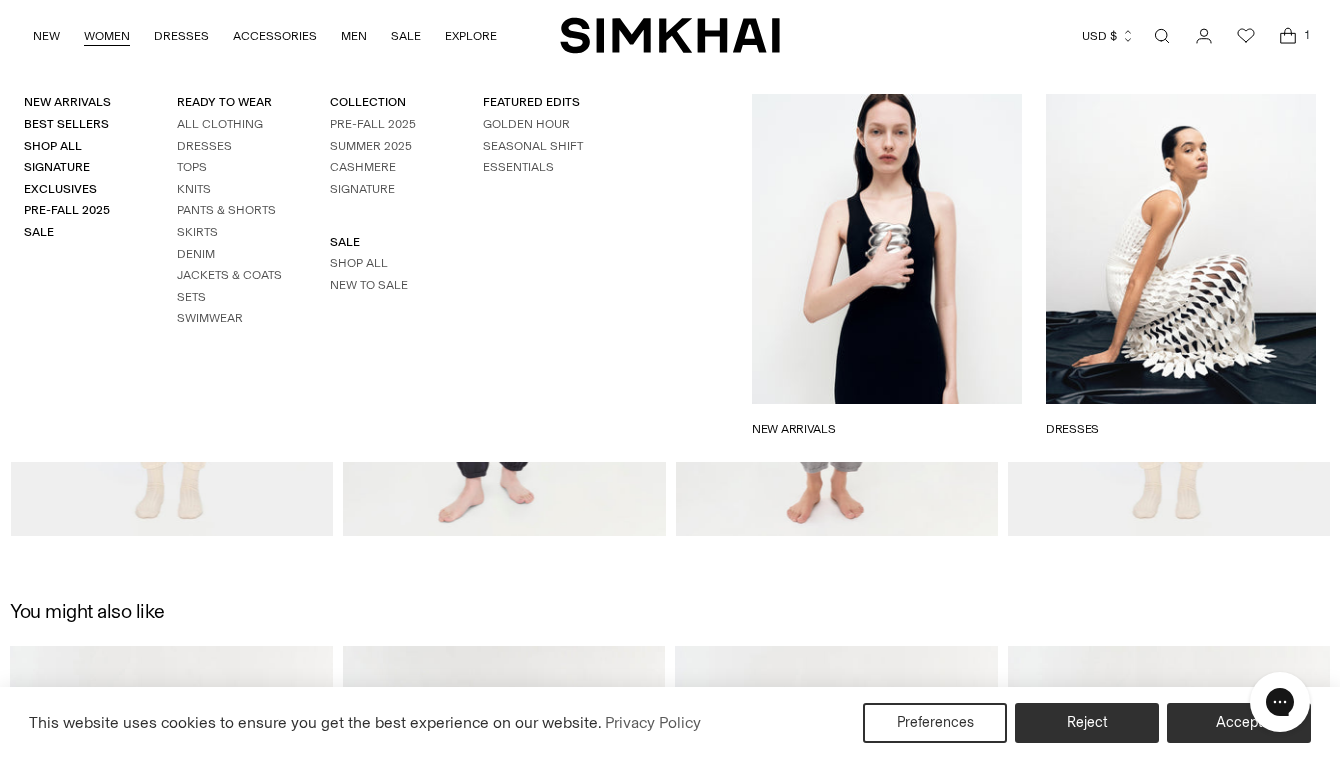 scroll, scrollTop: 2133, scrollLeft: 0, axis: vertical 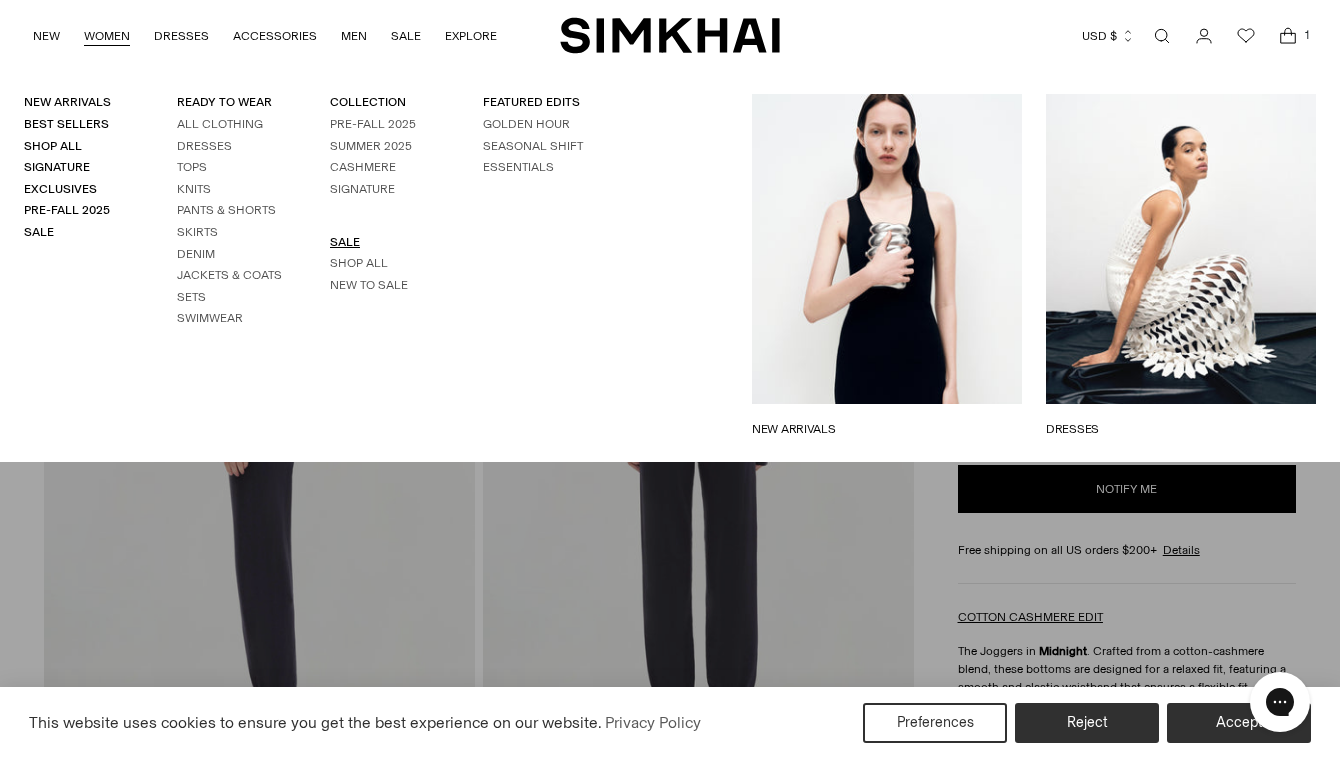 click on "SALE" at bounding box center [345, 242] 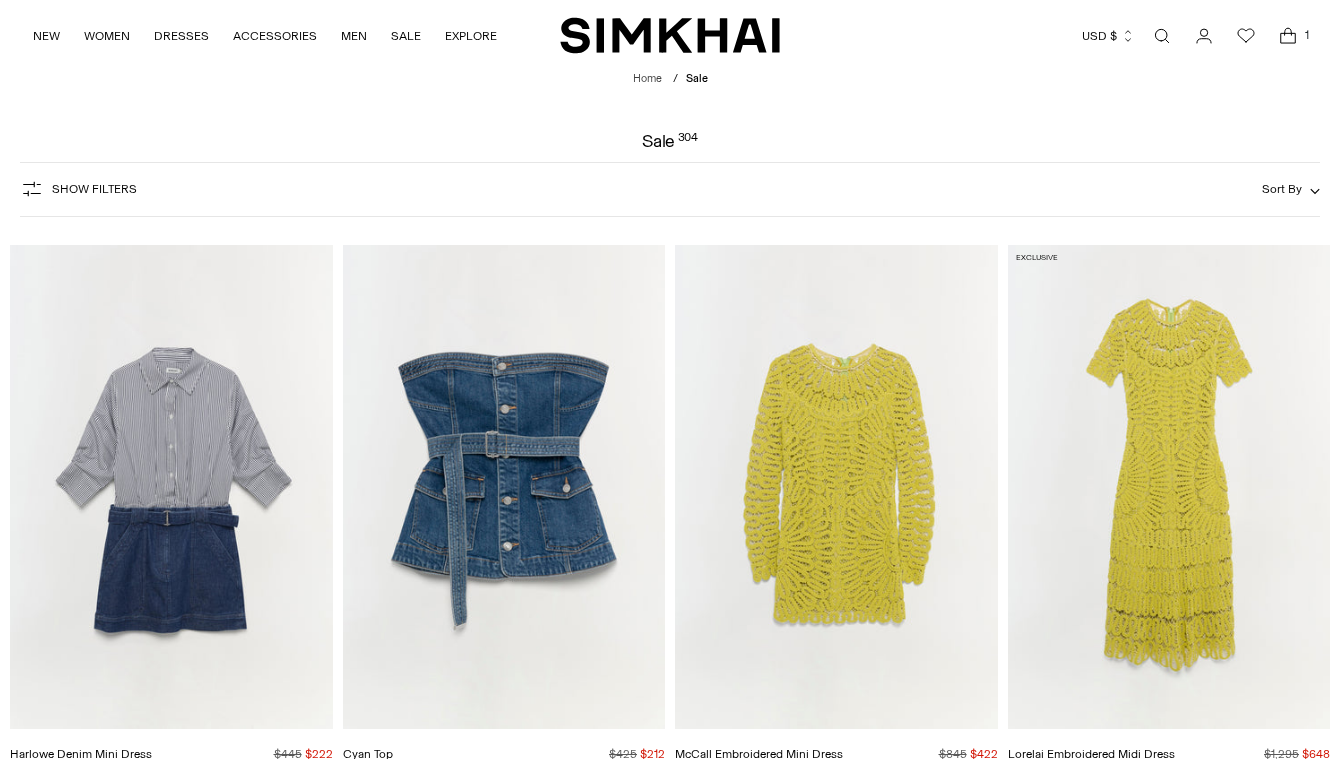 scroll, scrollTop: 0, scrollLeft: 0, axis: both 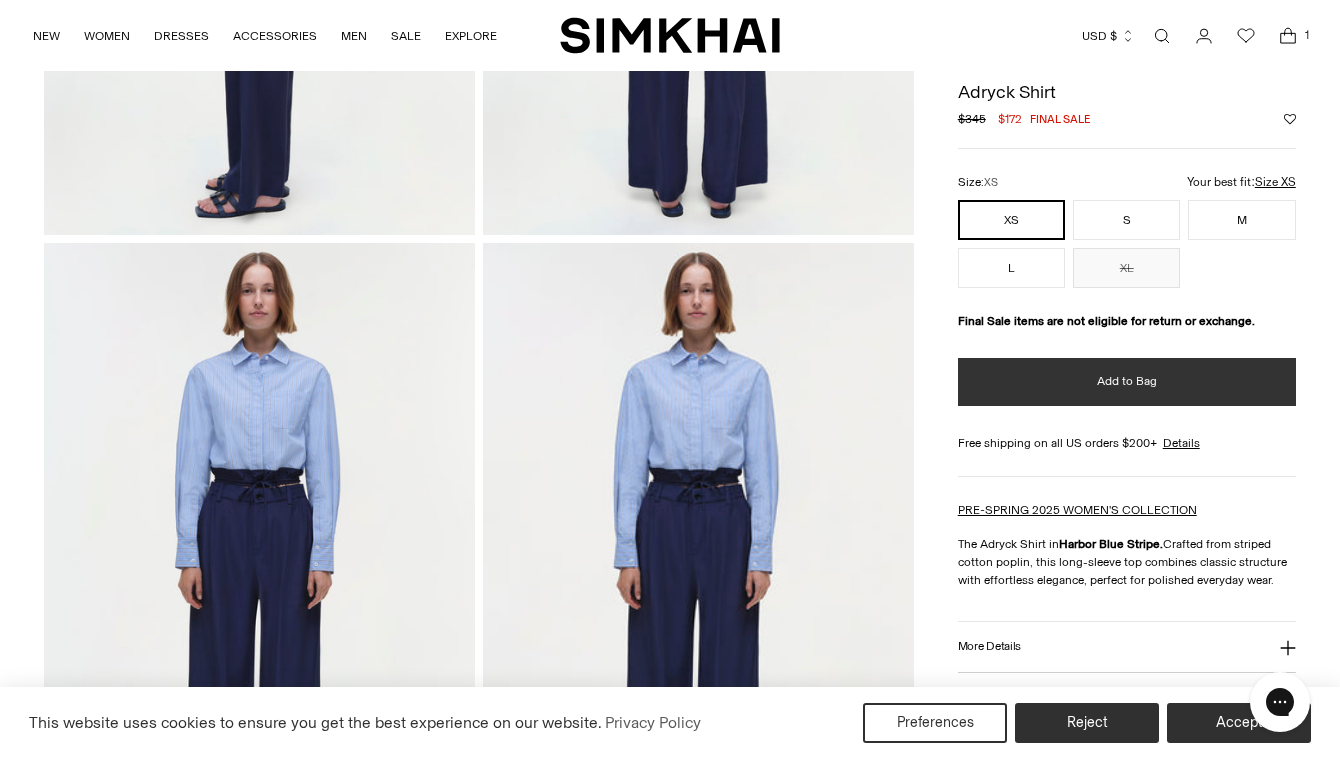 click on "Add to Bag" at bounding box center [1127, 381] 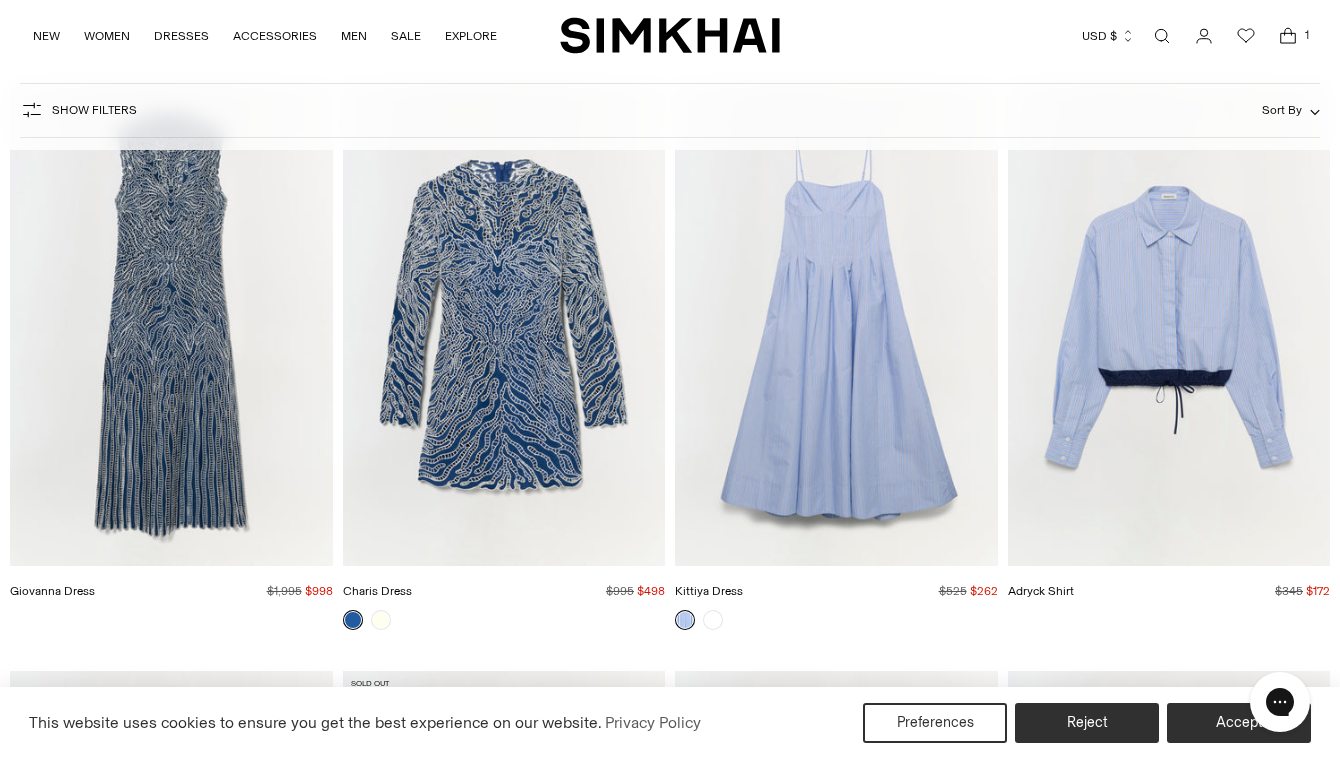 scroll, scrollTop: 1340, scrollLeft: 0, axis: vertical 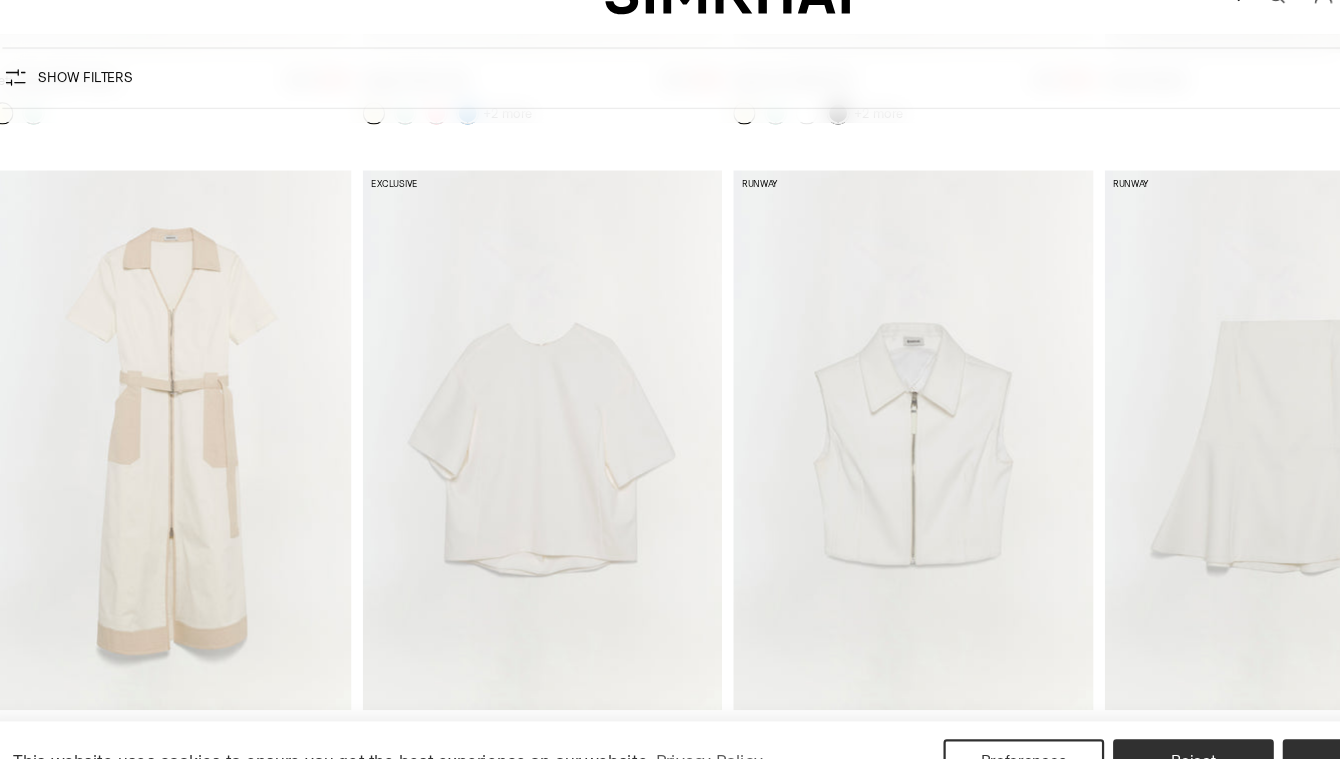 click at bounding box center (0, 0) 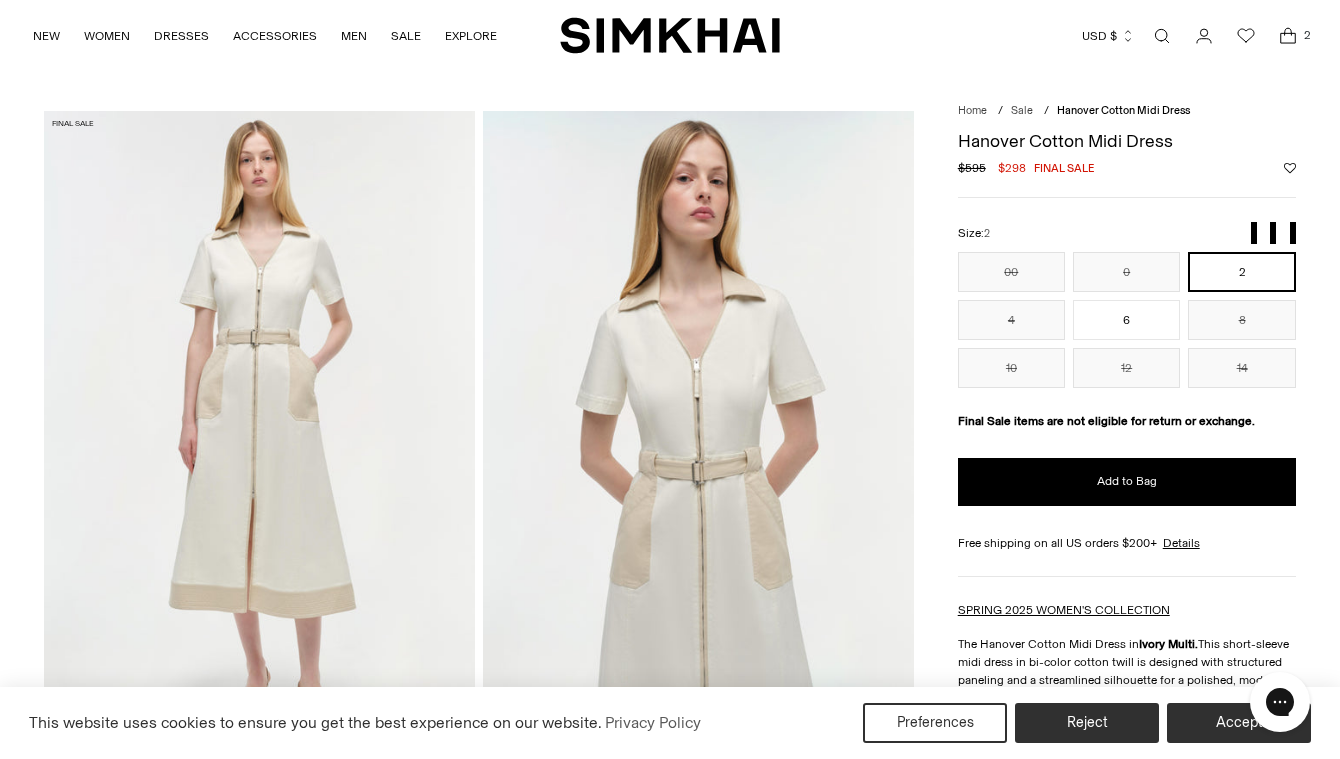 scroll, scrollTop: 0, scrollLeft: 0, axis: both 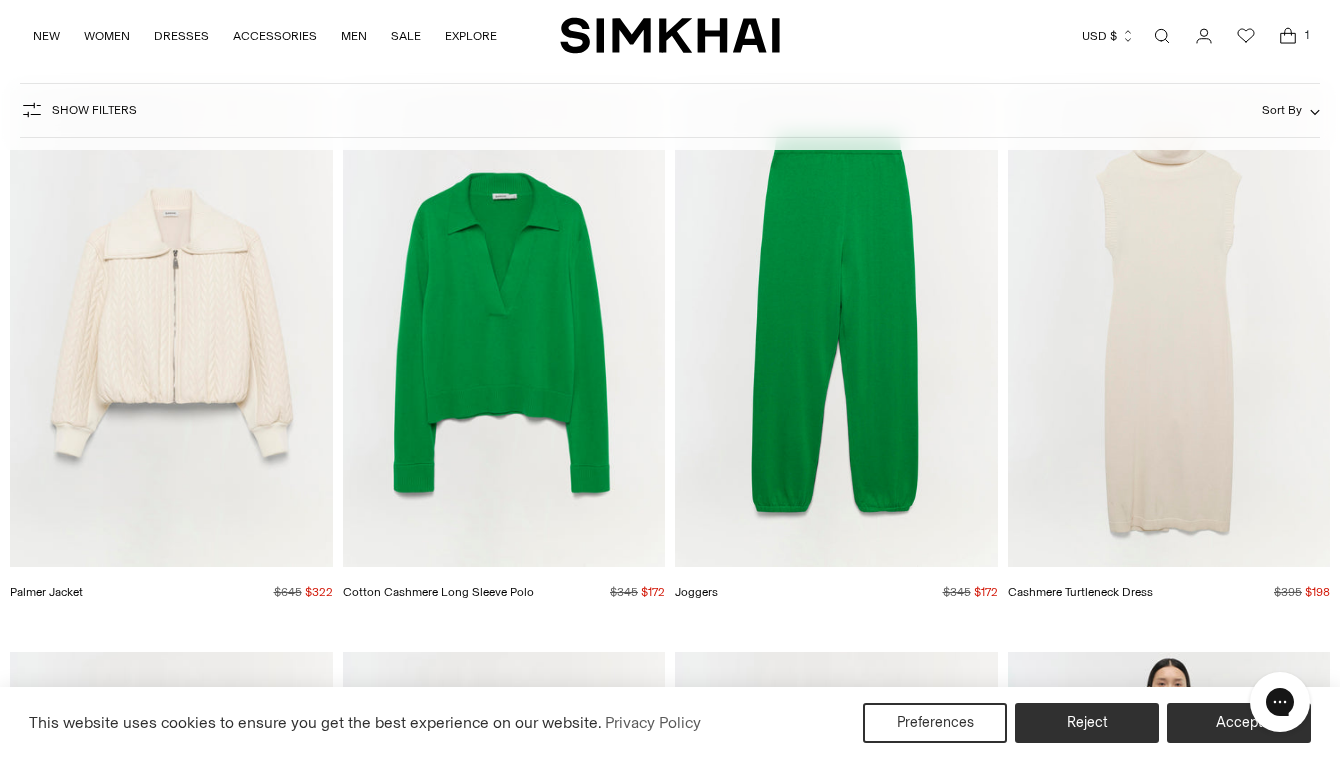 click at bounding box center [0, 0] 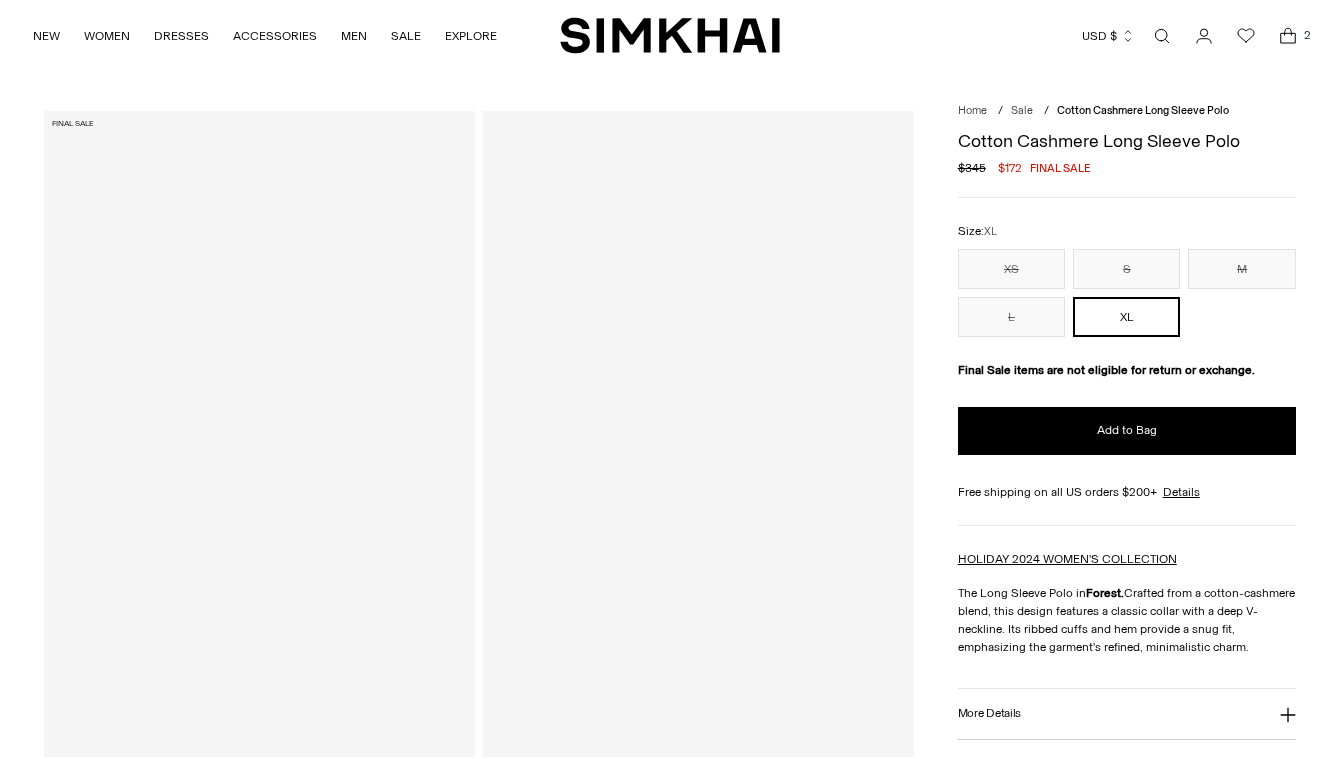 scroll, scrollTop: 0, scrollLeft: 0, axis: both 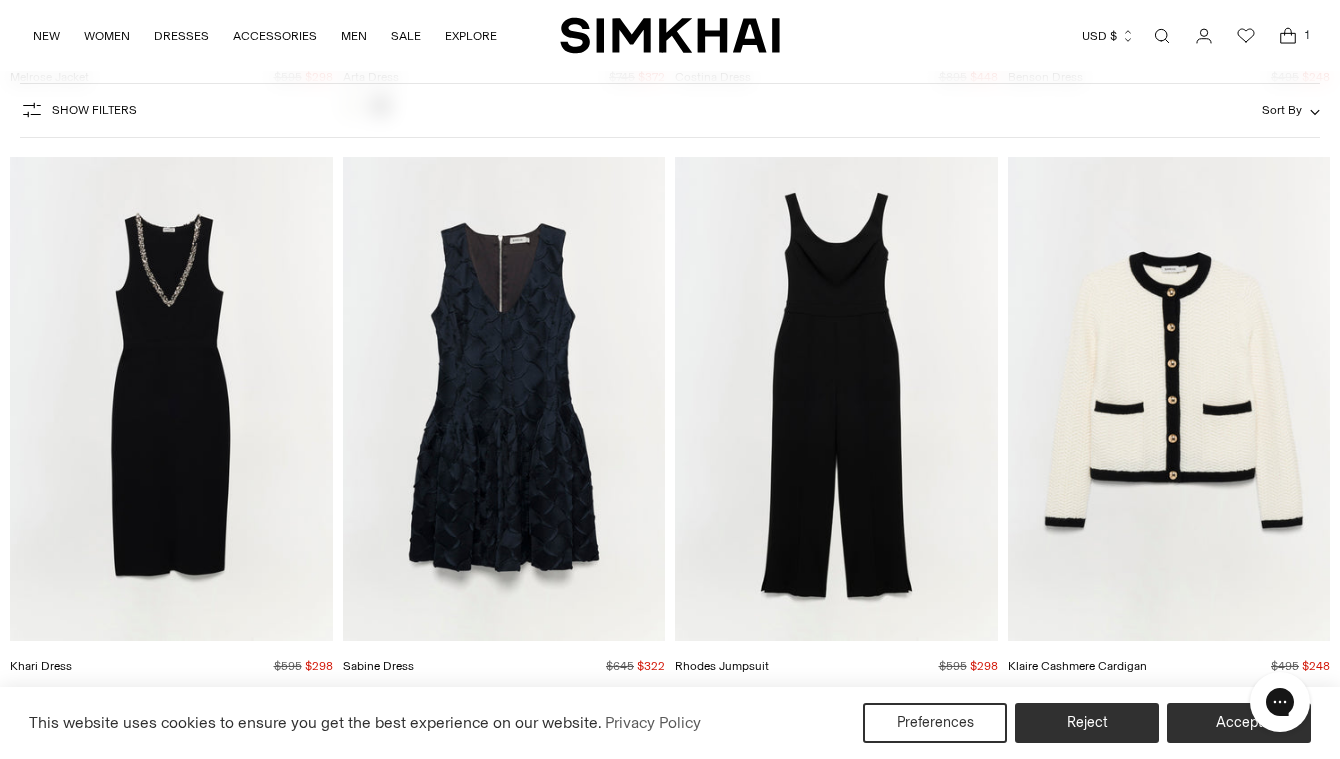 click at bounding box center [0, 0] 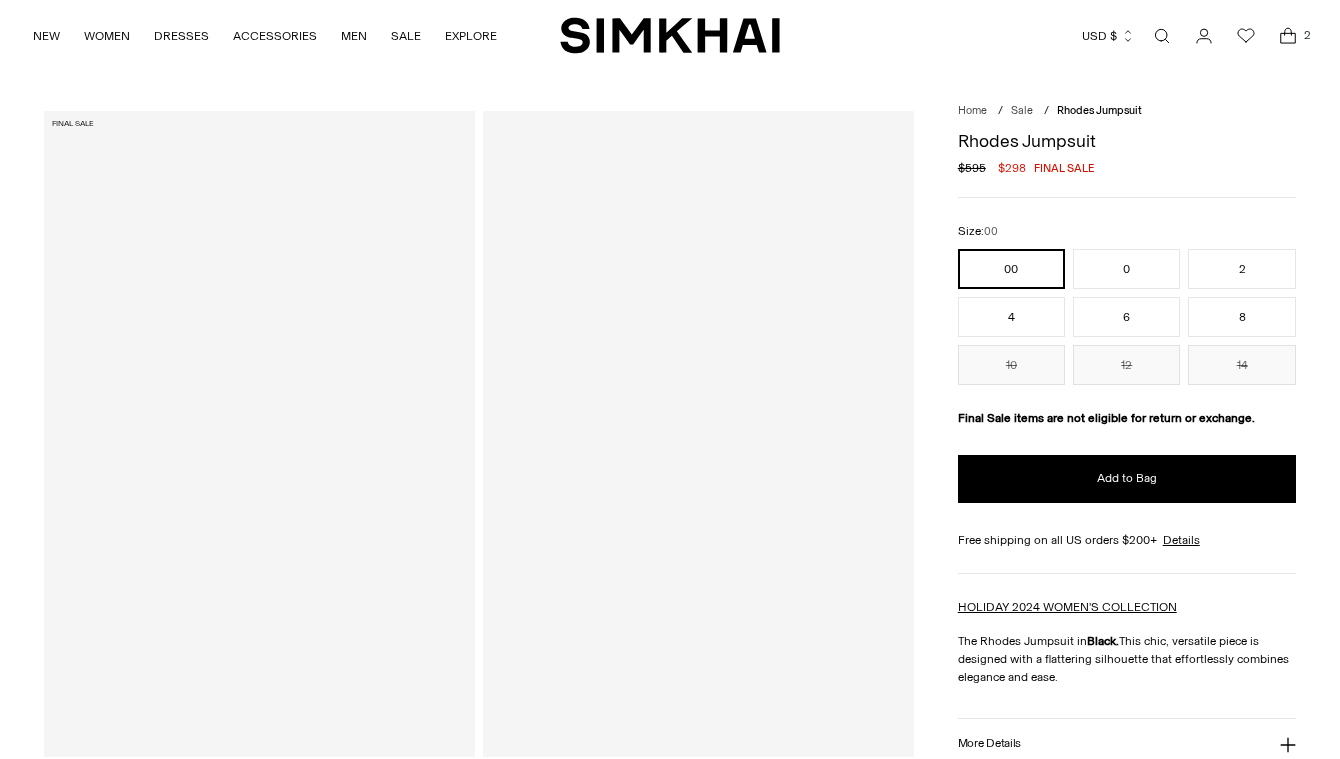 scroll, scrollTop: 0, scrollLeft: 0, axis: both 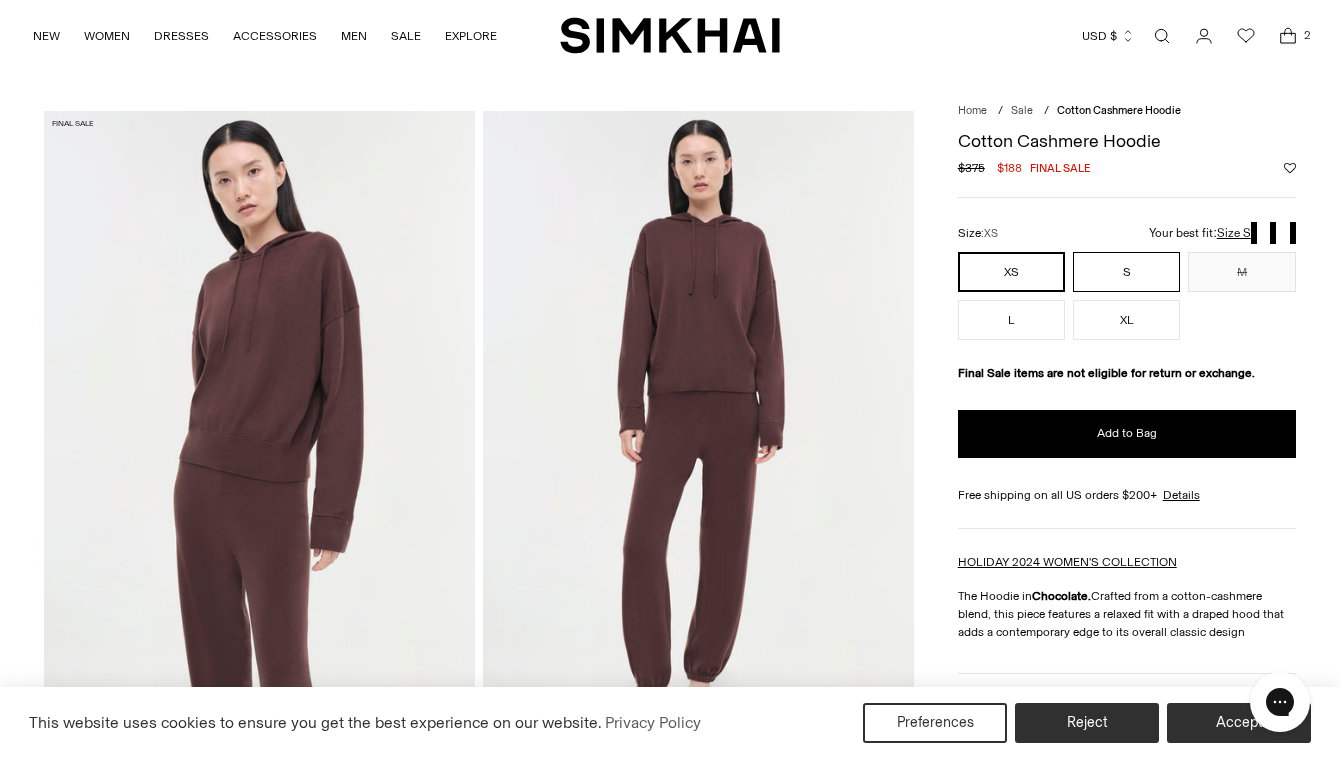 click on "S" at bounding box center [1126, 272] 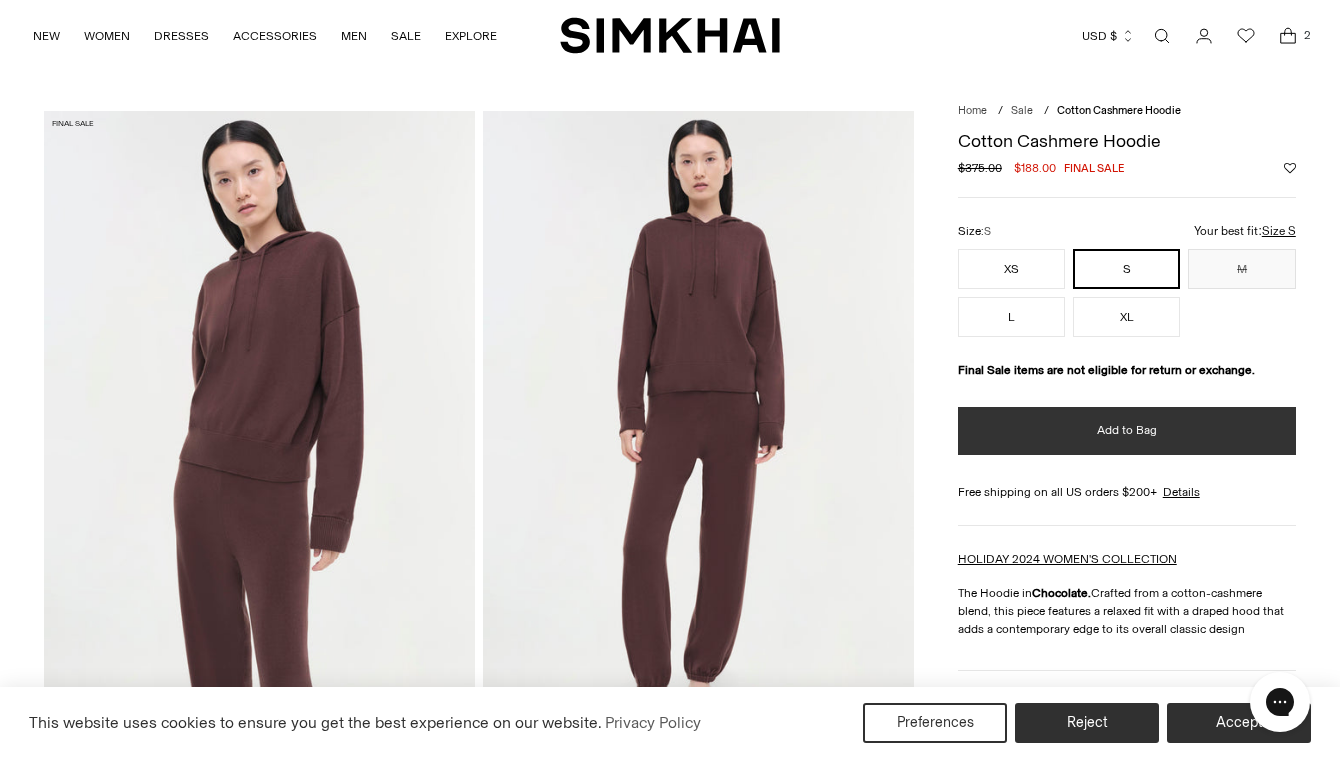 click on "Add to Bag" at bounding box center [1127, 430] 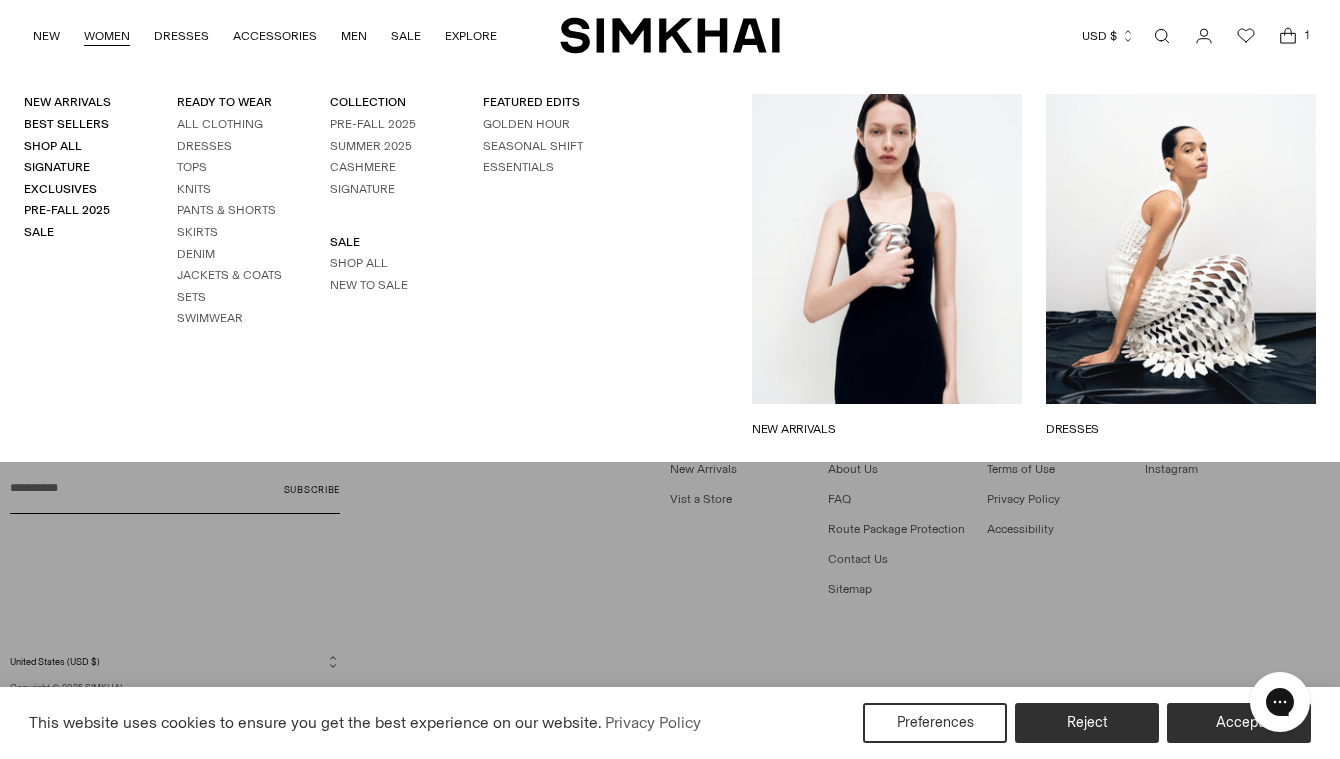 scroll, scrollTop: 3433, scrollLeft: 0, axis: vertical 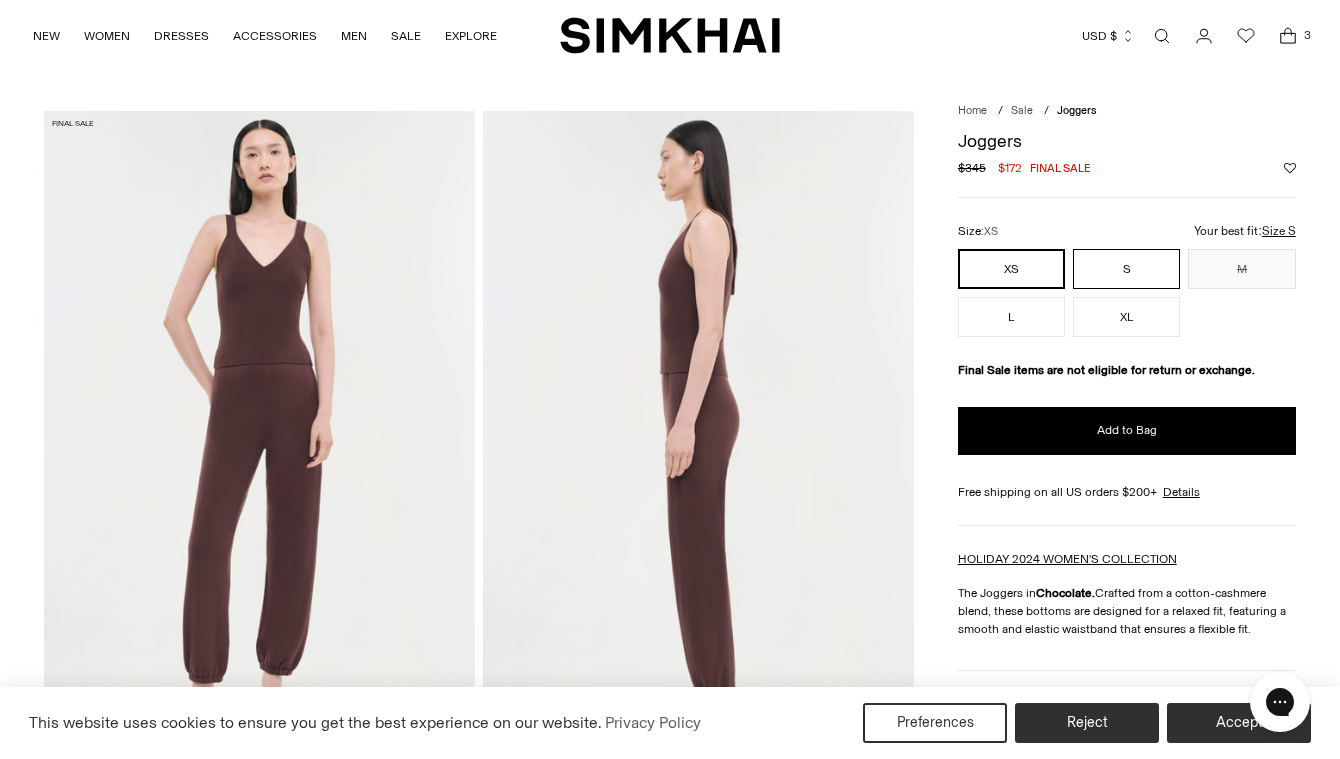 click on "Size:
XS
XS
S
M
L
XL
** * * * **" at bounding box center [1127, 279] 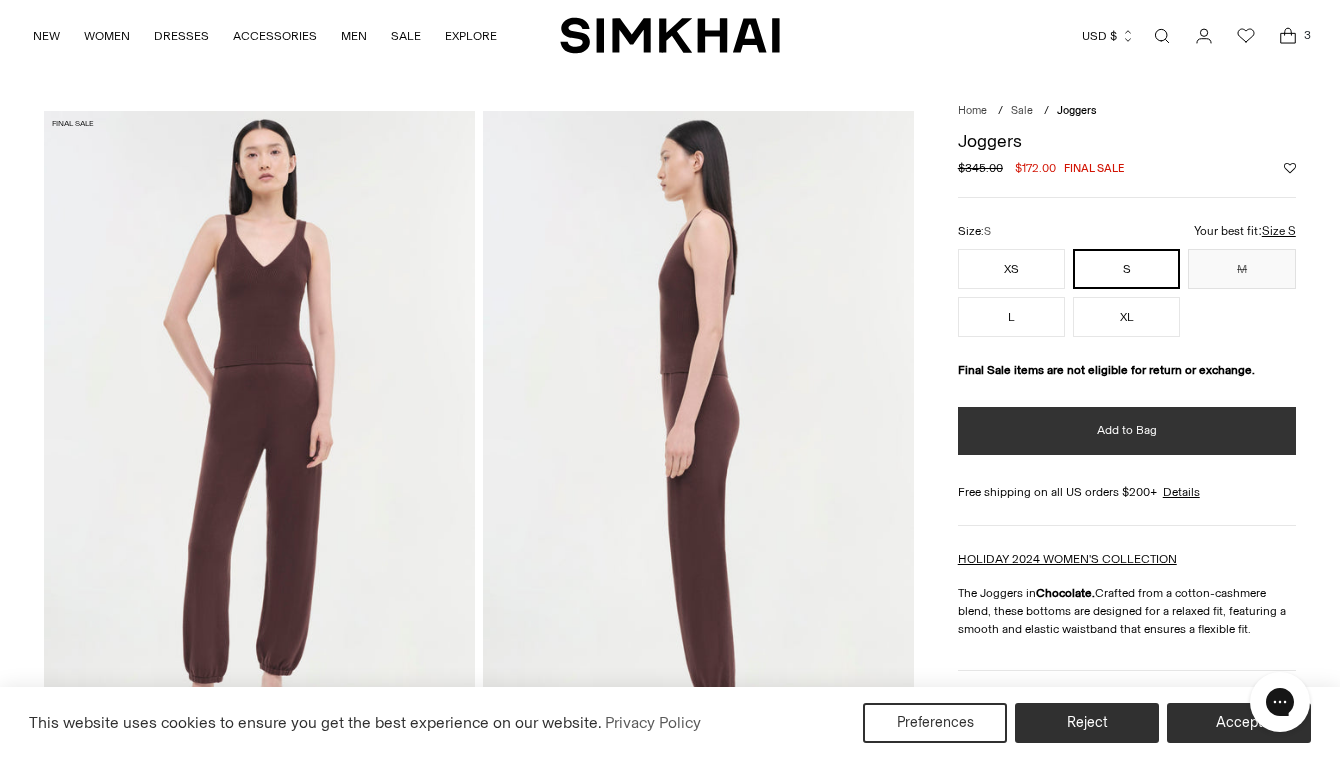 click on "Add to Bag" at bounding box center [1127, 430] 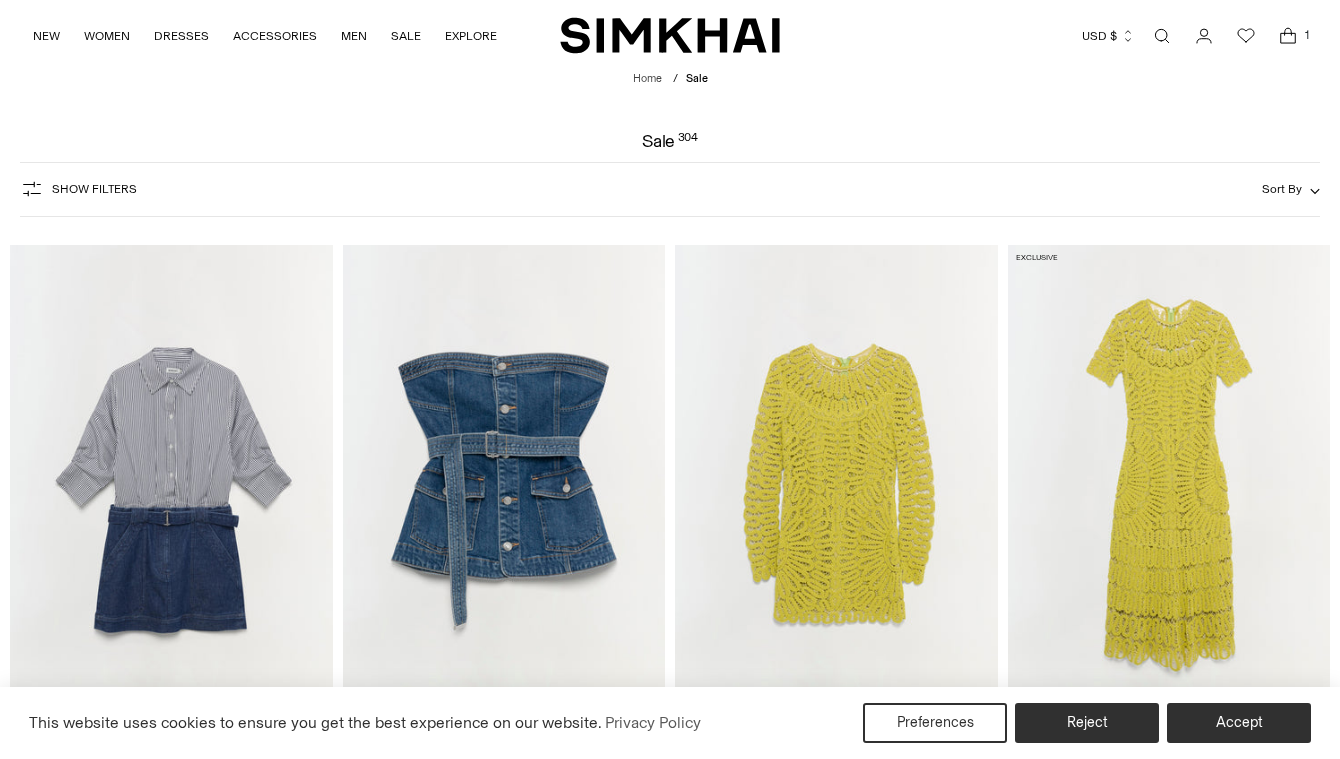 scroll, scrollTop: 3433, scrollLeft: 0, axis: vertical 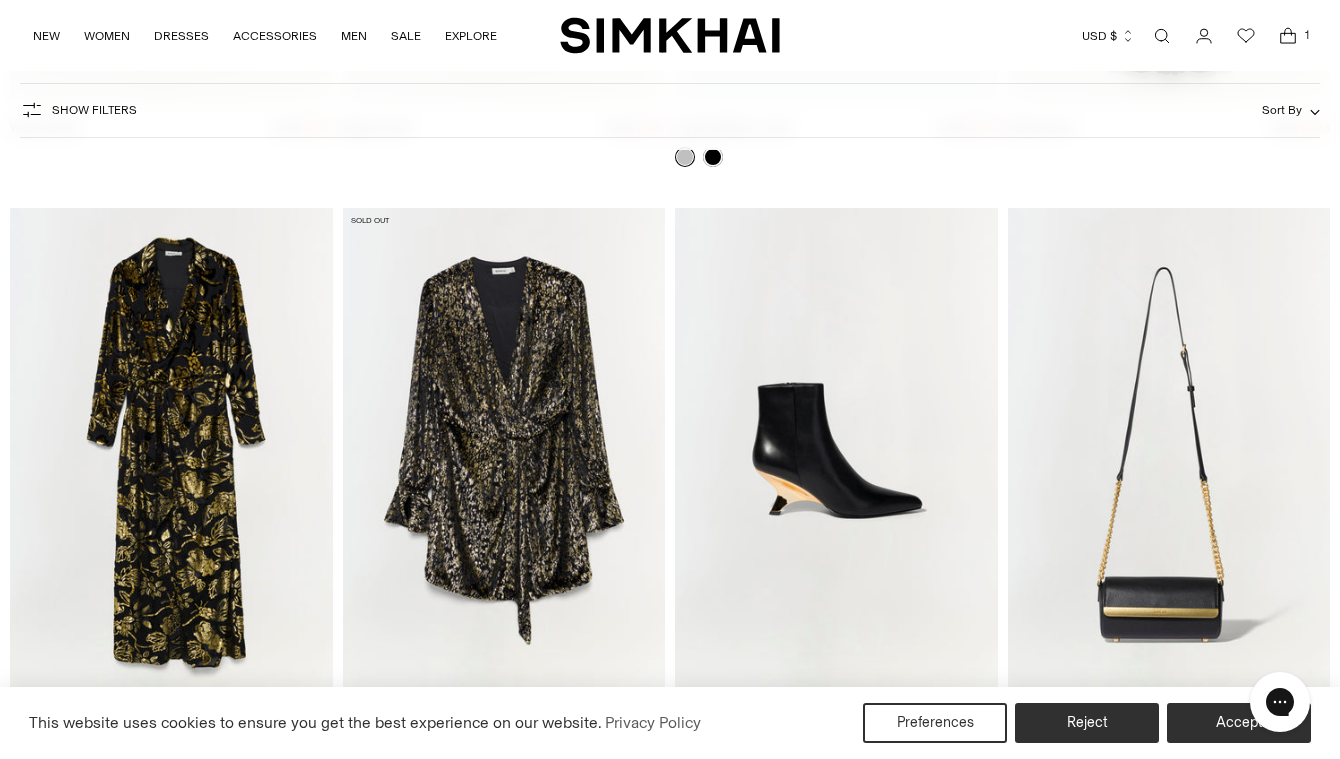 click at bounding box center (0, 0) 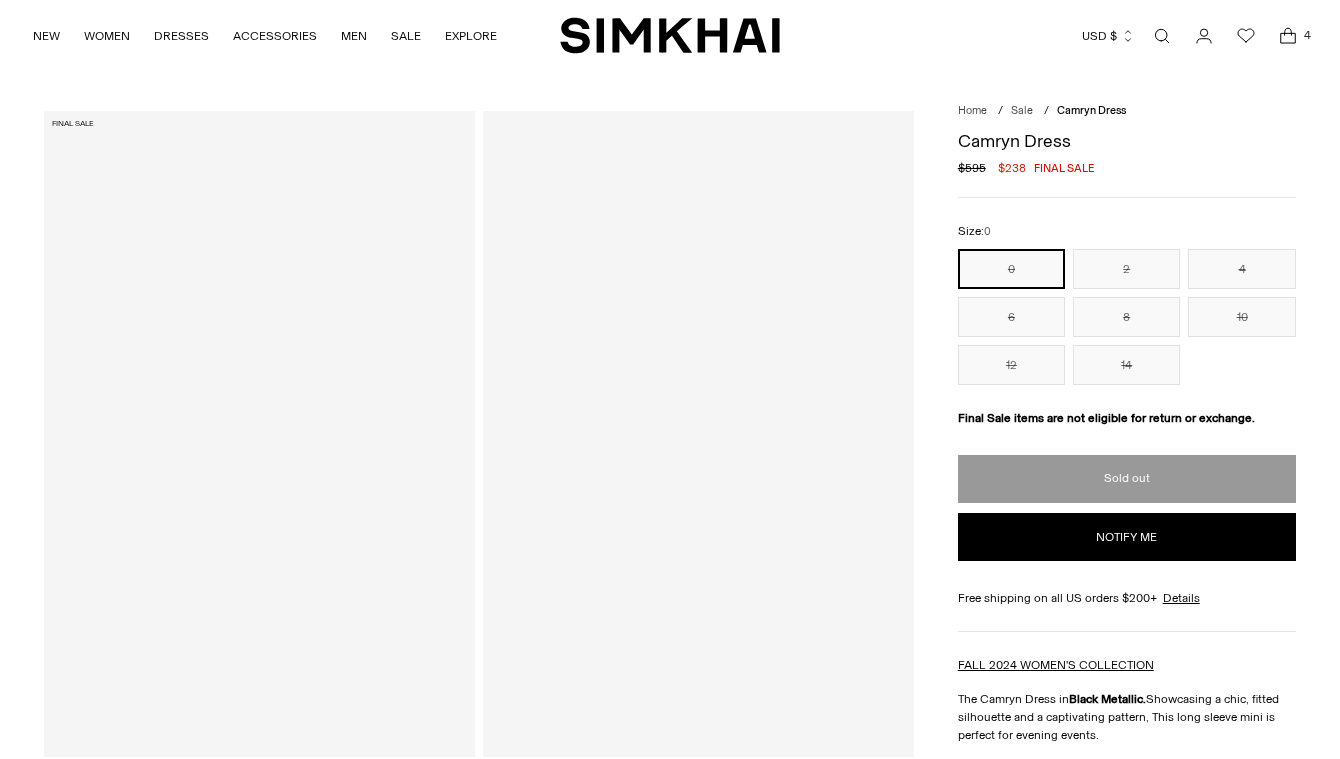 scroll, scrollTop: 0, scrollLeft: 0, axis: both 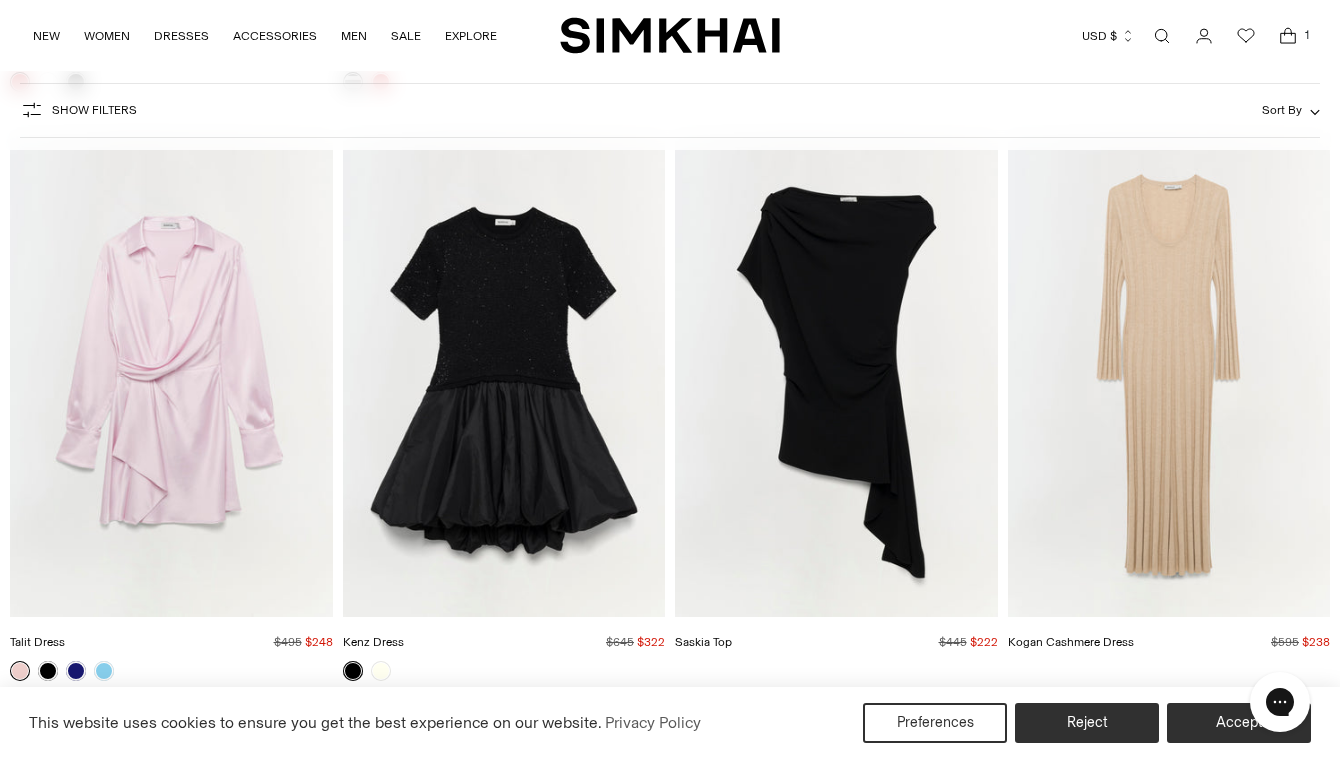 click at bounding box center [0, 0] 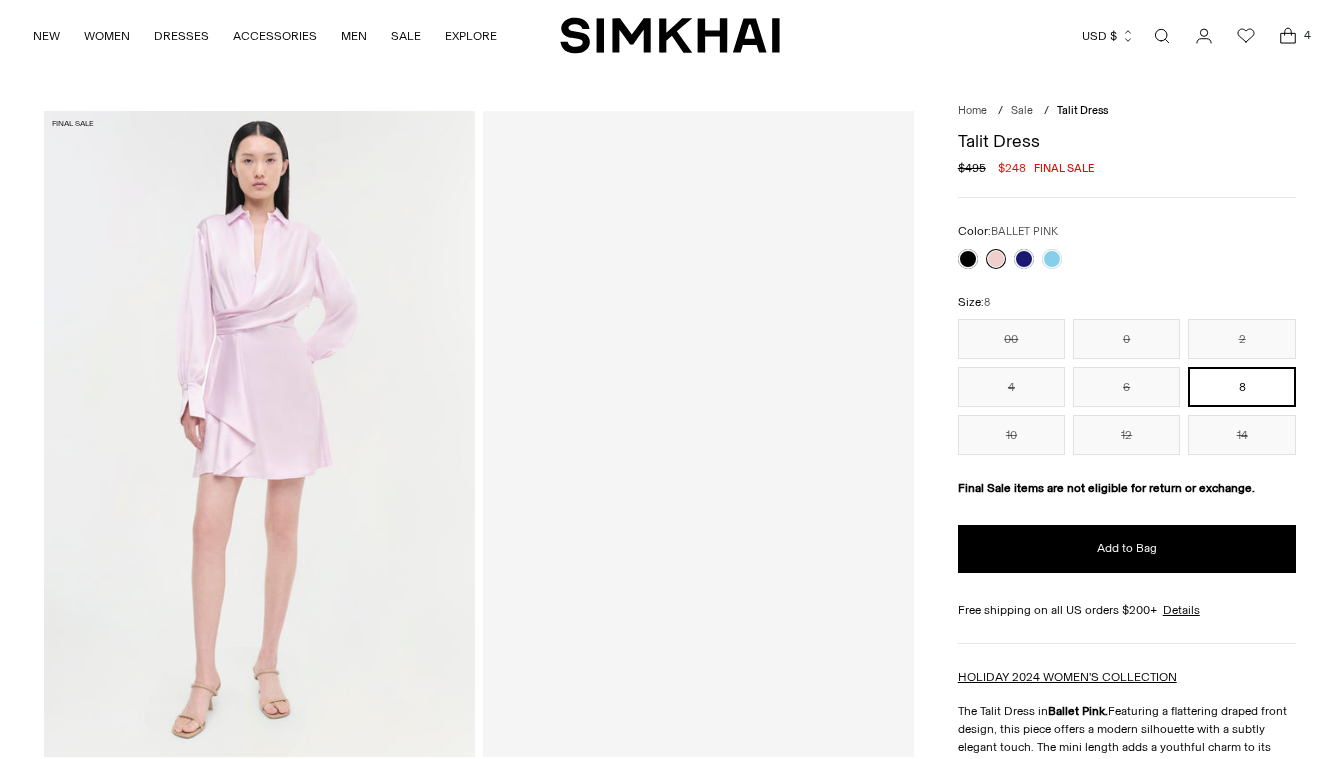 scroll, scrollTop: 0, scrollLeft: 0, axis: both 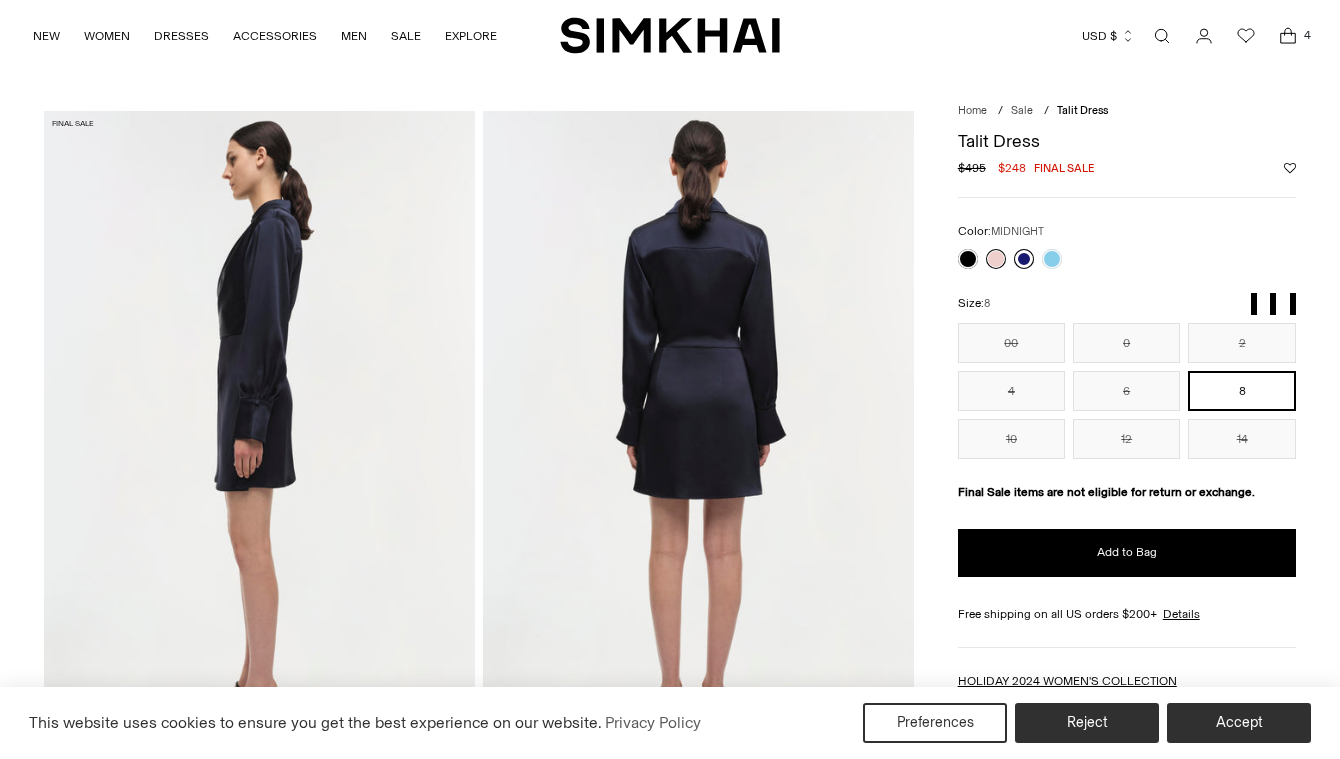 click at bounding box center [1024, 259] 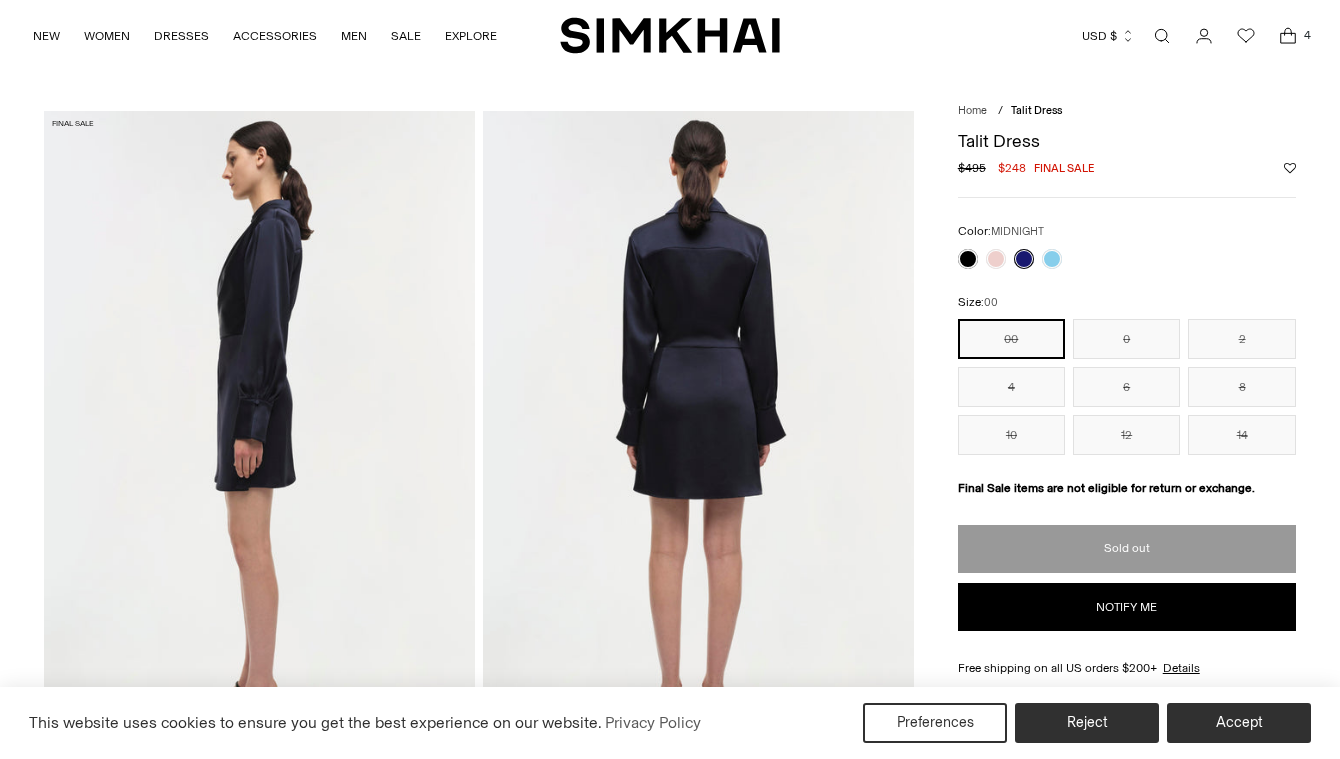scroll, scrollTop: 0, scrollLeft: 0, axis: both 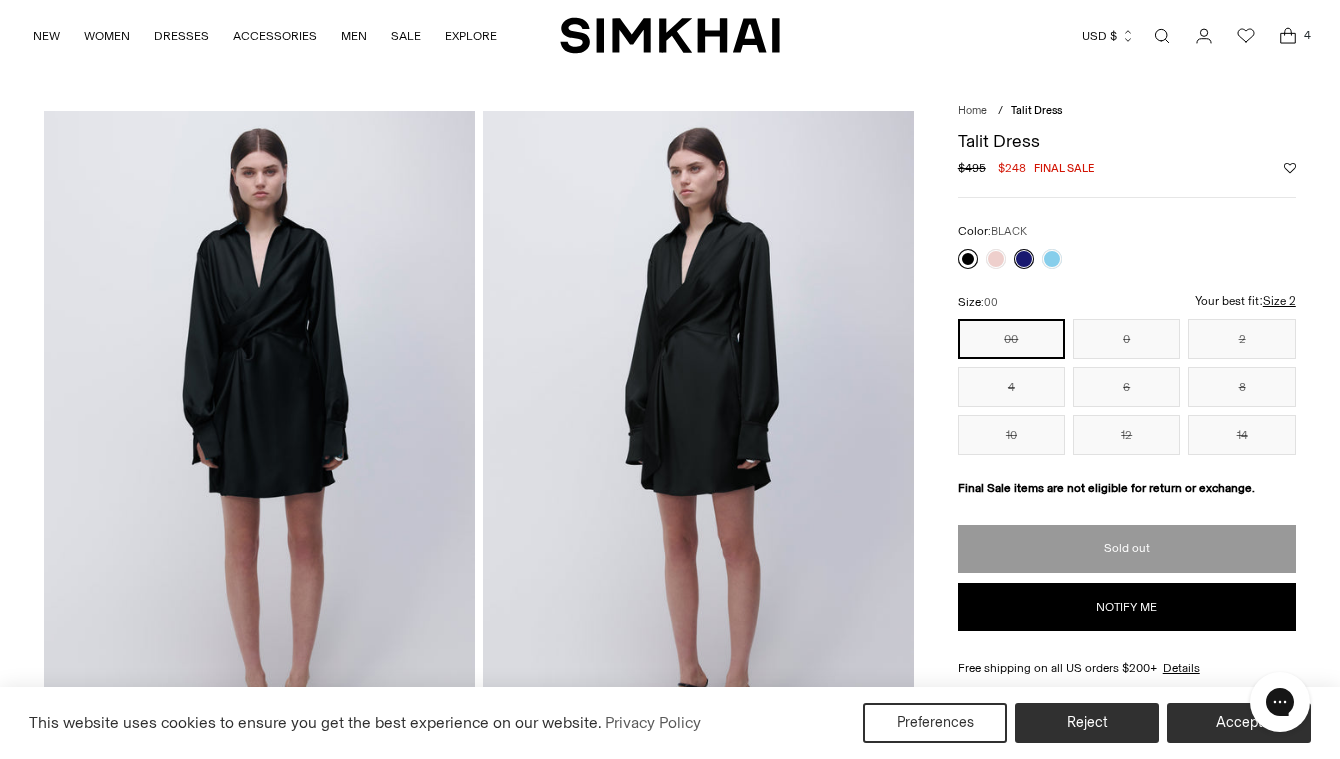 click at bounding box center [968, 259] 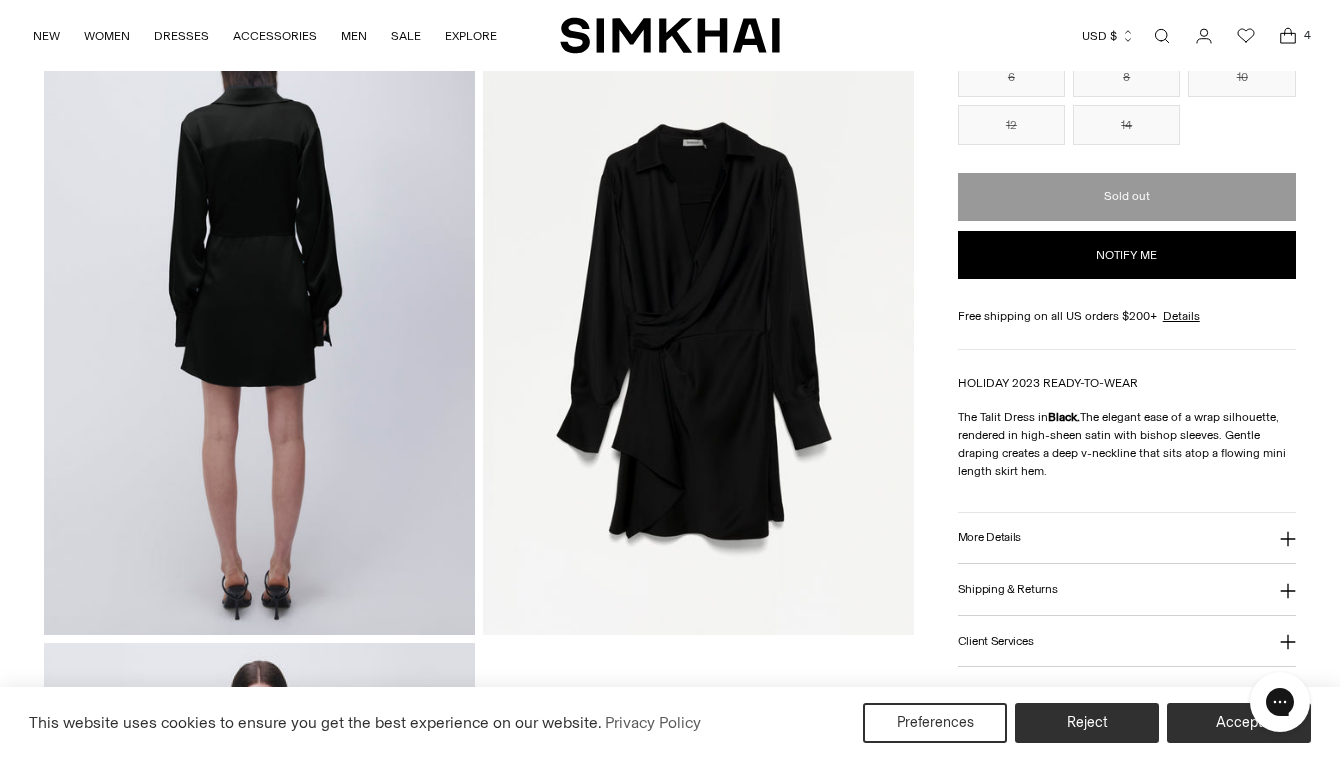 scroll, scrollTop: 0, scrollLeft: 0, axis: both 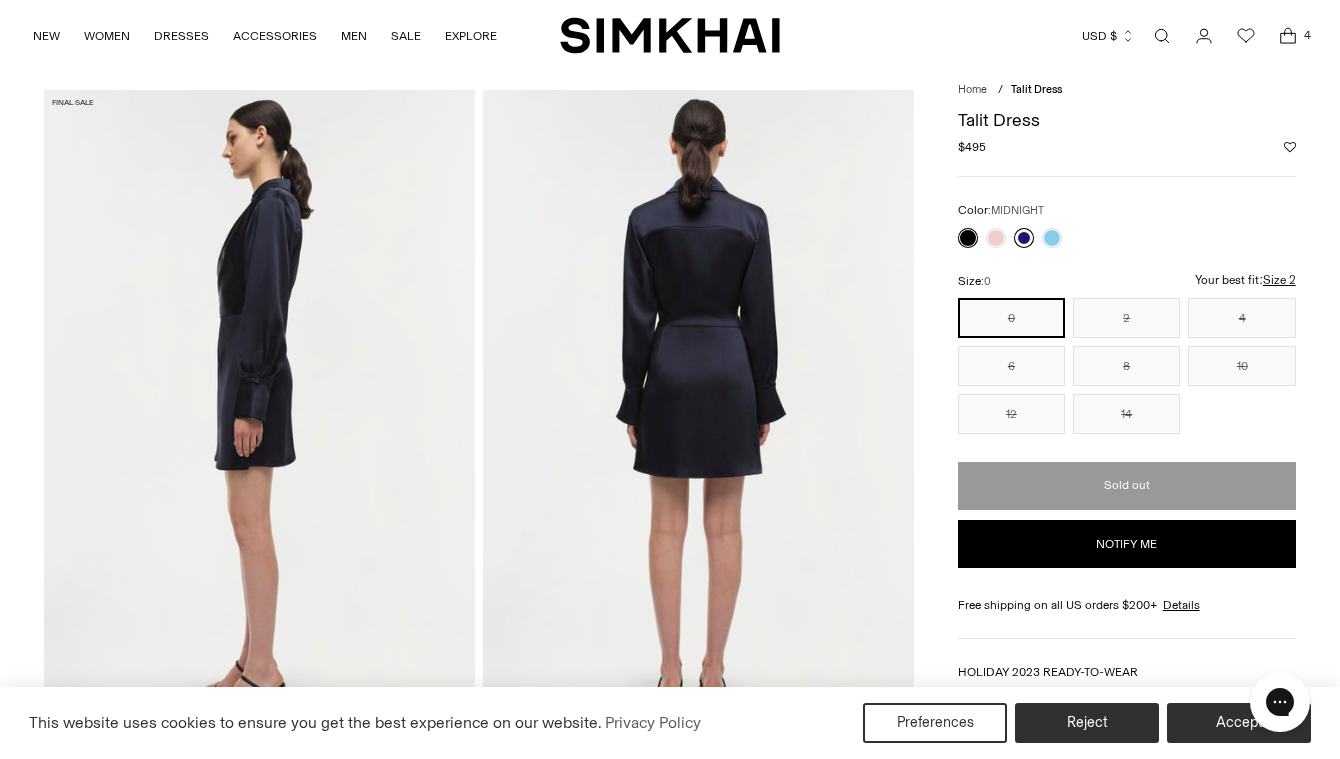 click at bounding box center (1024, 238) 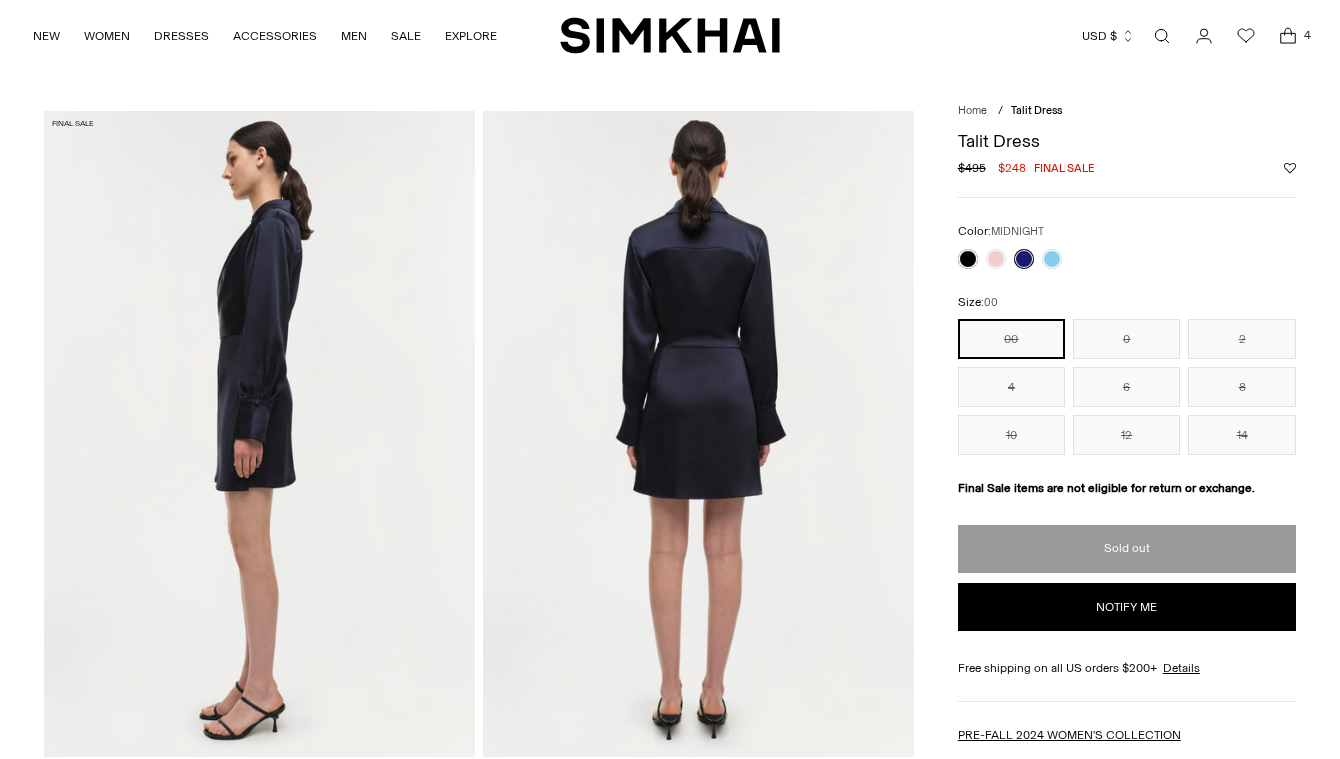 scroll, scrollTop: 912, scrollLeft: 0, axis: vertical 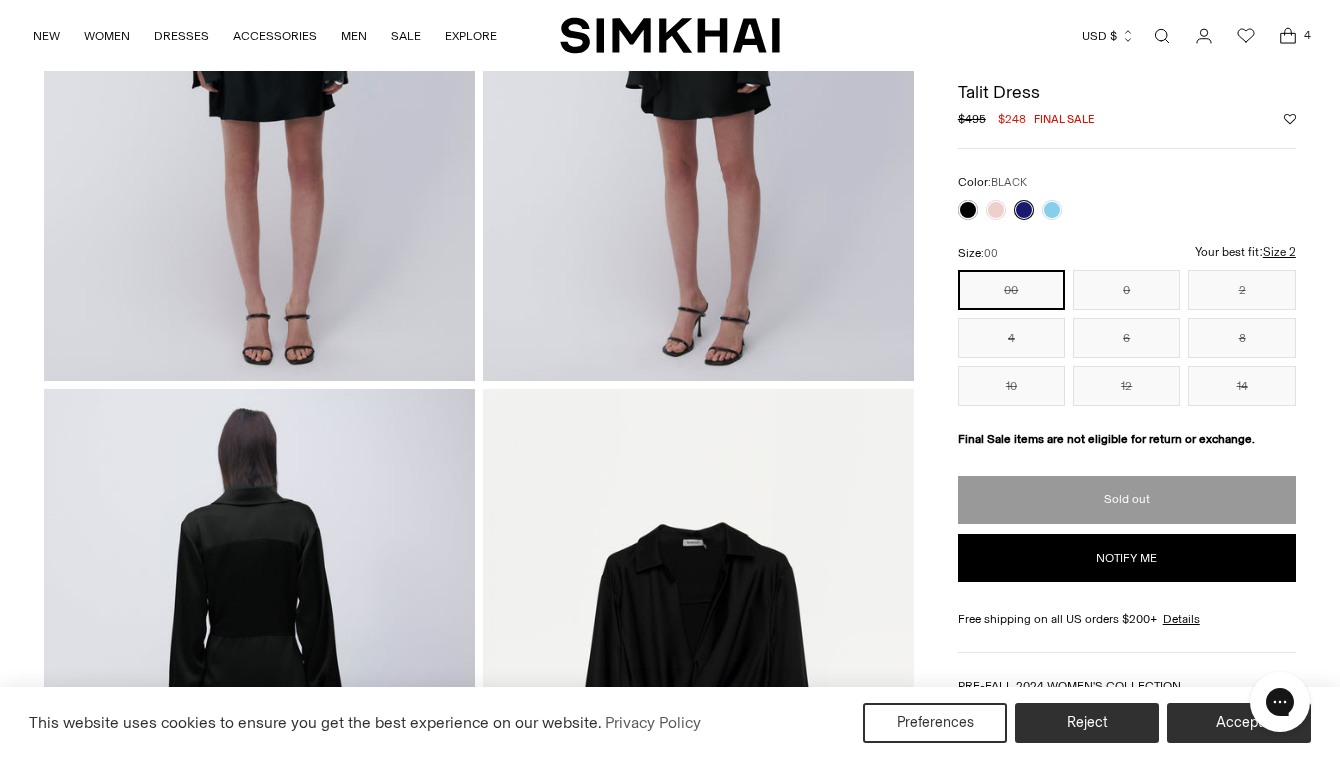 click at bounding box center [1010, 210] 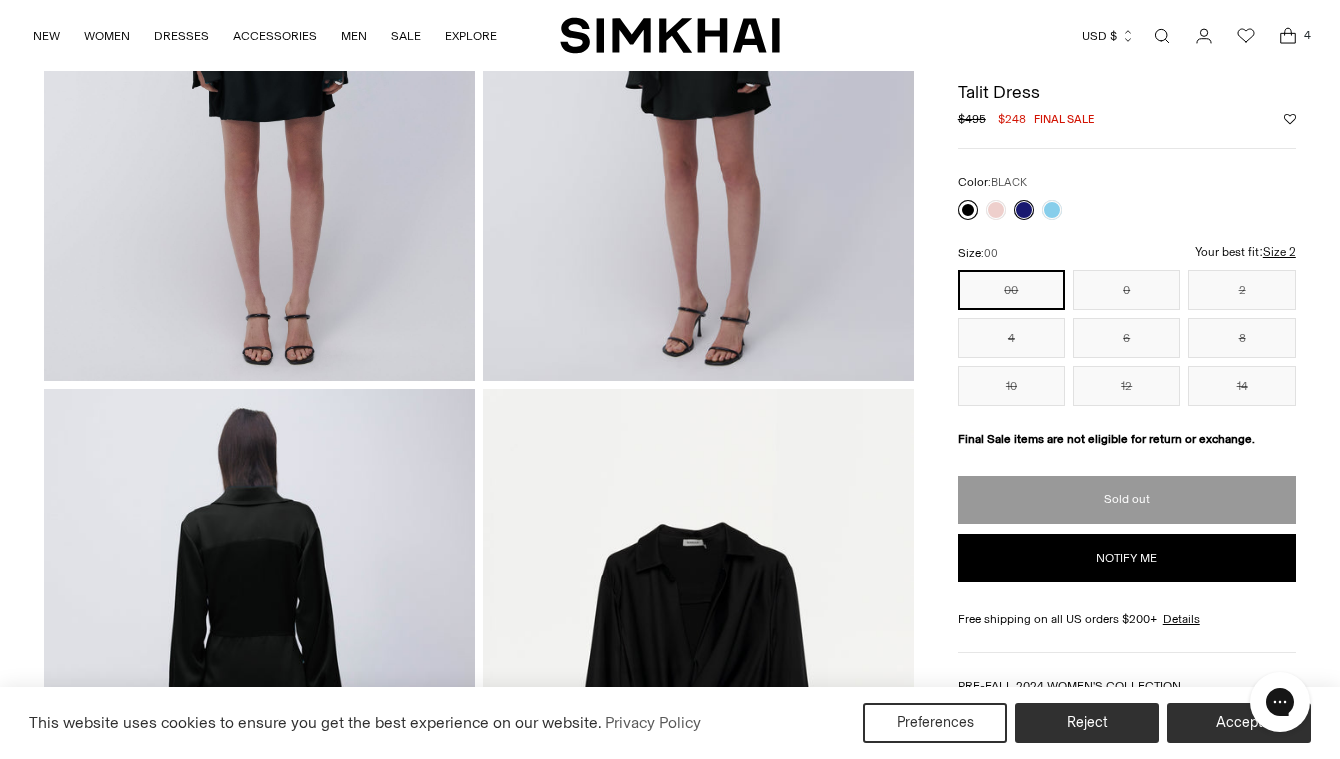 click at bounding box center [968, 210] 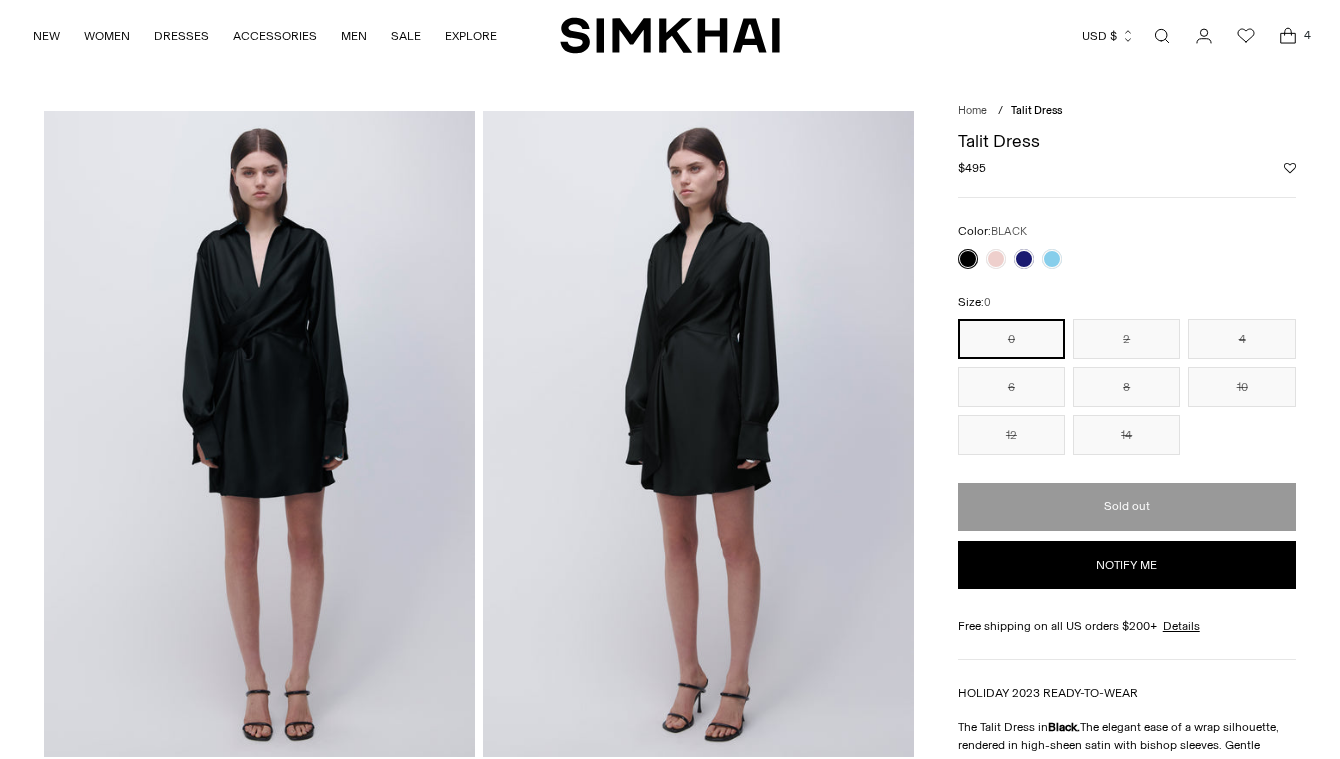 scroll, scrollTop: 0, scrollLeft: 0, axis: both 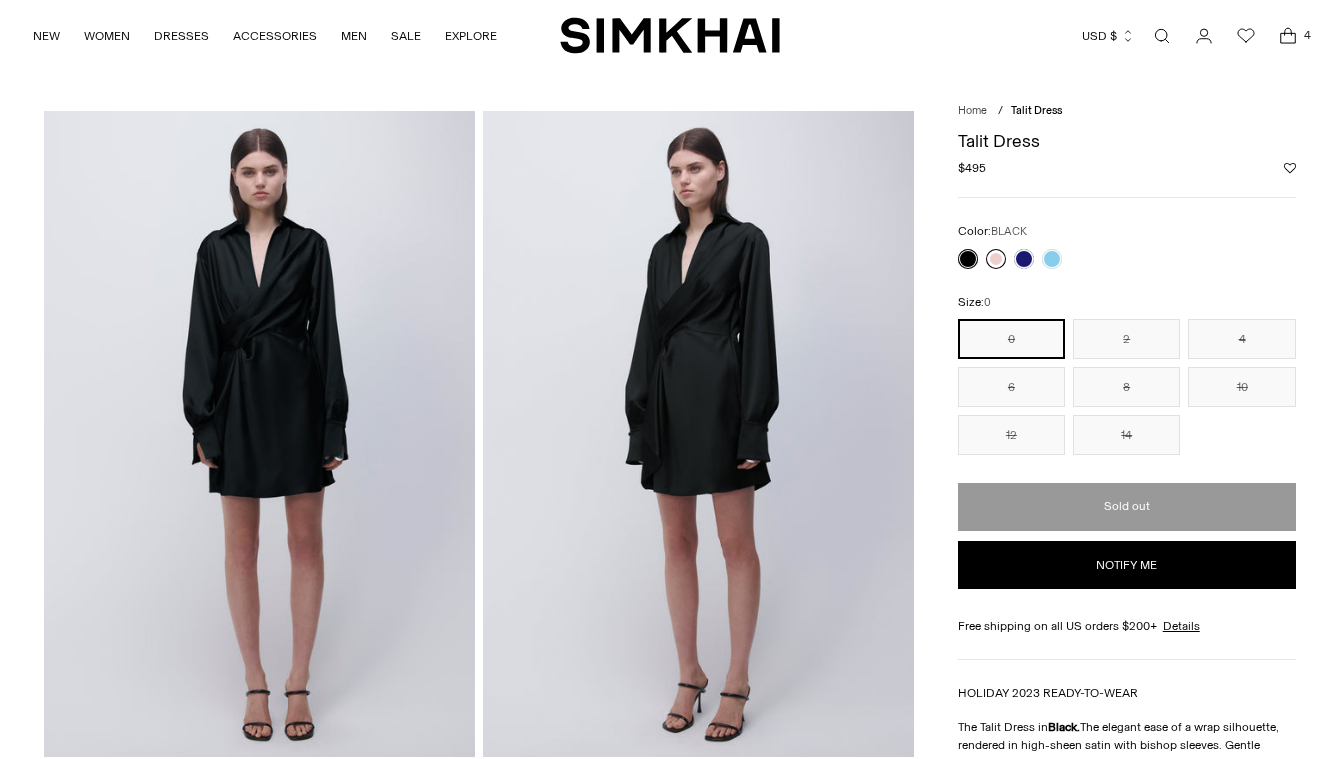 click at bounding box center [996, 259] 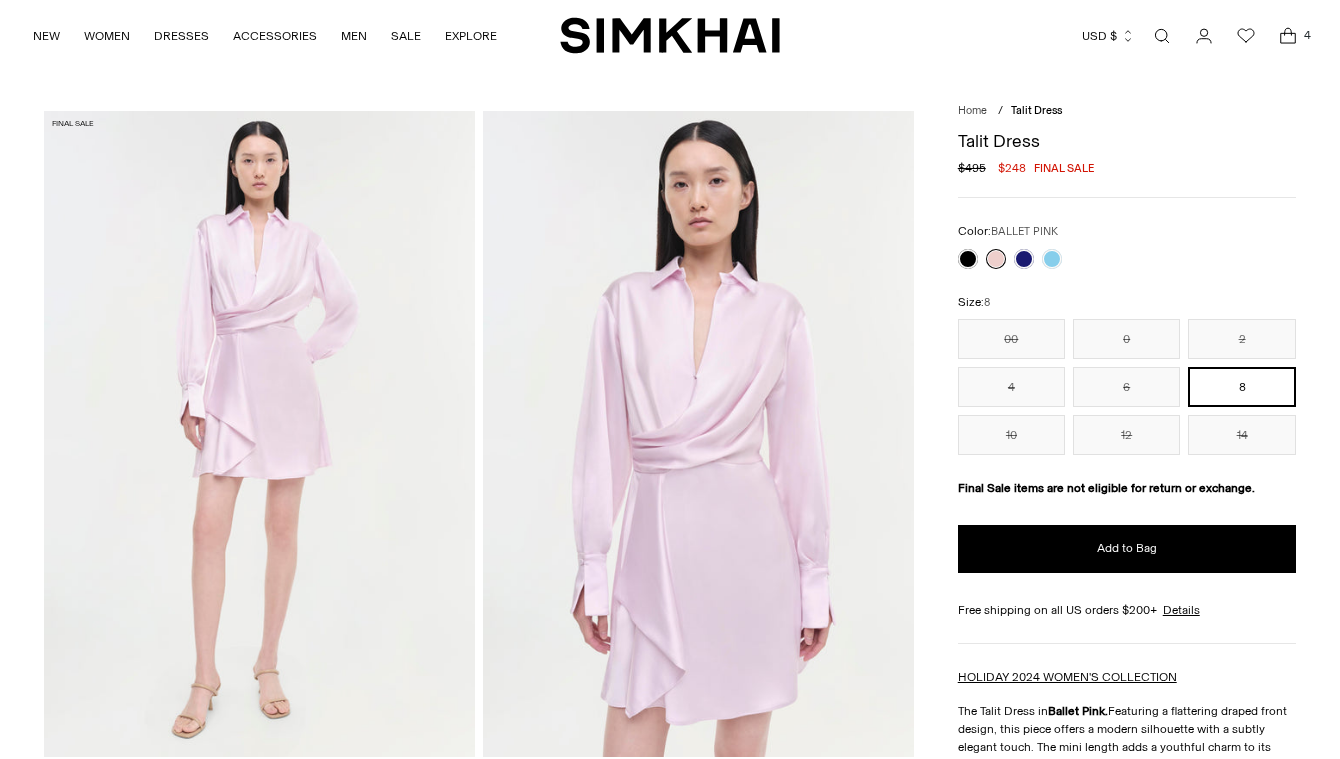 scroll, scrollTop: 0, scrollLeft: 0, axis: both 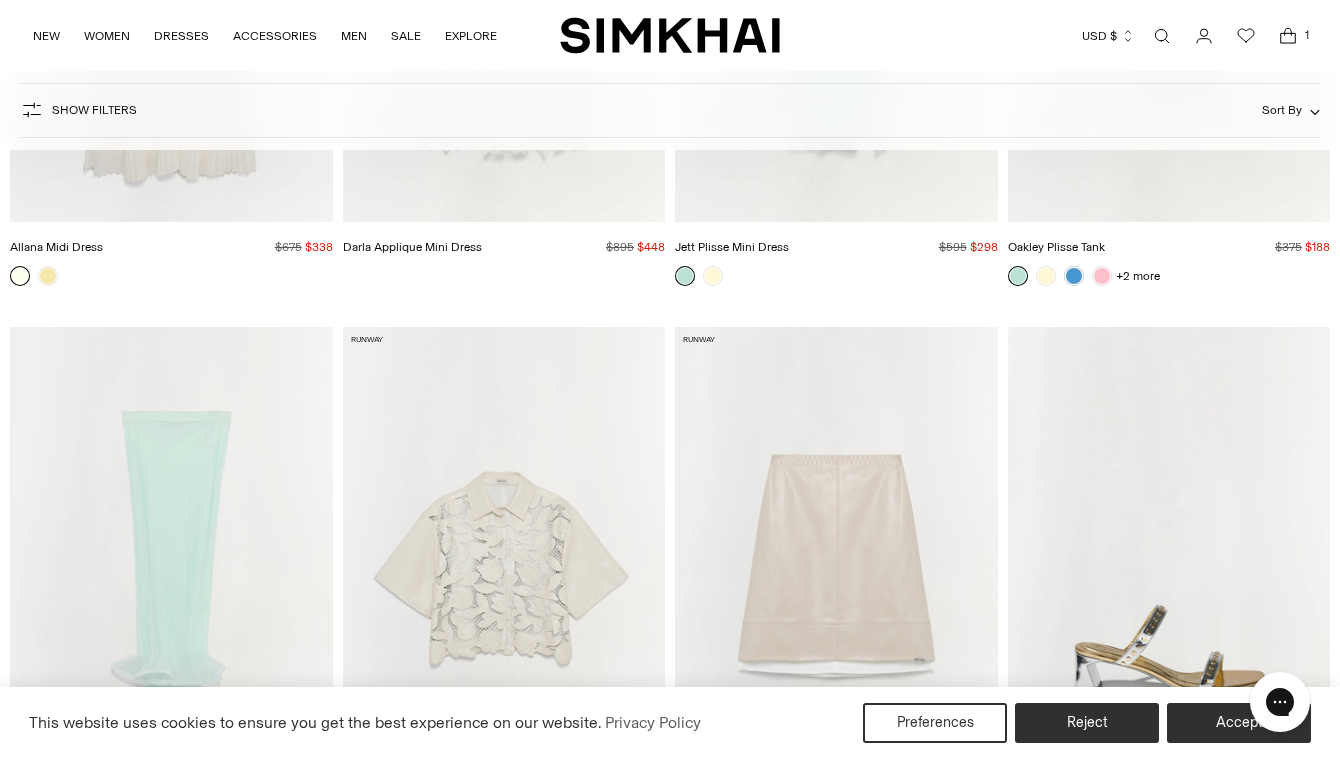 click on "Show Filters" at bounding box center (94, 110) 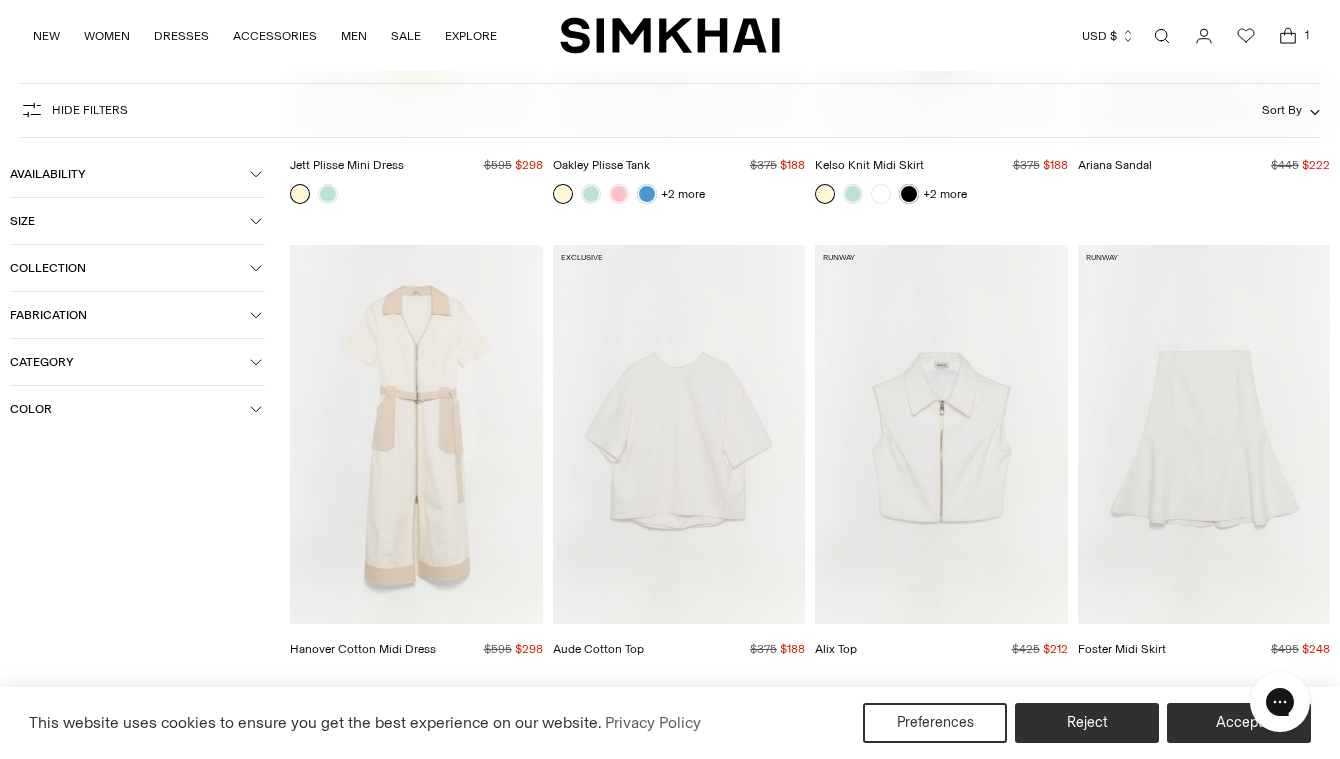 click on "Size" at bounding box center (130, 221) 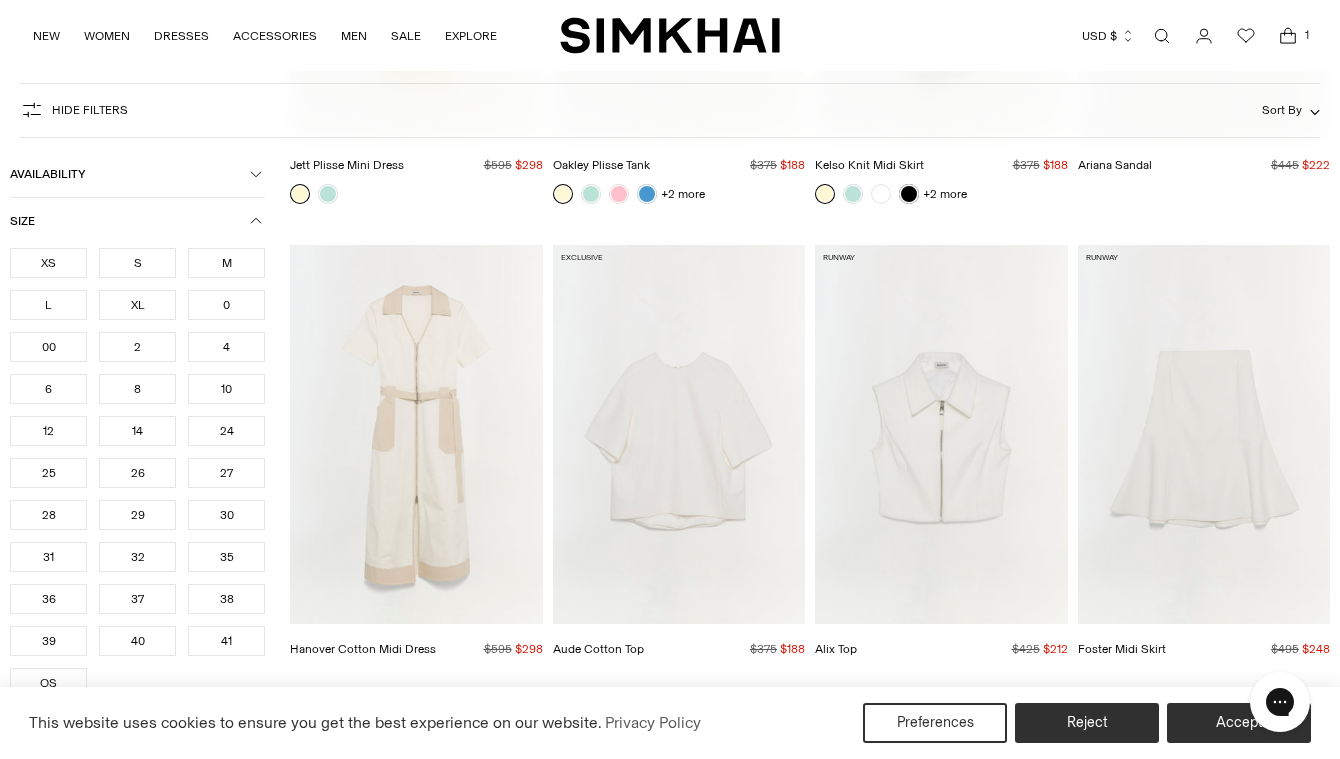 click on "2" at bounding box center (137, 347) 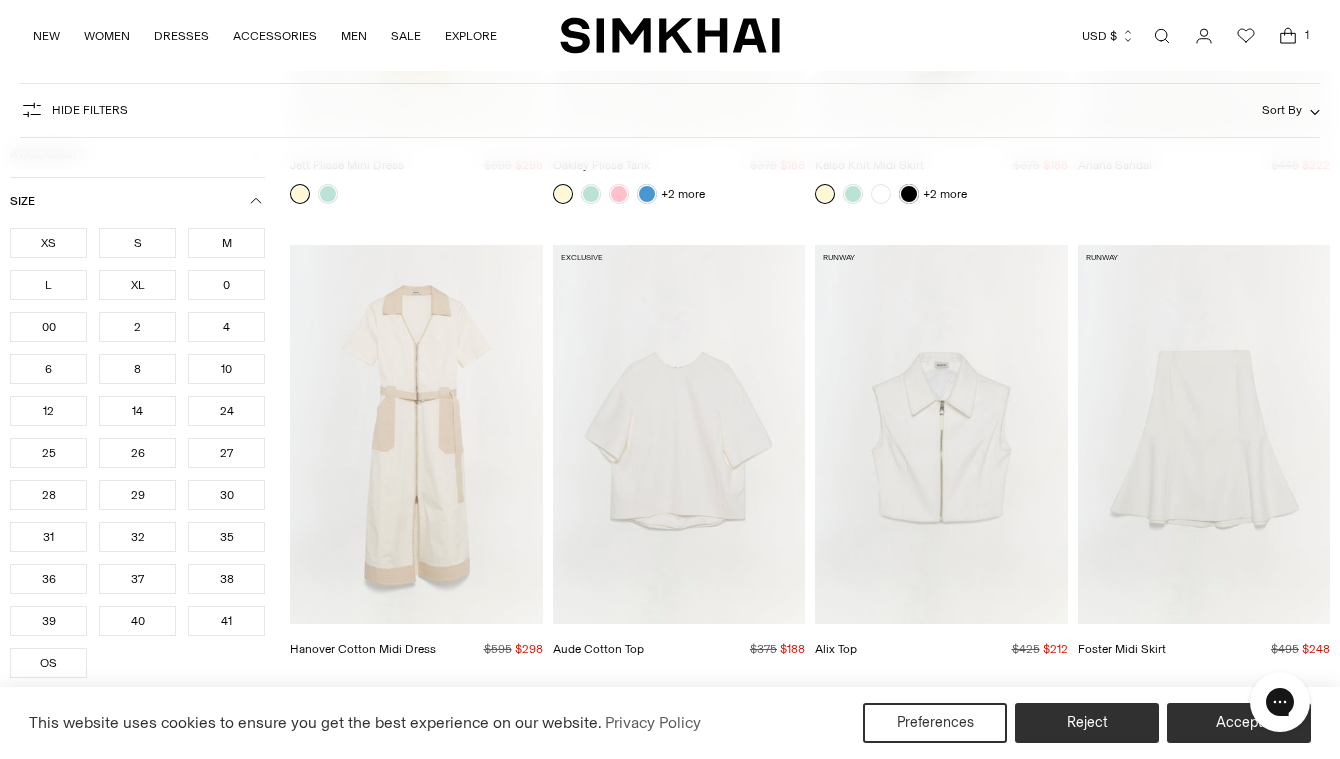 click on "4" at bounding box center (226, 327) 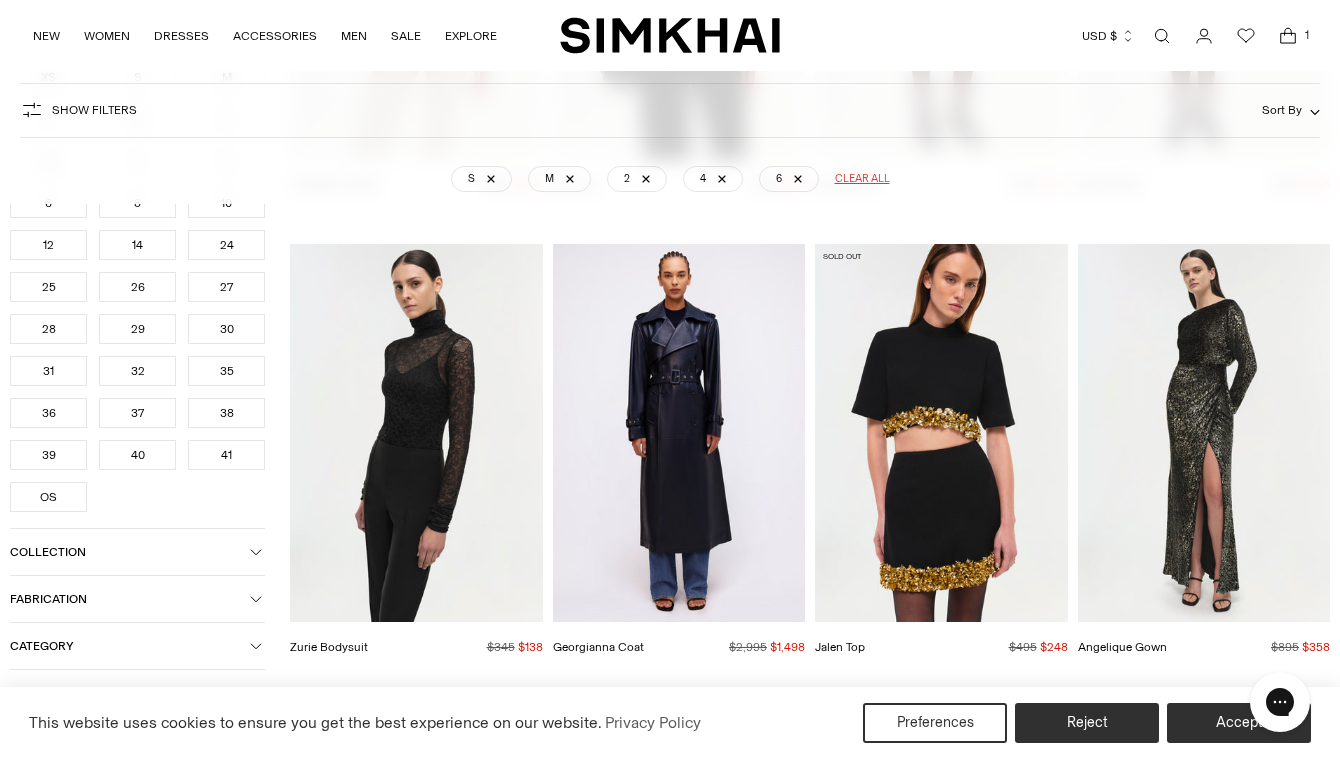 scroll, scrollTop: 28019, scrollLeft: 0, axis: vertical 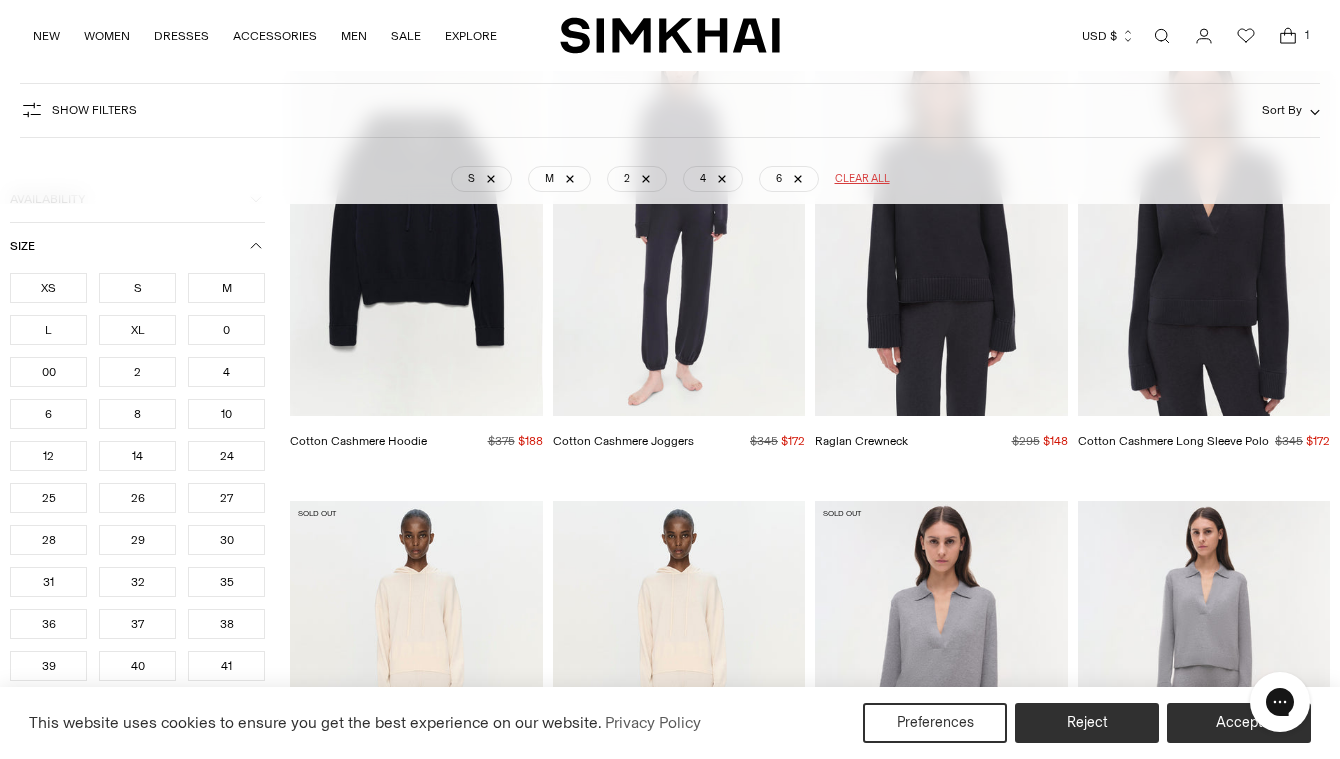 click at bounding box center [0, 0] 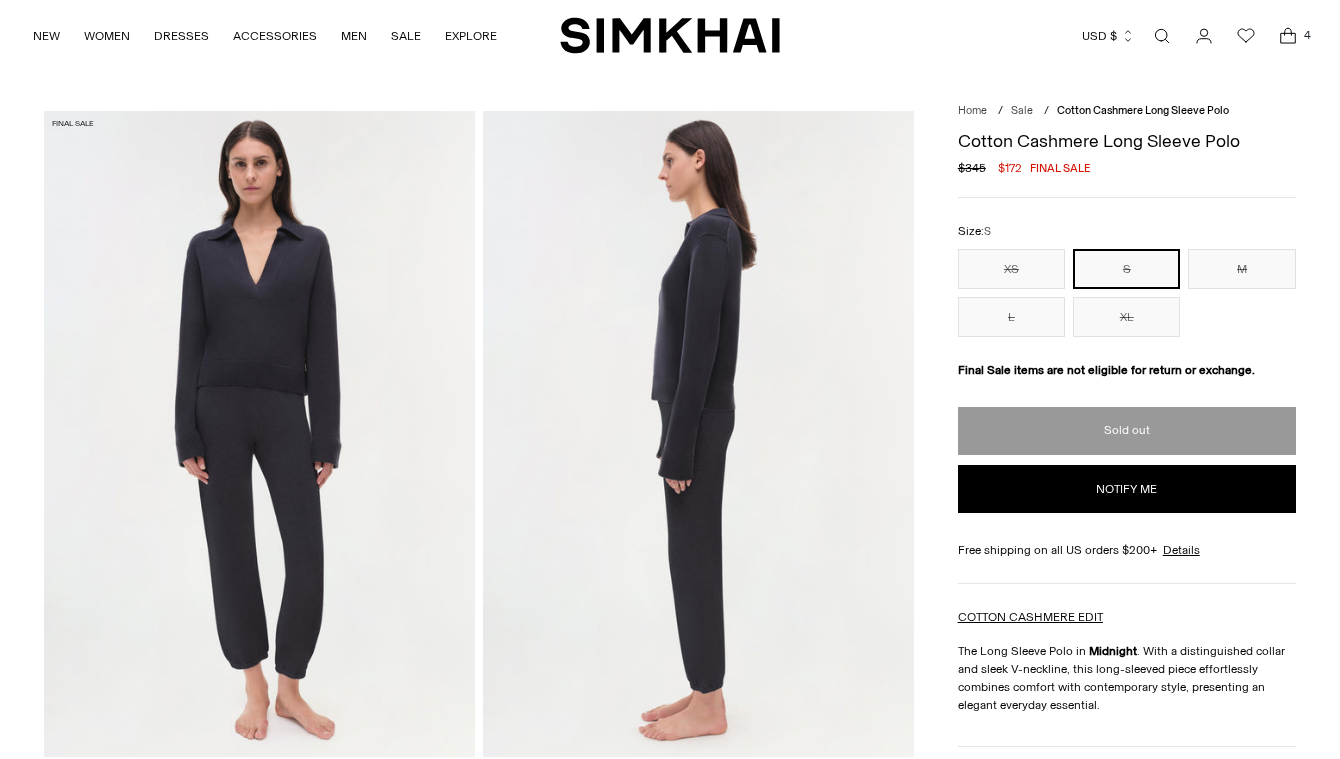scroll, scrollTop: 0, scrollLeft: 0, axis: both 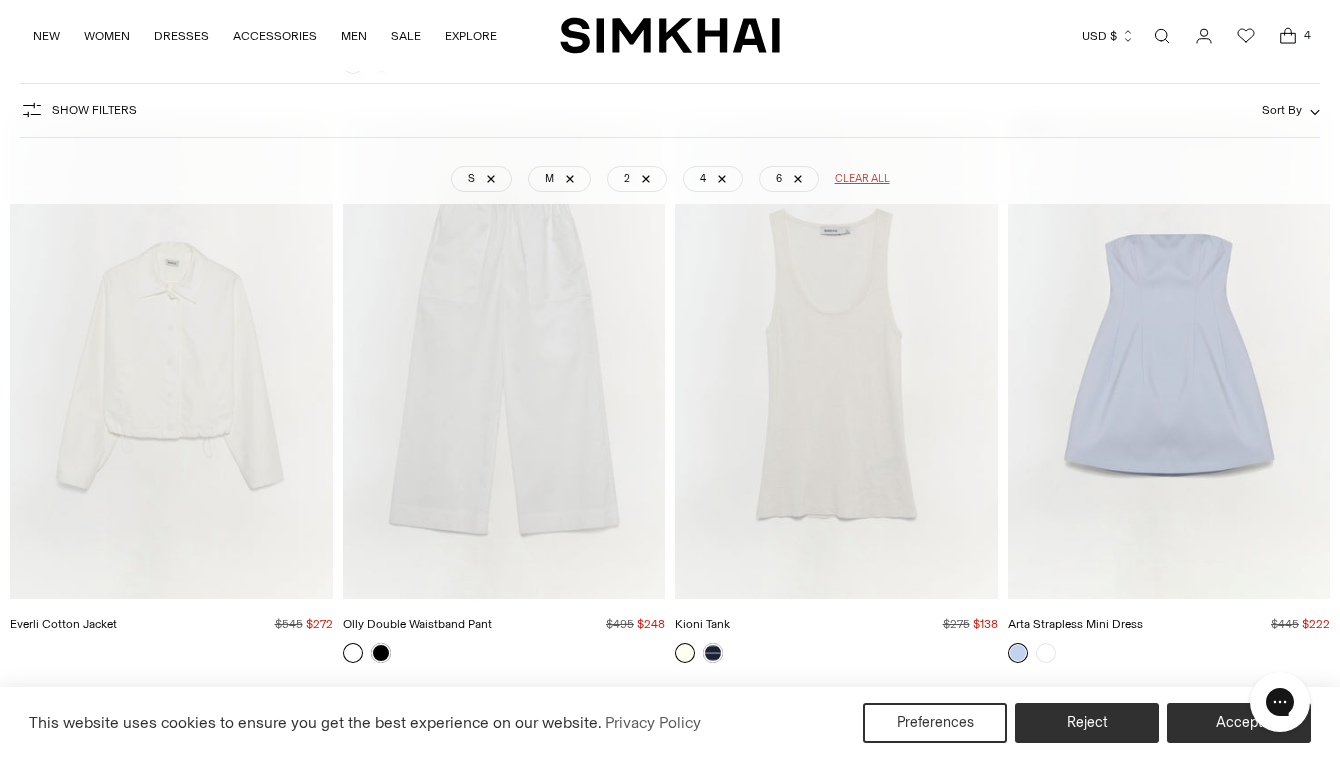 click at bounding box center [1162, 36] 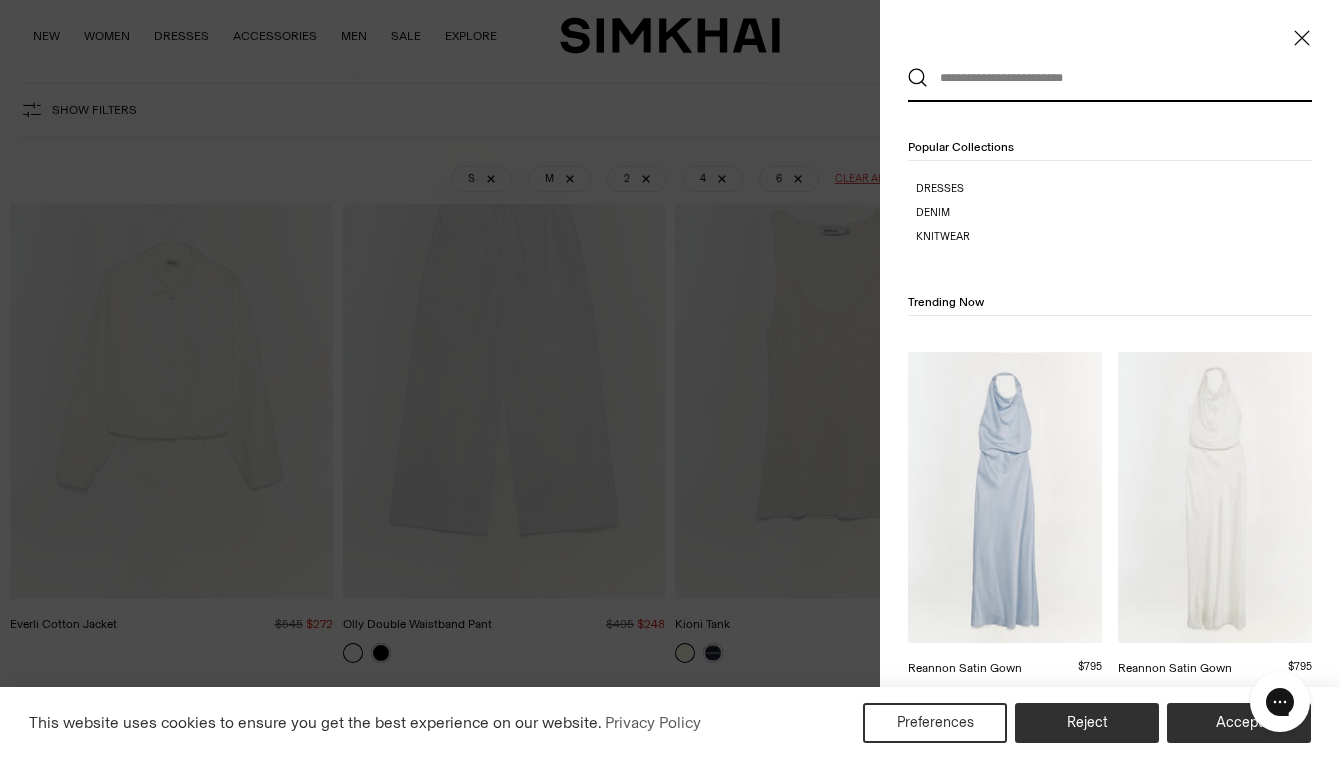 scroll, scrollTop: 0, scrollLeft: 0, axis: both 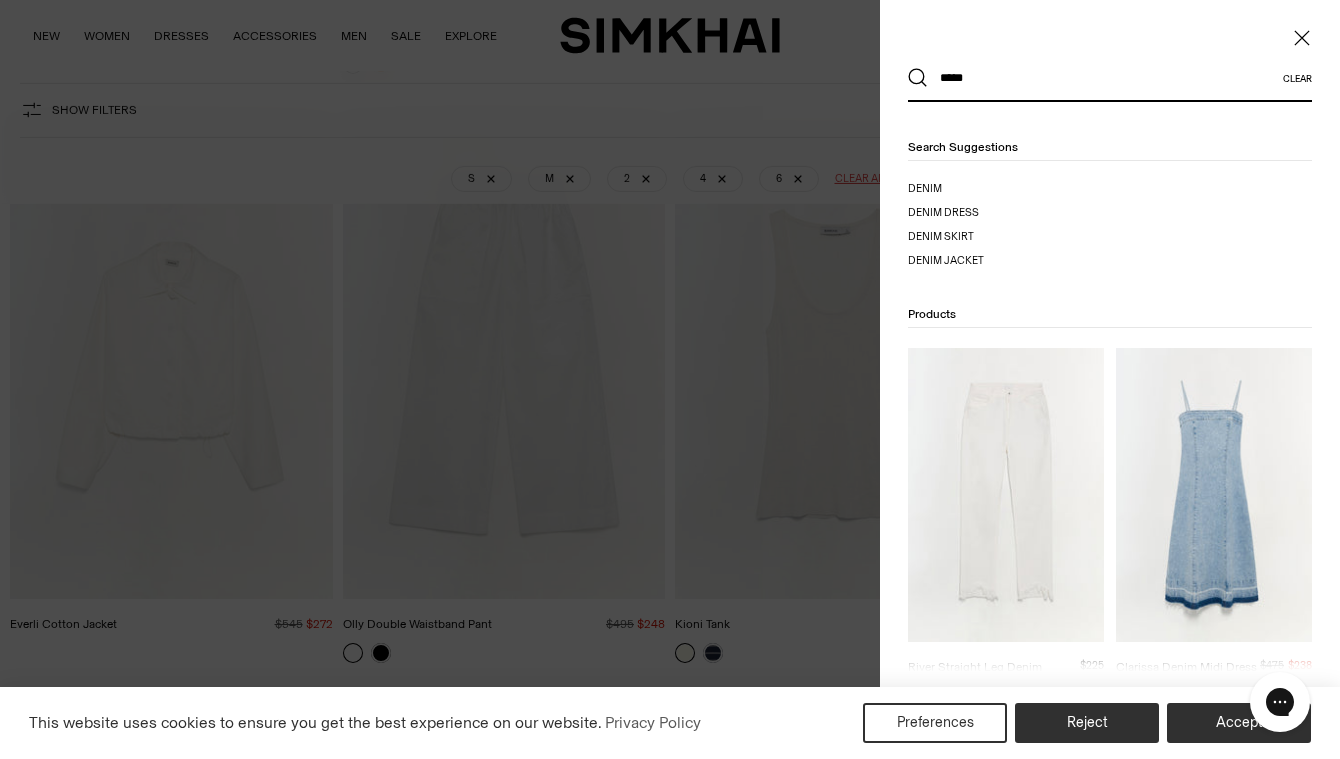 type on "*****" 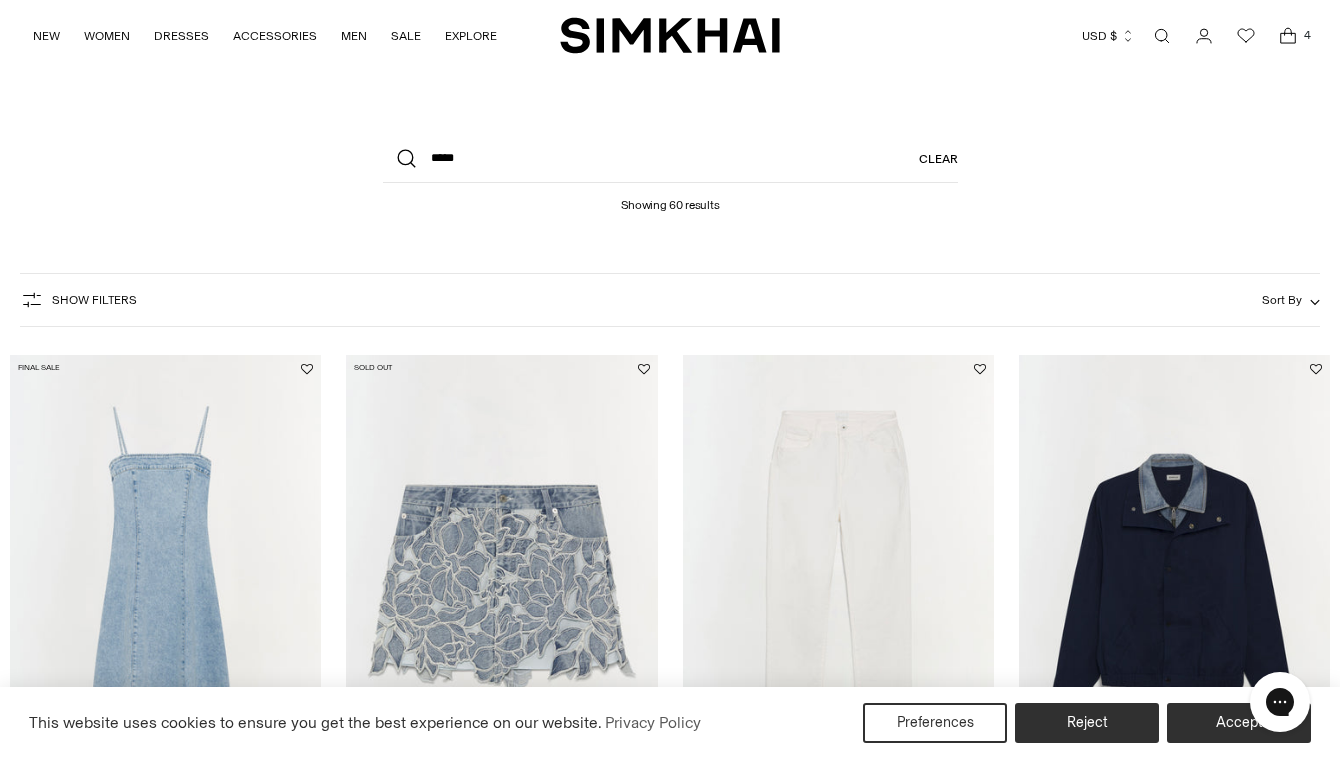 scroll, scrollTop: 0, scrollLeft: 0, axis: both 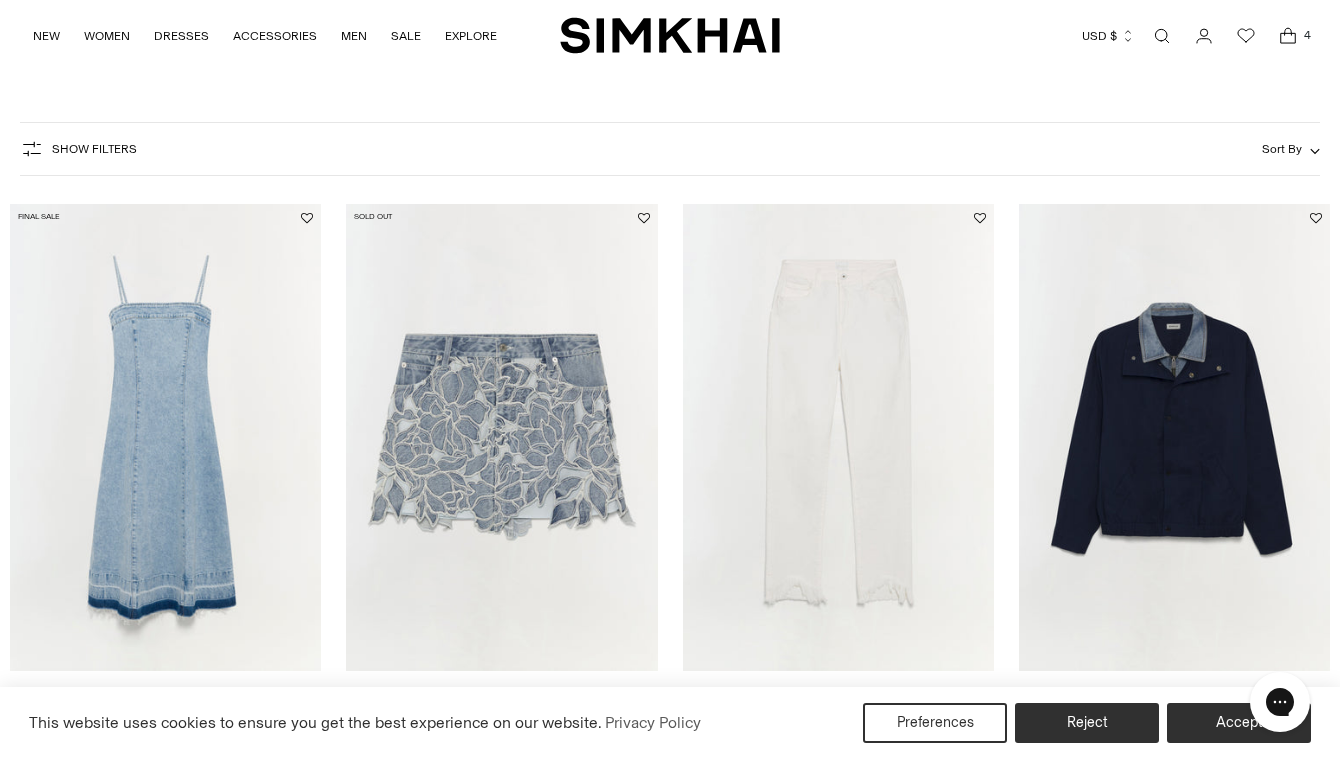 click at bounding box center [0, 0] 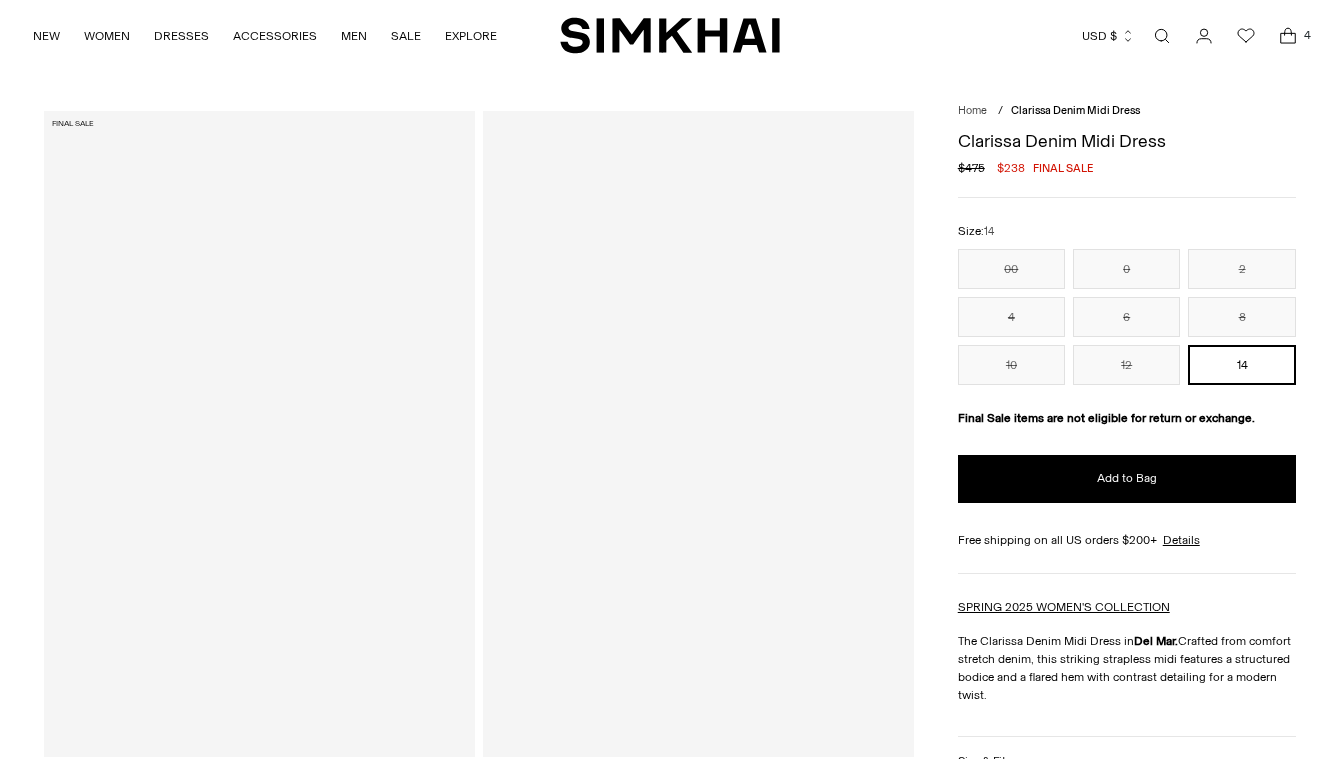 scroll, scrollTop: 0, scrollLeft: 0, axis: both 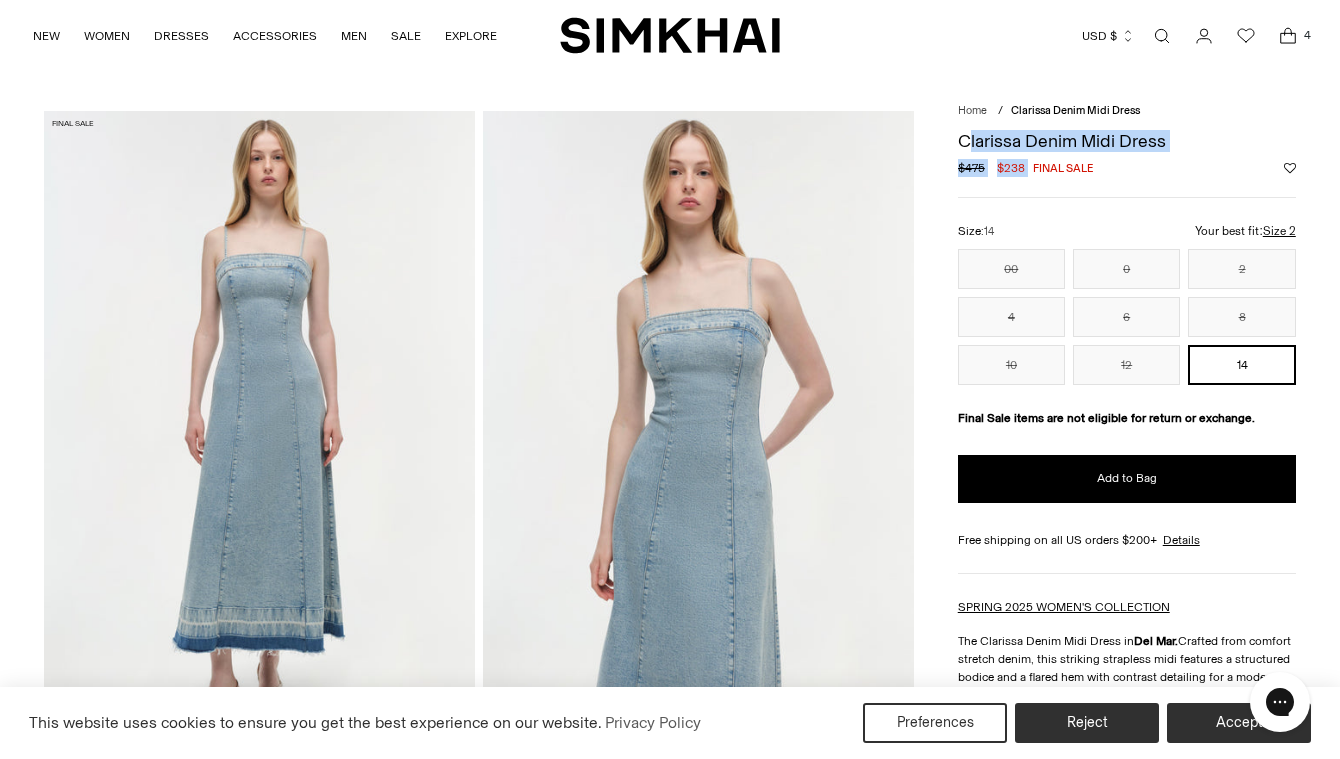 drag, startPoint x: 1160, startPoint y: 156, endPoint x: 969, endPoint y: 139, distance: 191.75505 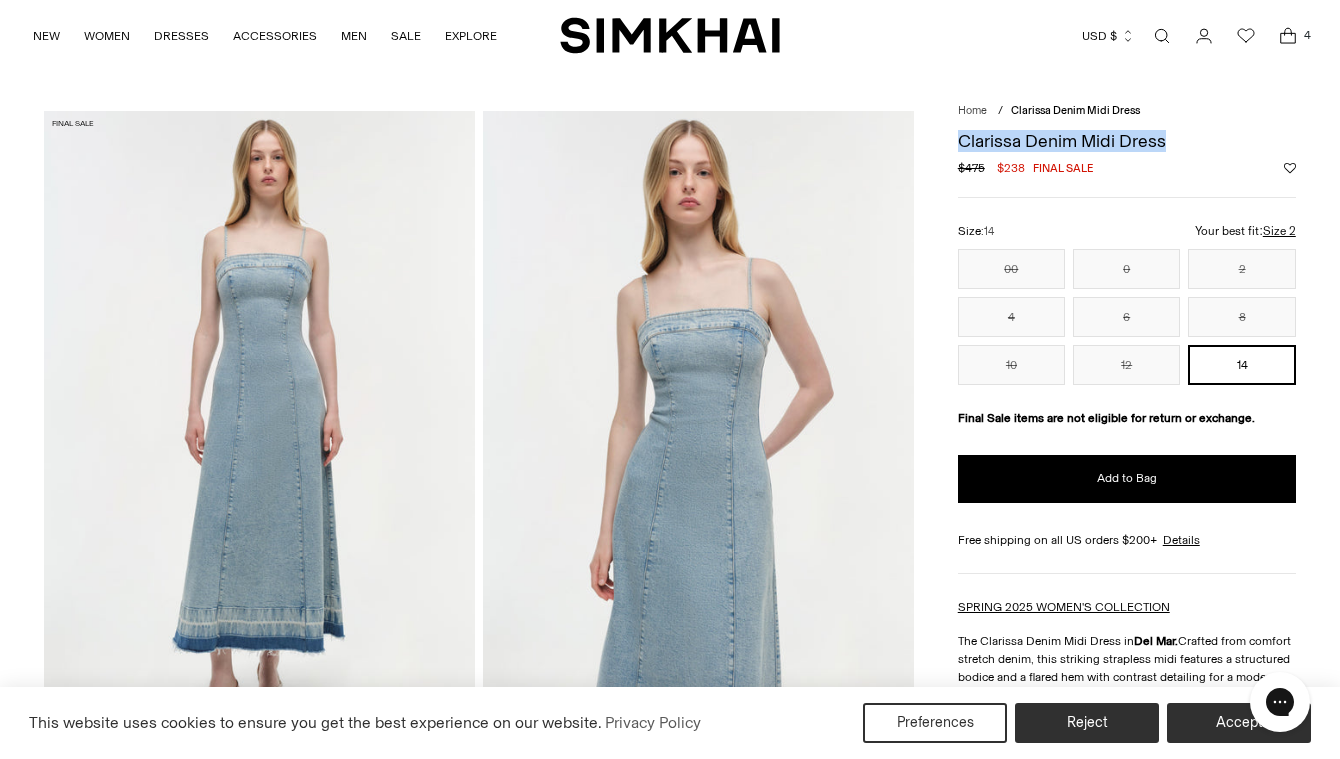 drag, startPoint x: 954, startPoint y: 138, endPoint x: 1210, endPoint y: 140, distance: 256.0078 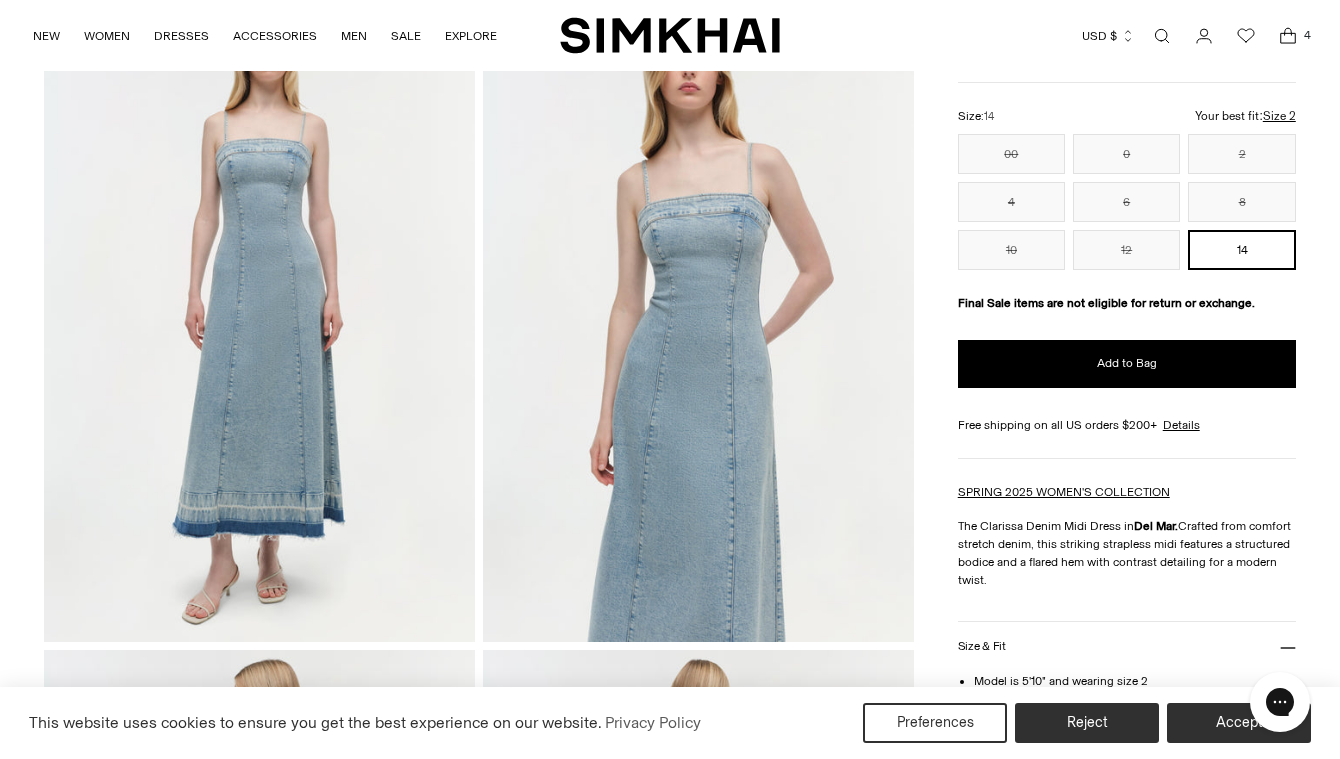 scroll, scrollTop: 124, scrollLeft: 0, axis: vertical 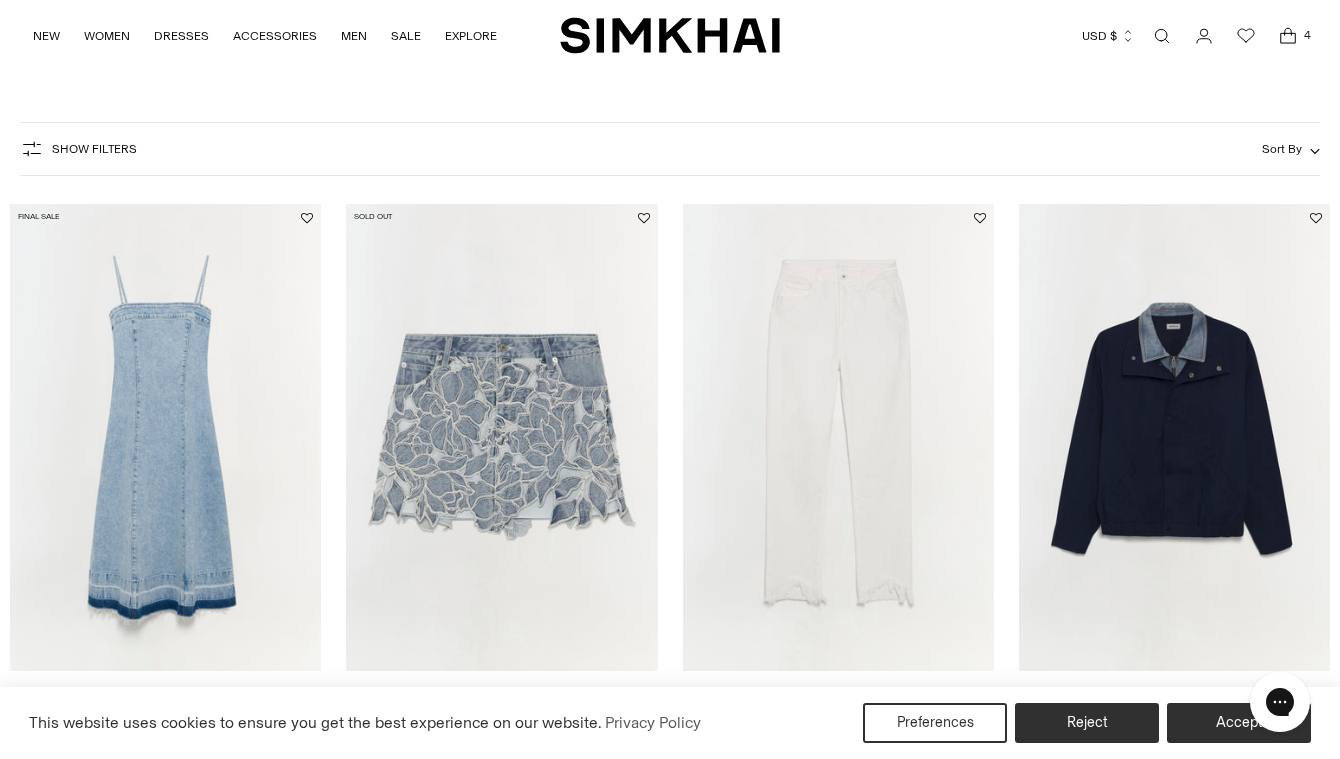 click at bounding box center [0, 0] 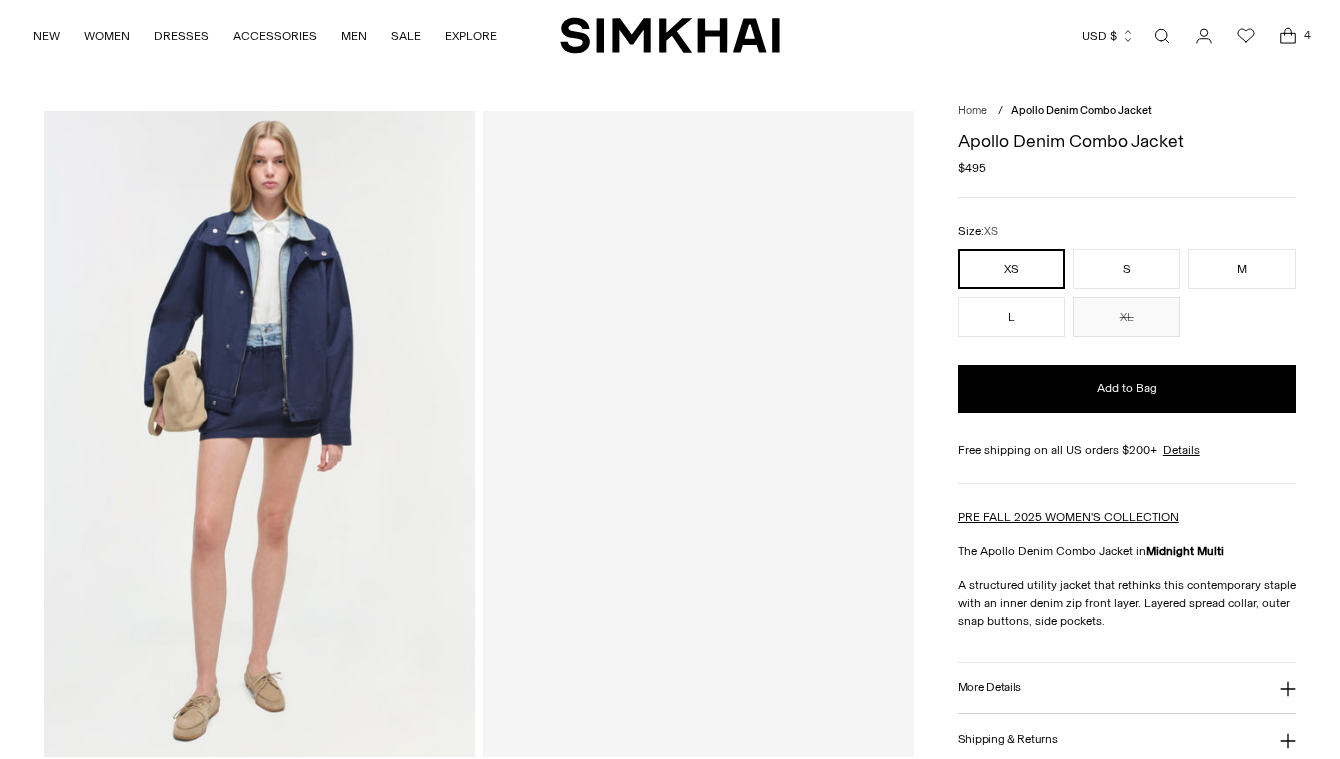 scroll, scrollTop: 0, scrollLeft: 0, axis: both 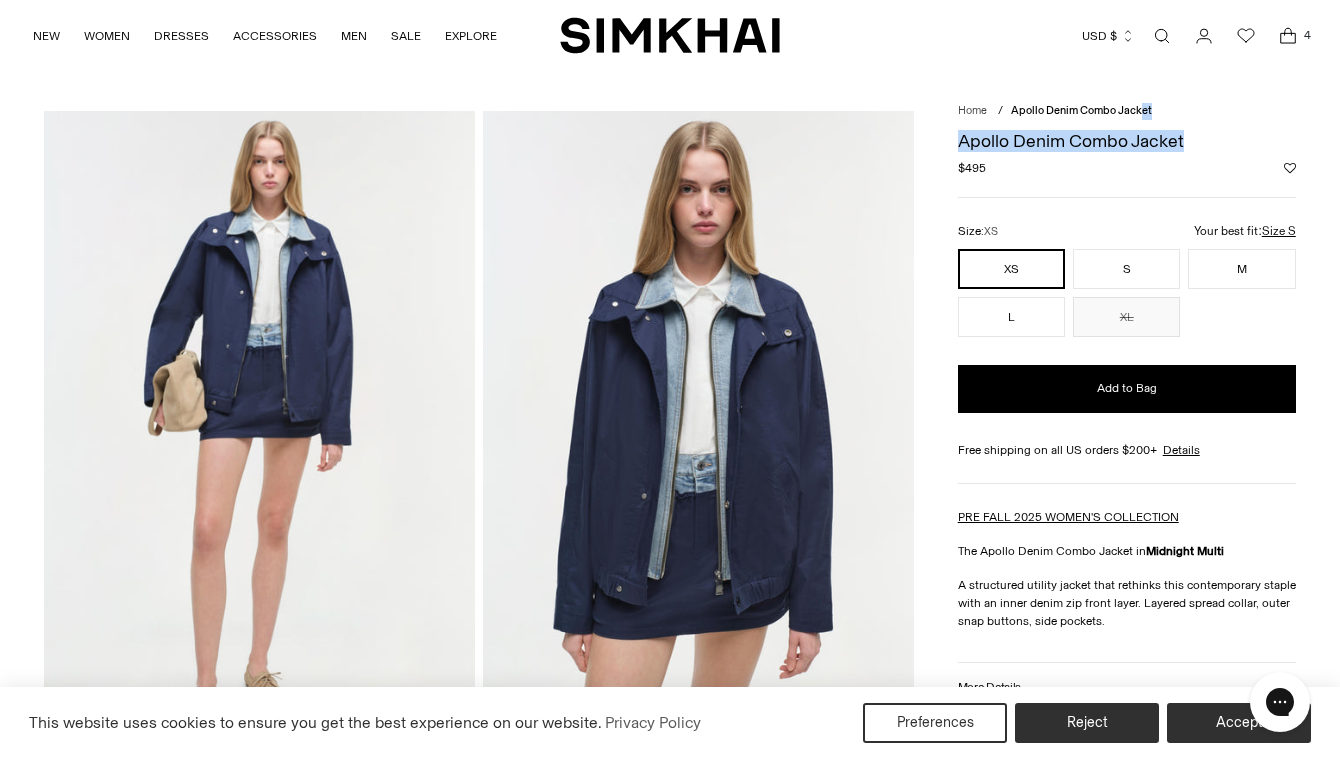 drag, startPoint x: 1205, startPoint y: 141, endPoint x: 1143, endPoint y: 107, distance: 70.71068 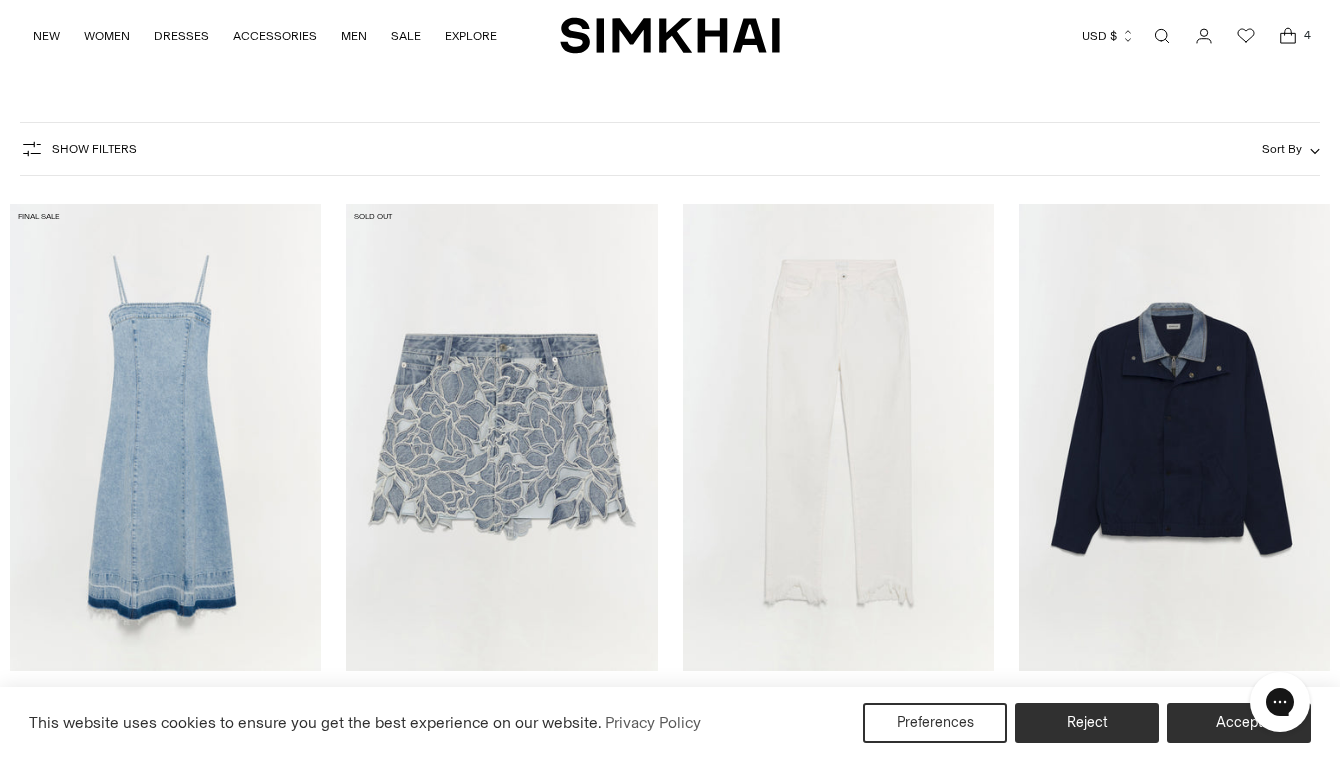 scroll, scrollTop: 151, scrollLeft: 0, axis: vertical 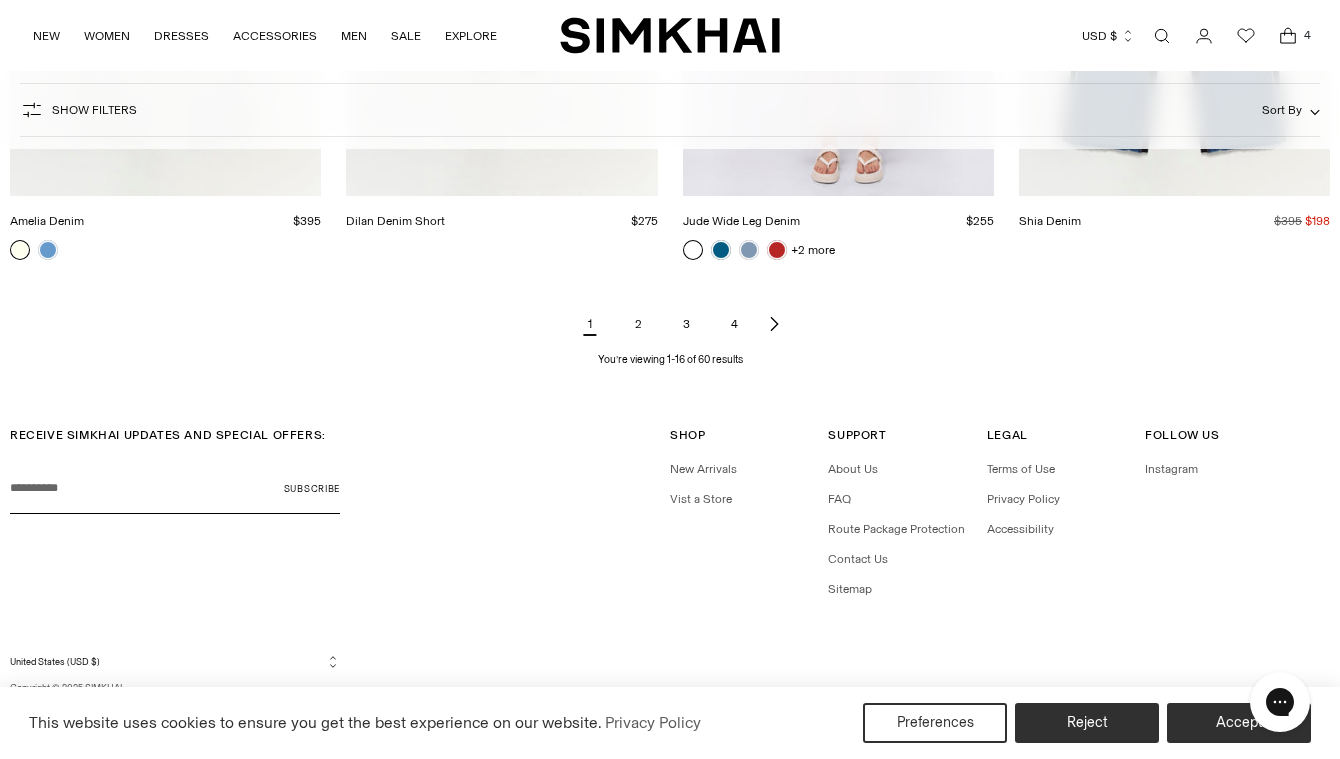 click on "2" at bounding box center (638, 324) 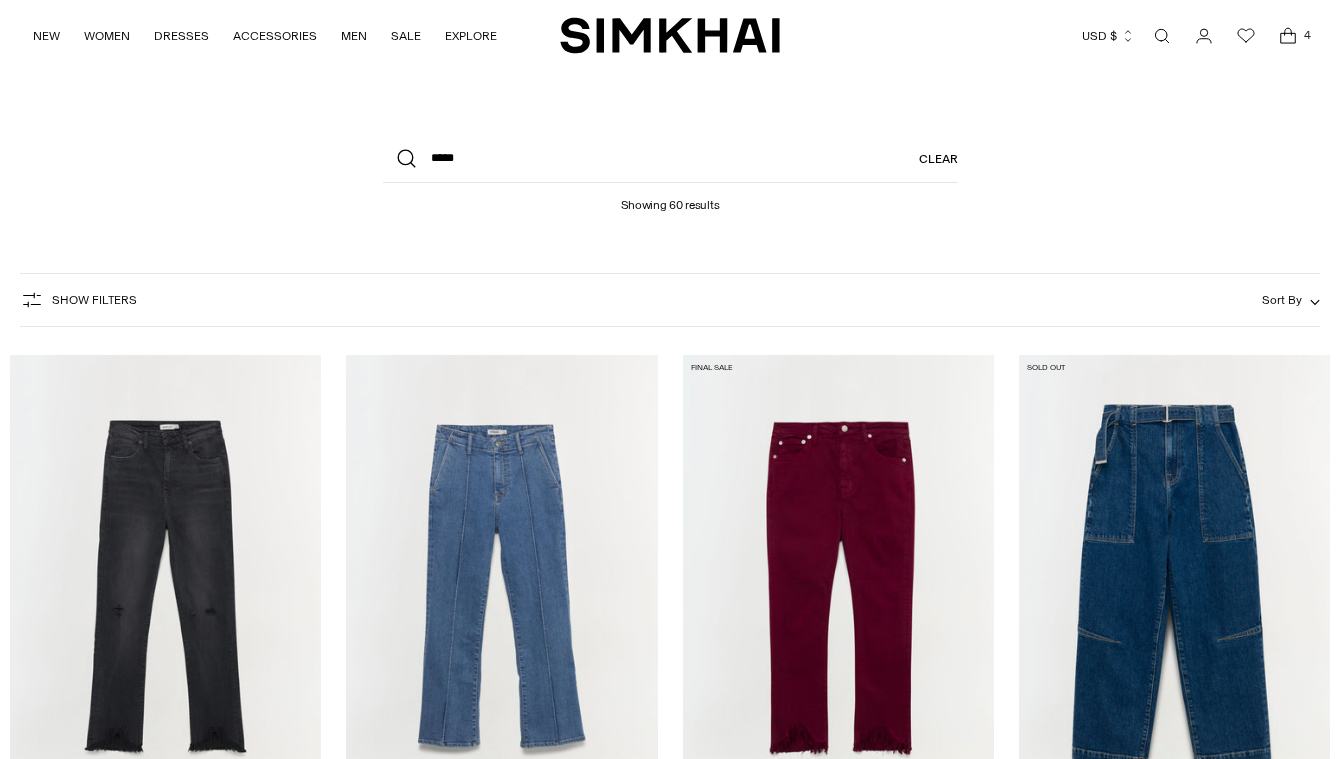 scroll, scrollTop: 0, scrollLeft: 0, axis: both 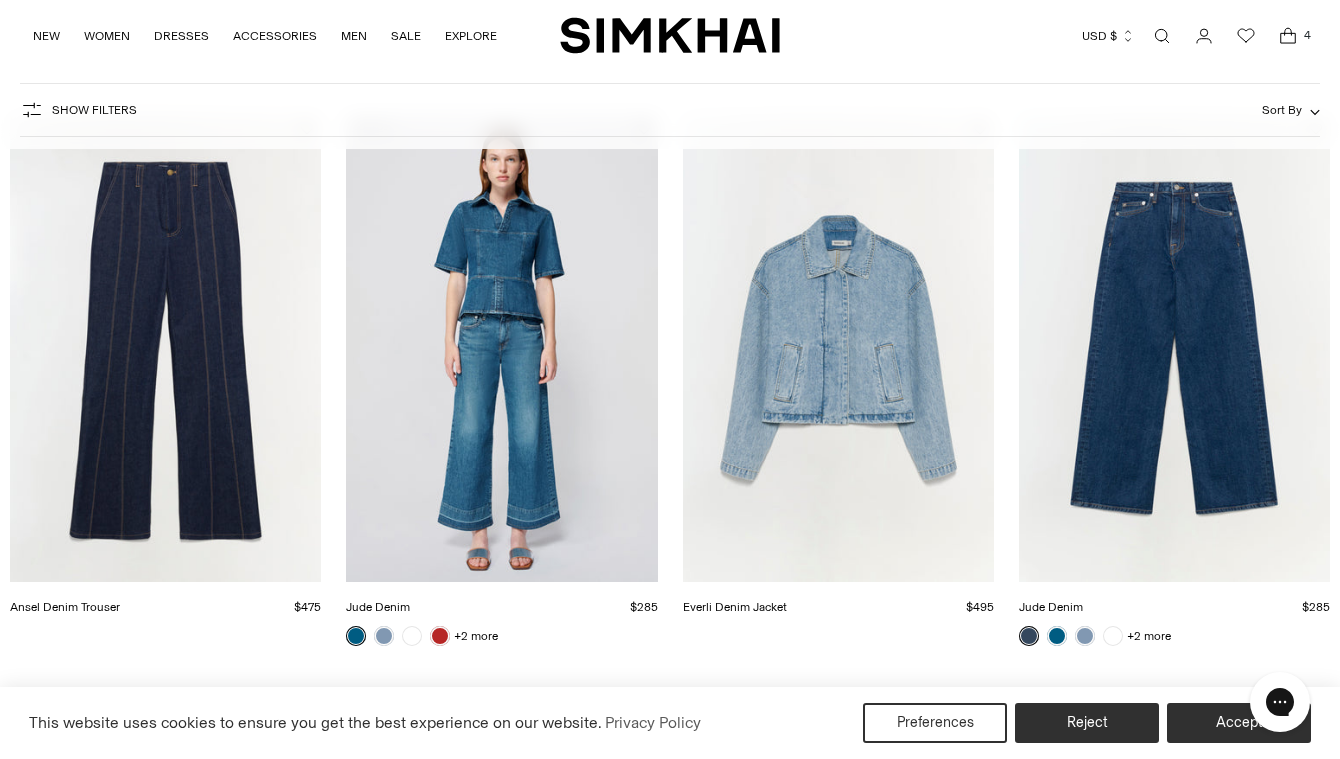 click at bounding box center [0, 0] 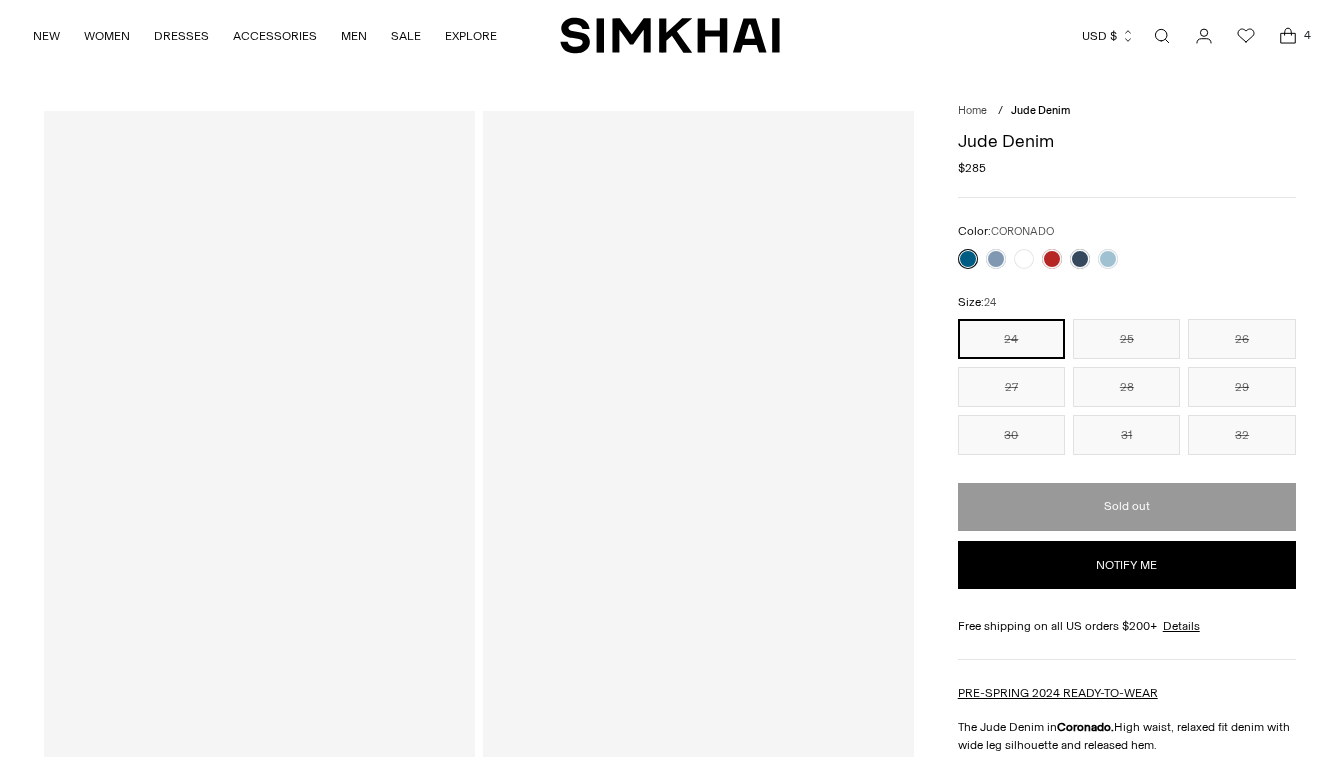 scroll, scrollTop: 0, scrollLeft: 0, axis: both 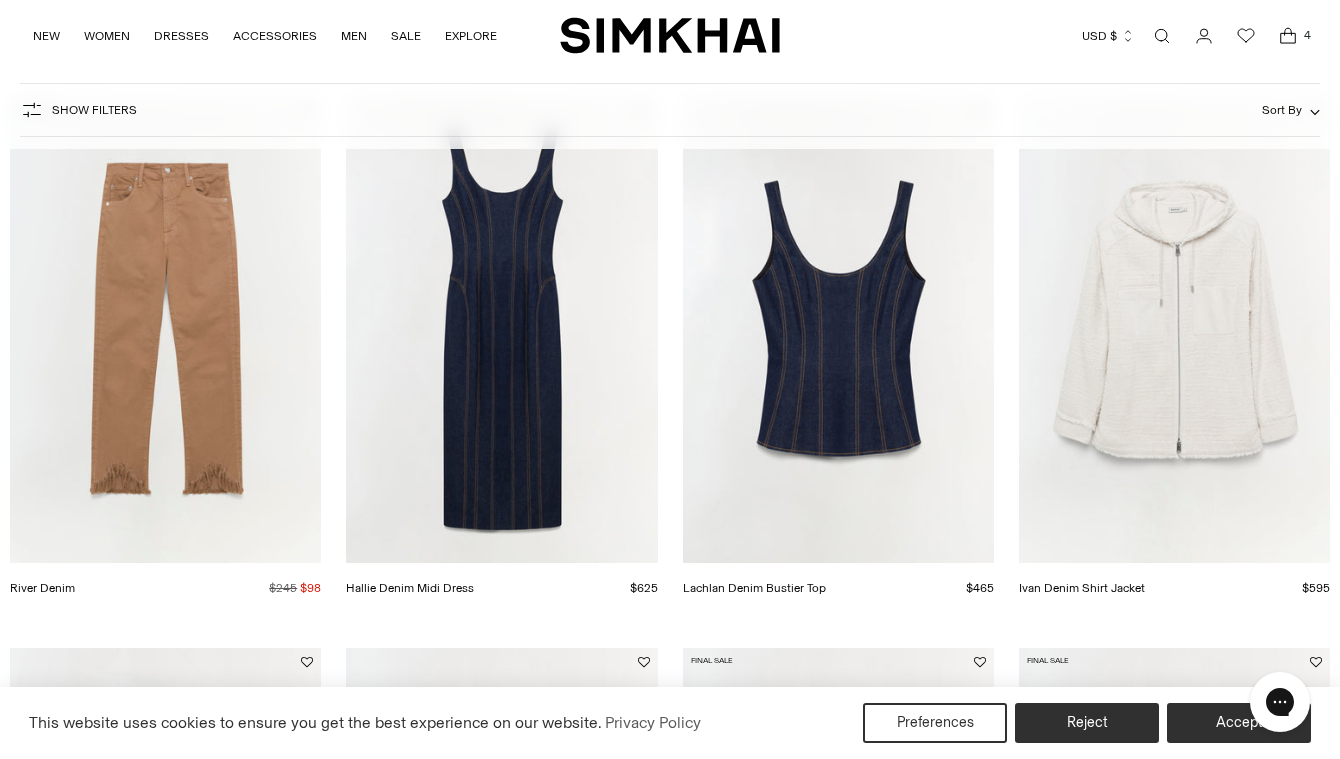 click at bounding box center (0, 0) 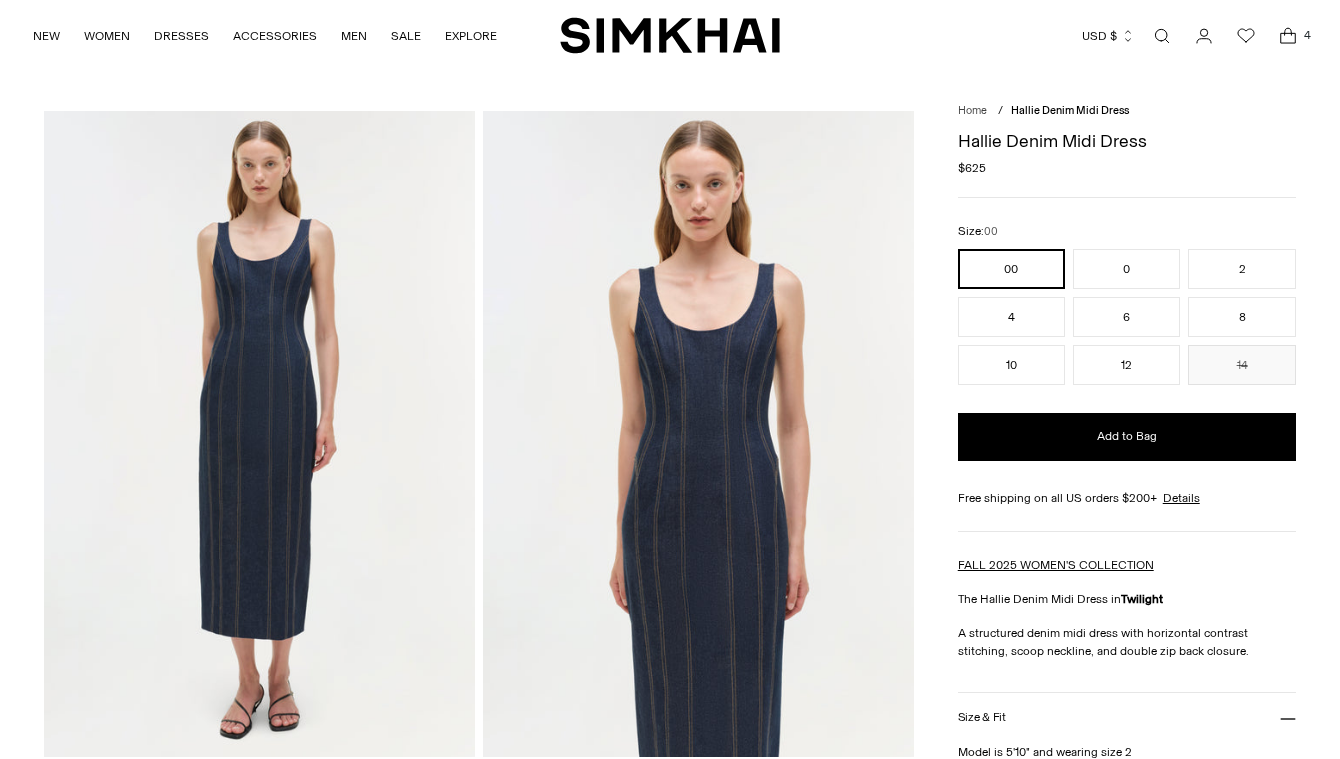 scroll, scrollTop: 0, scrollLeft: 0, axis: both 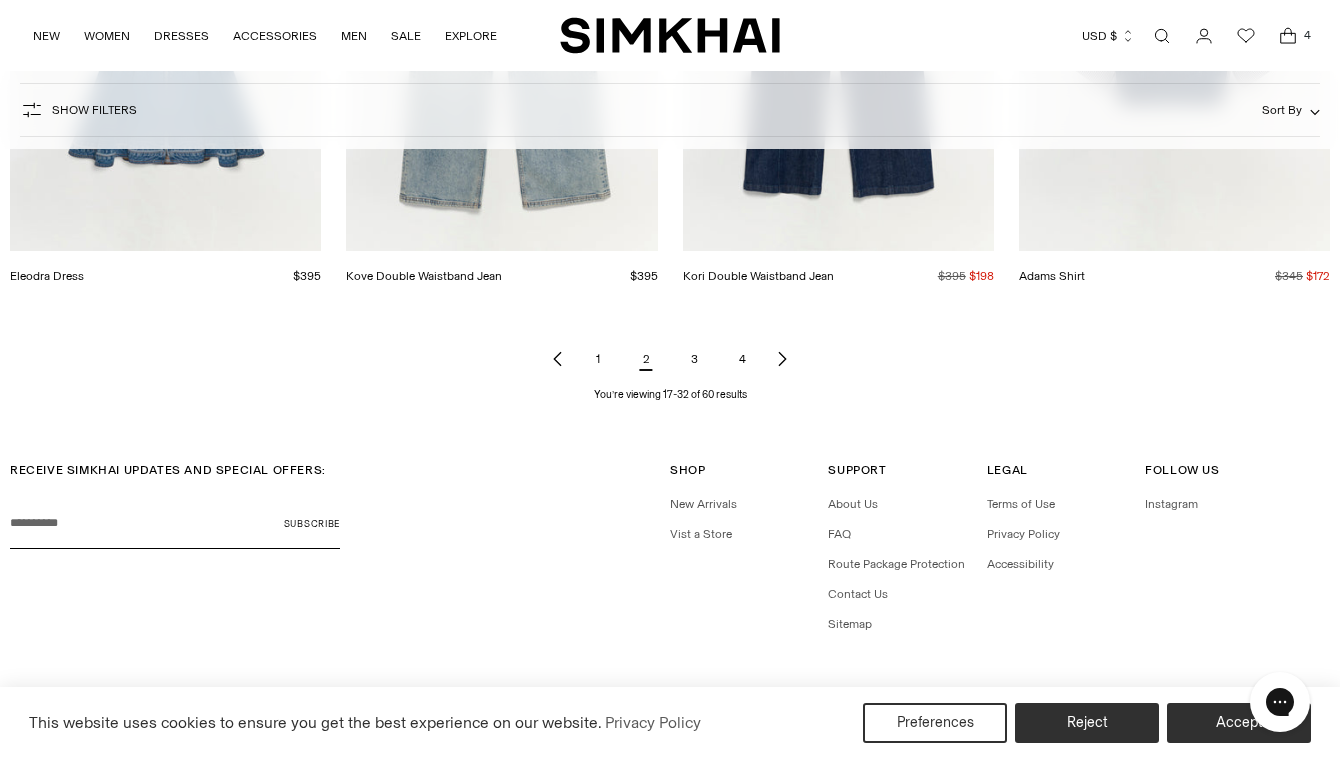 click on "3" at bounding box center (694, 359) 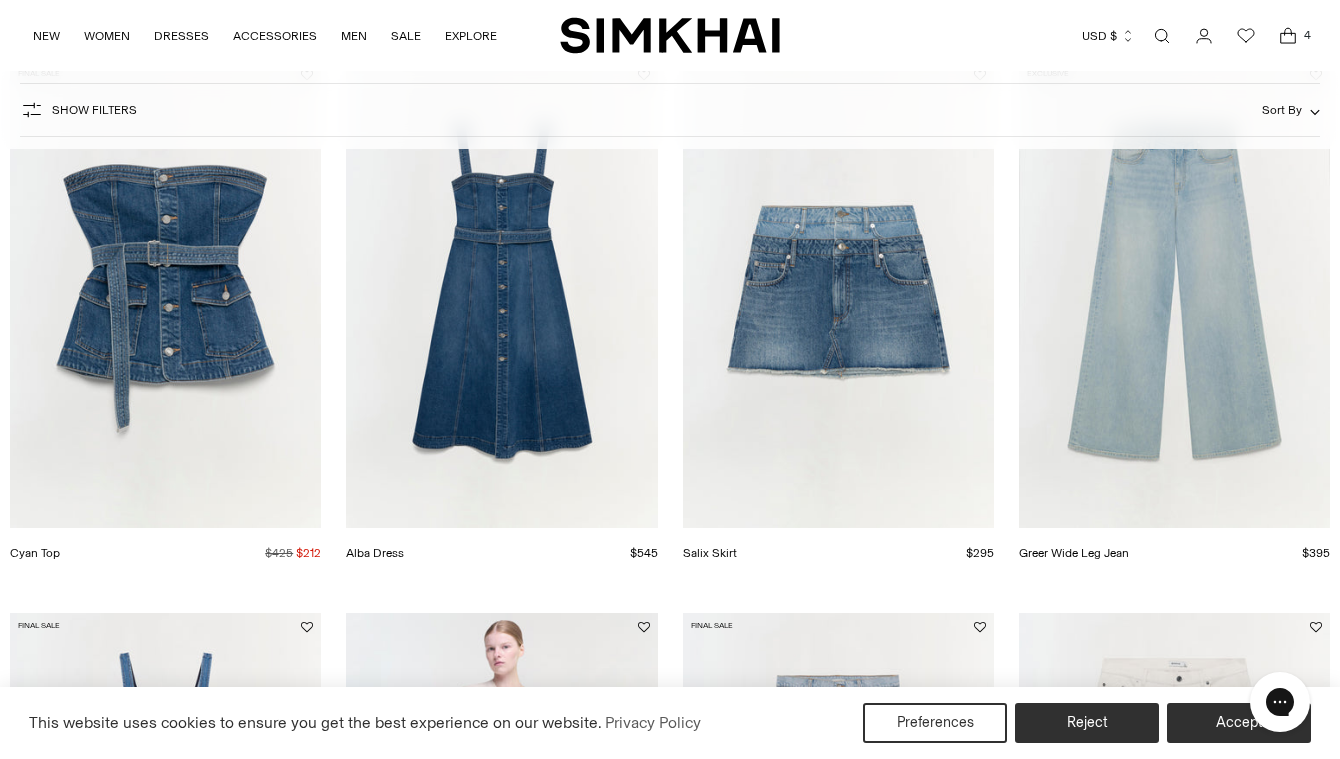 scroll, scrollTop: 0, scrollLeft: 0, axis: both 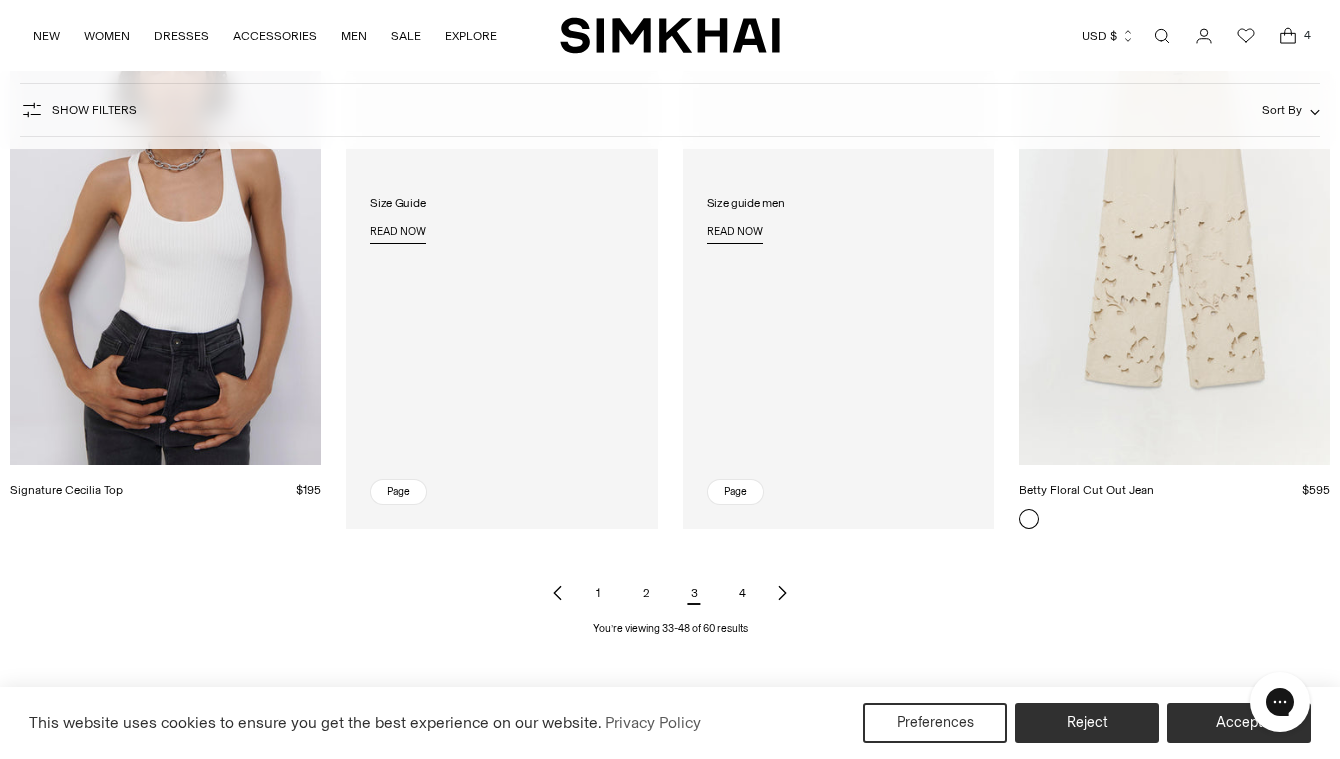 click on "4" at bounding box center (742, 593) 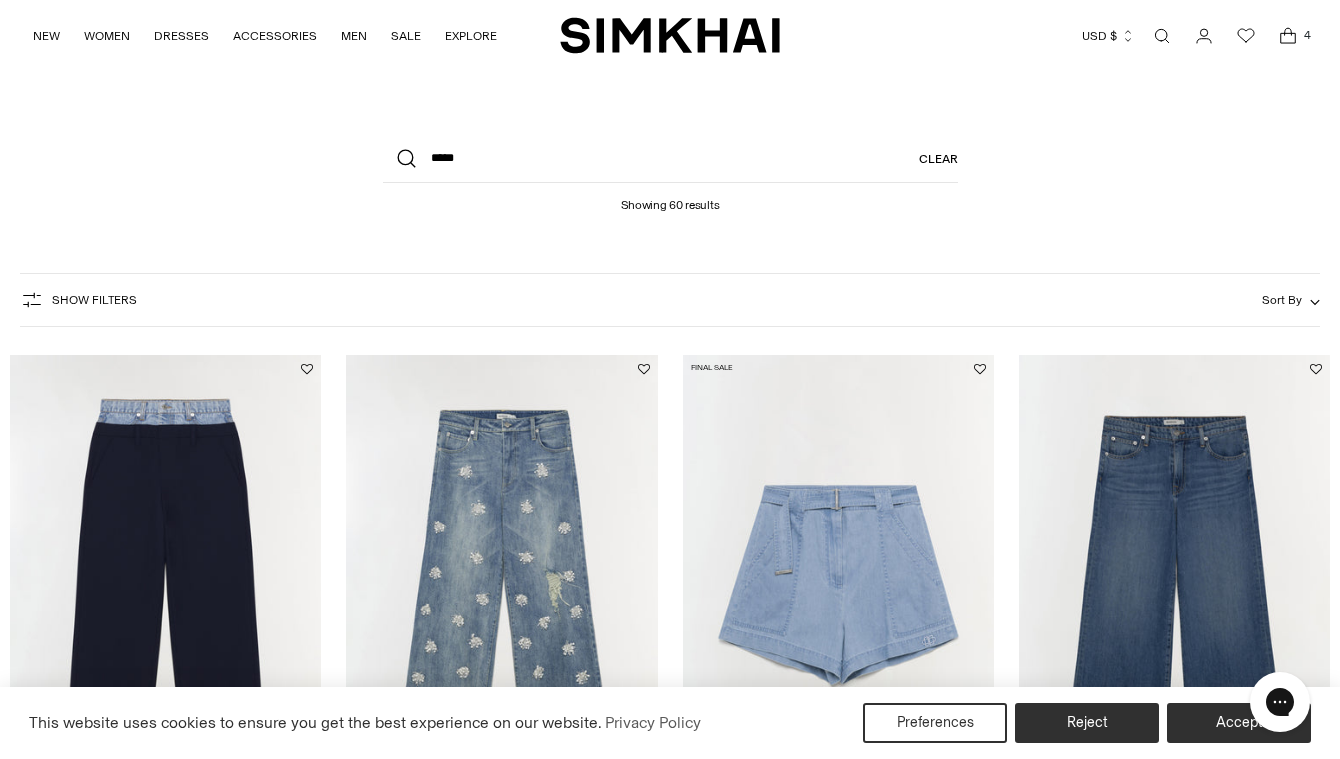 scroll, scrollTop: 0, scrollLeft: 0, axis: both 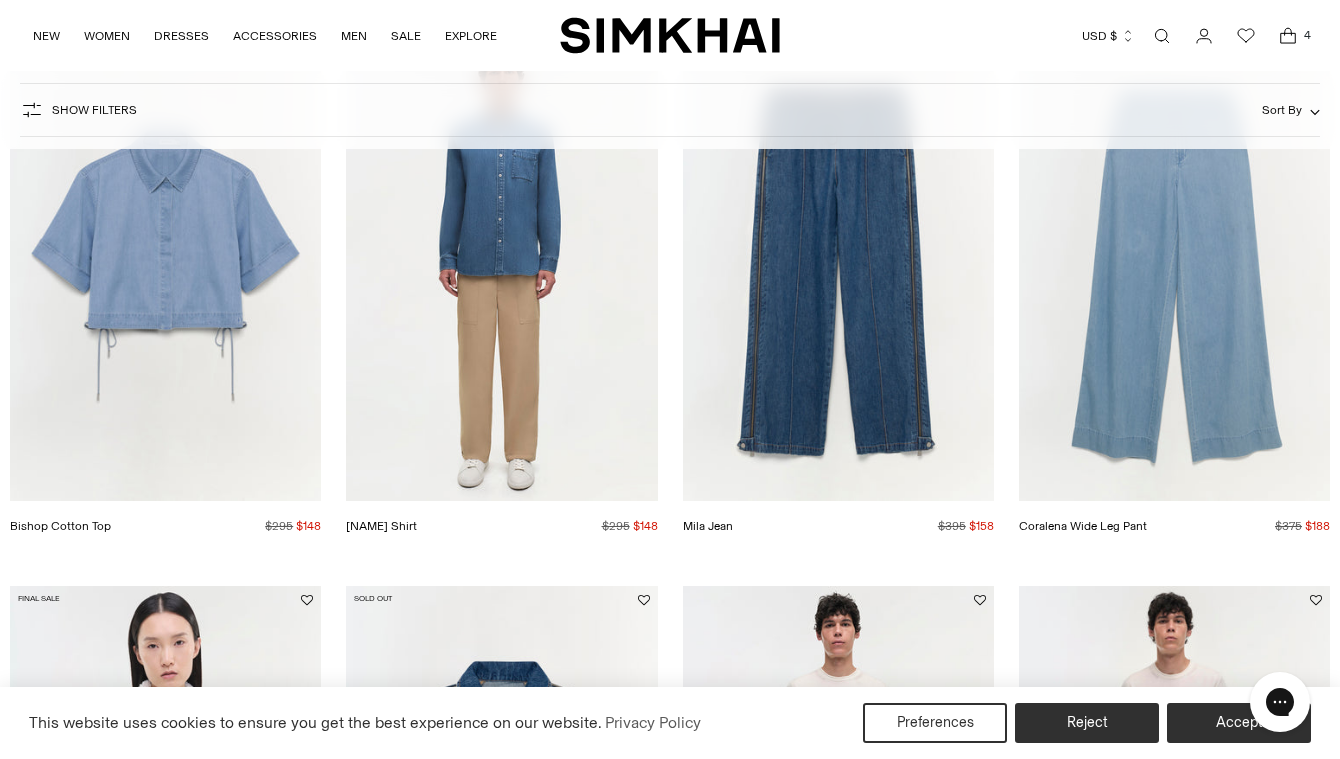 click at bounding box center [0, 0] 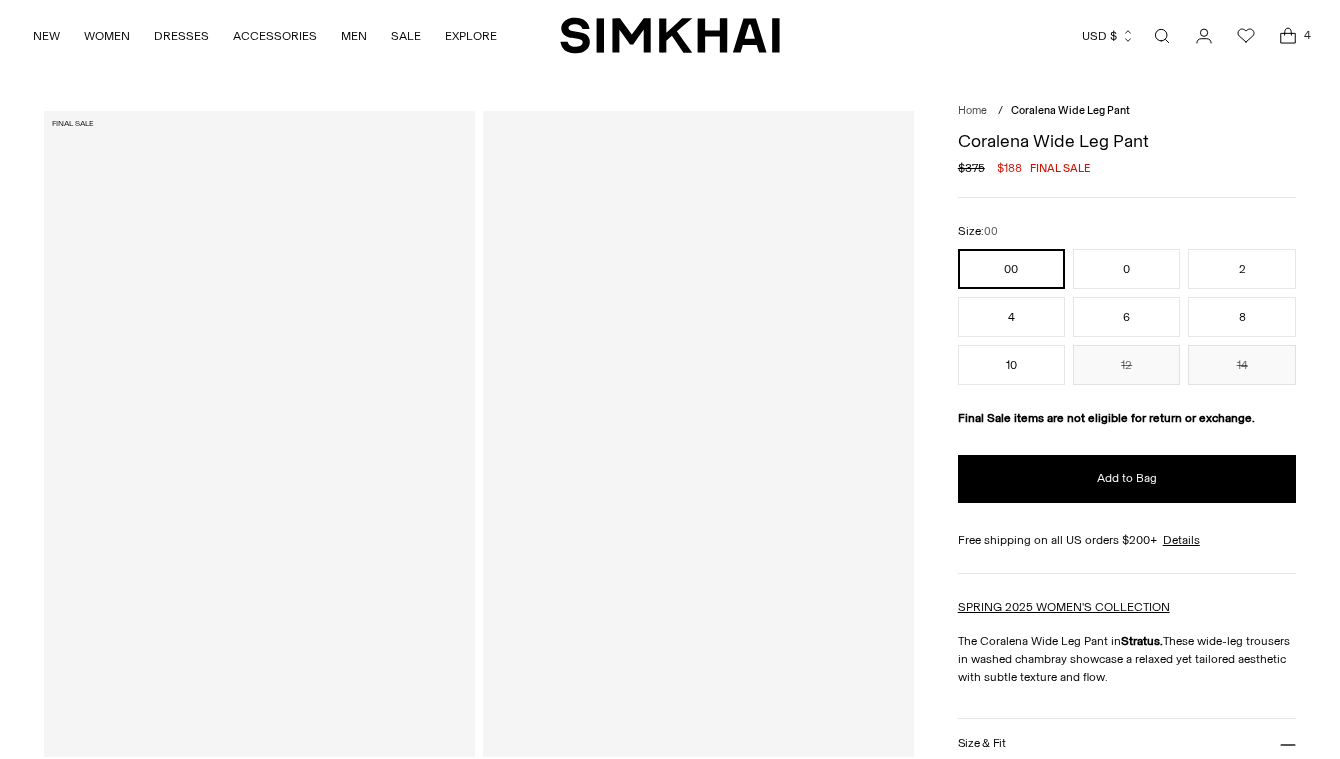 scroll, scrollTop: 0, scrollLeft: 0, axis: both 